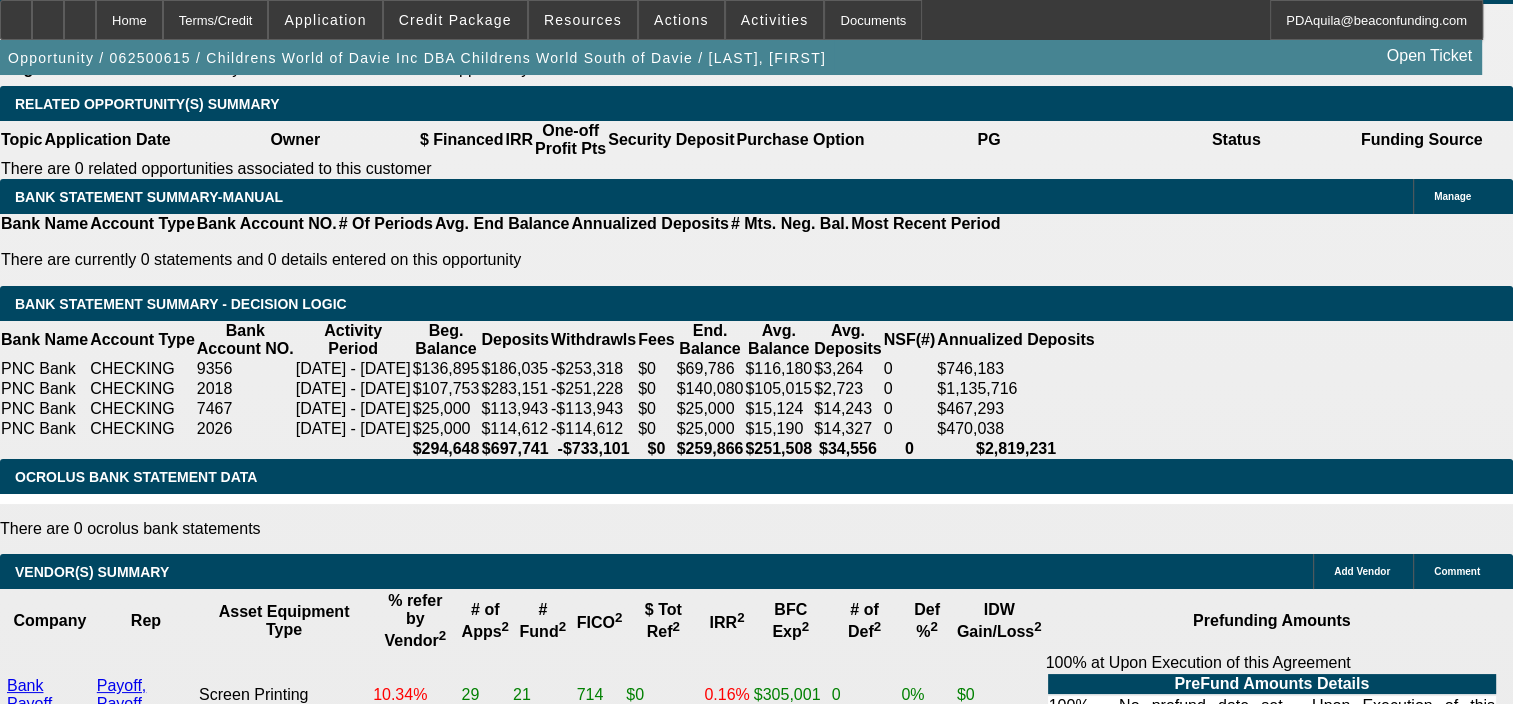 scroll, scrollTop: 3420, scrollLeft: 0, axis: vertical 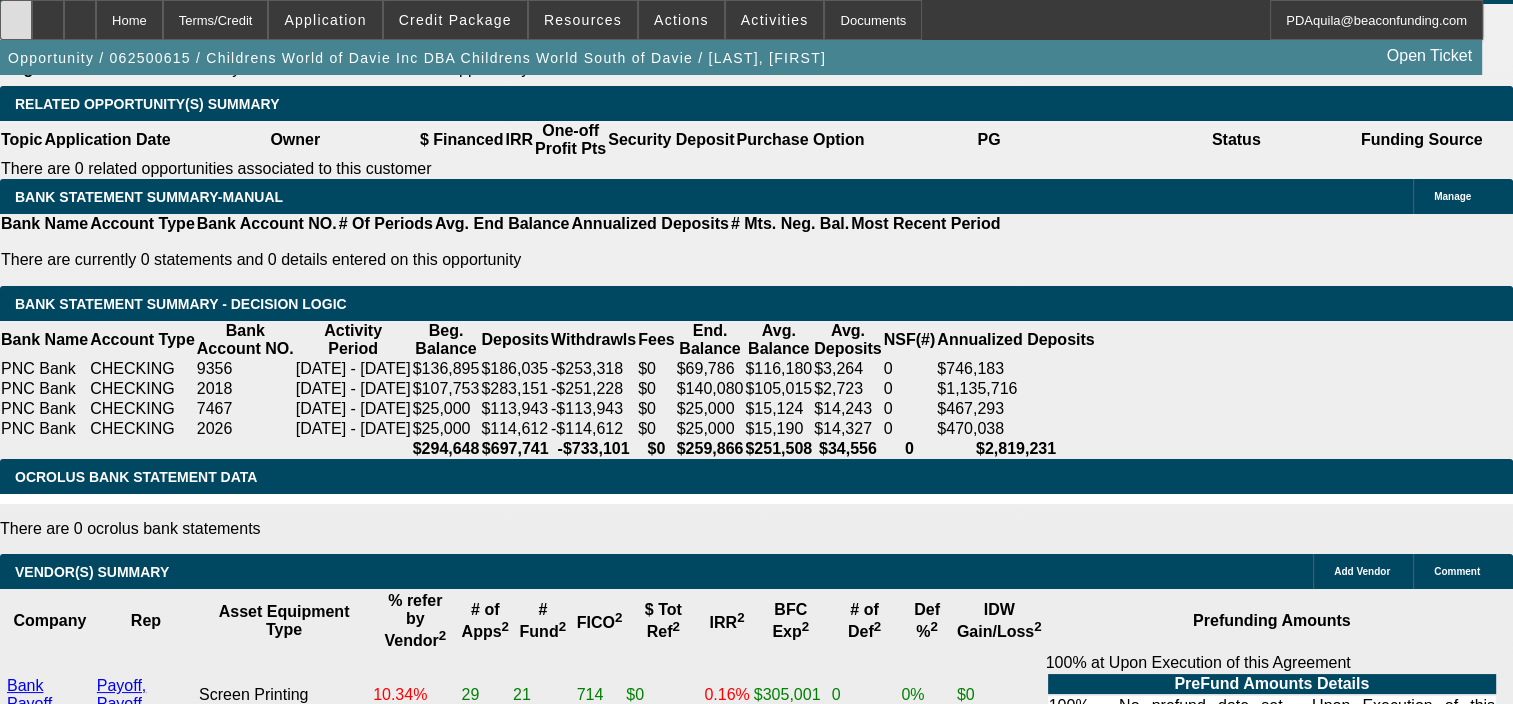 click at bounding box center [16, 20] 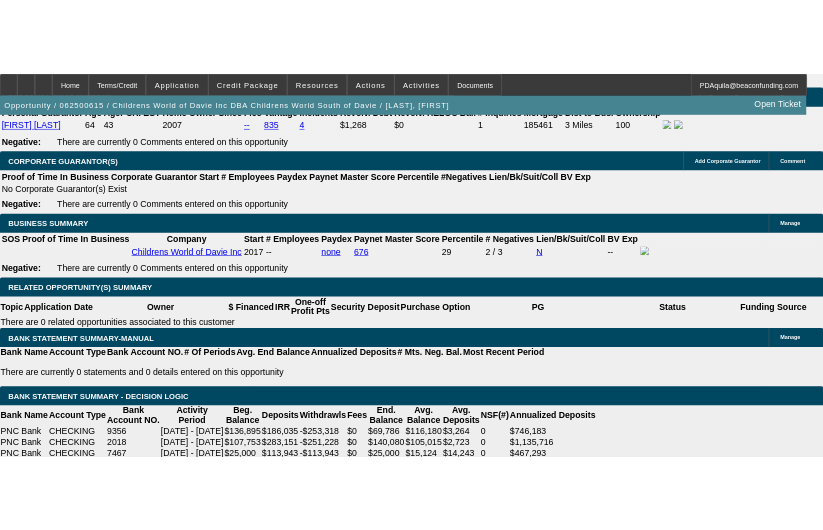 scroll, scrollTop: 3282, scrollLeft: 0, axis: vertical 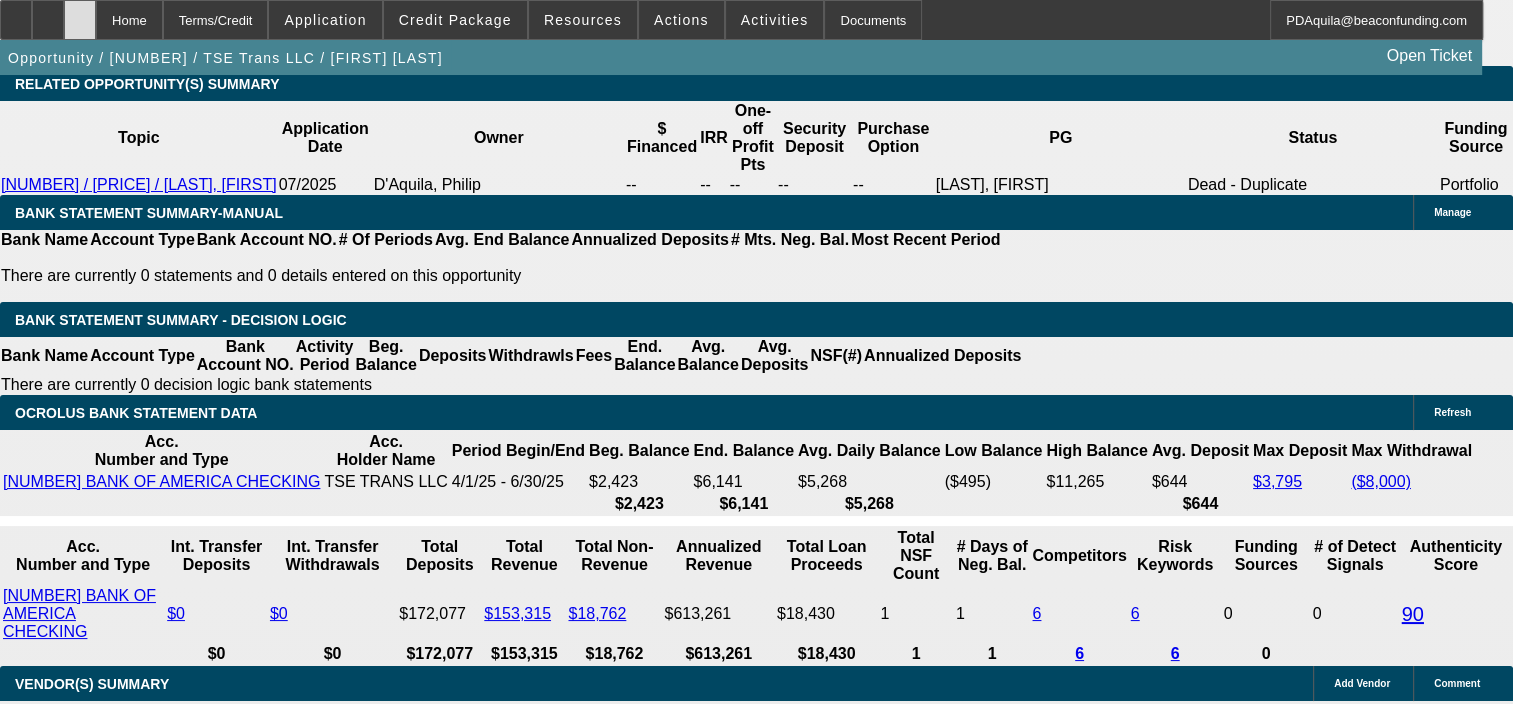 click at bounding box center [80, 20] 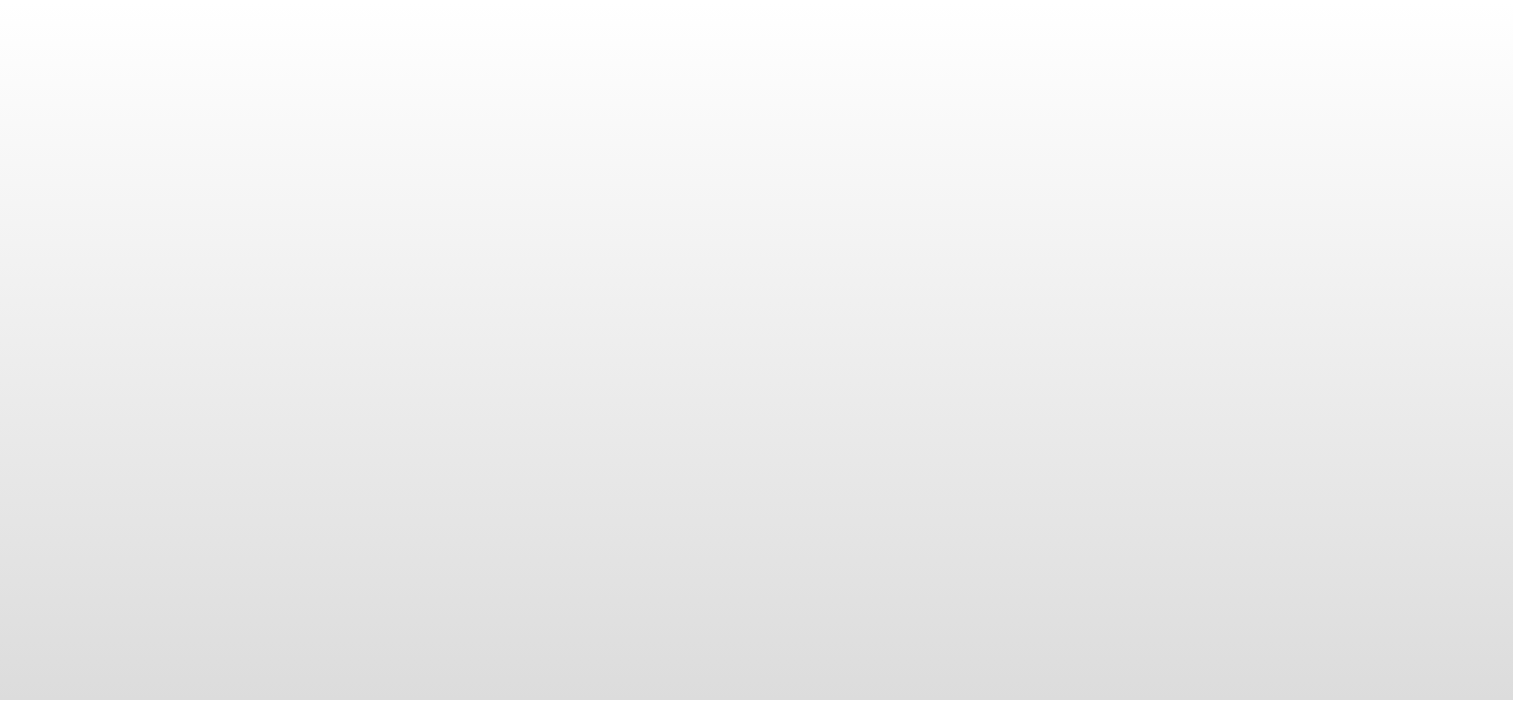 scroll, scrollTop: 0, scrollLeft: 0, axis: both 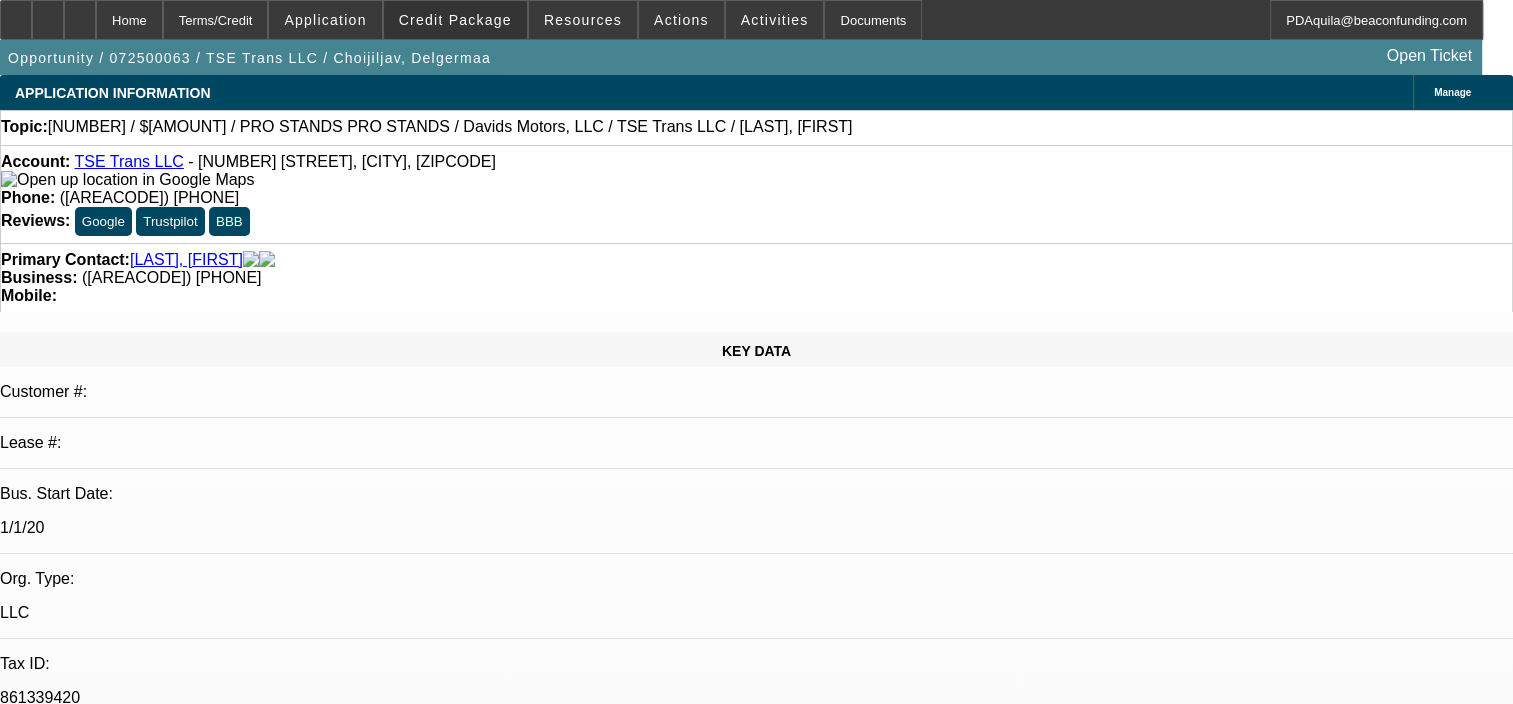 click on "Credit Package" at bounding box center (455, 20) 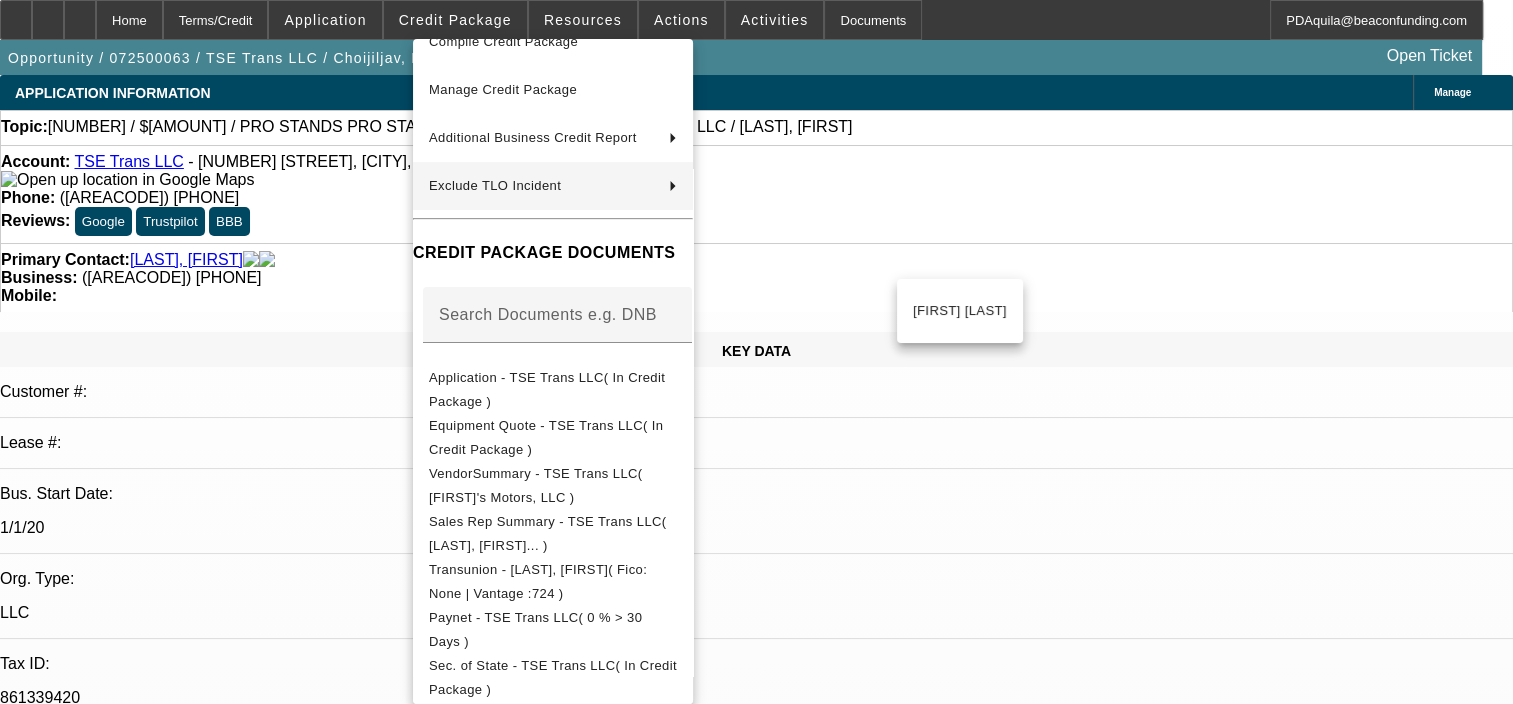 scroll, scrollTop: 124, scrollLeft: 0, axis: vertical 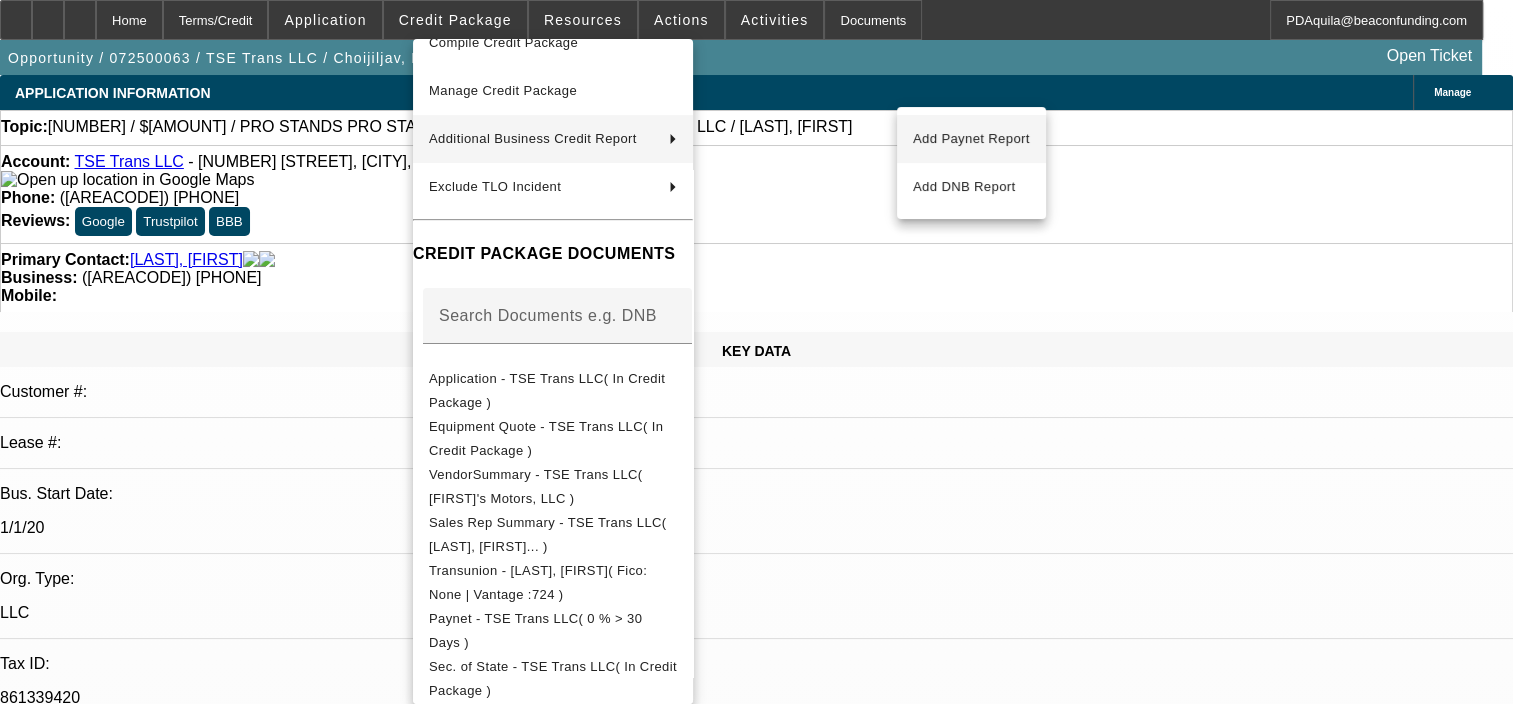 click on "Add Paynet Report" at bounding box center (971, 139) 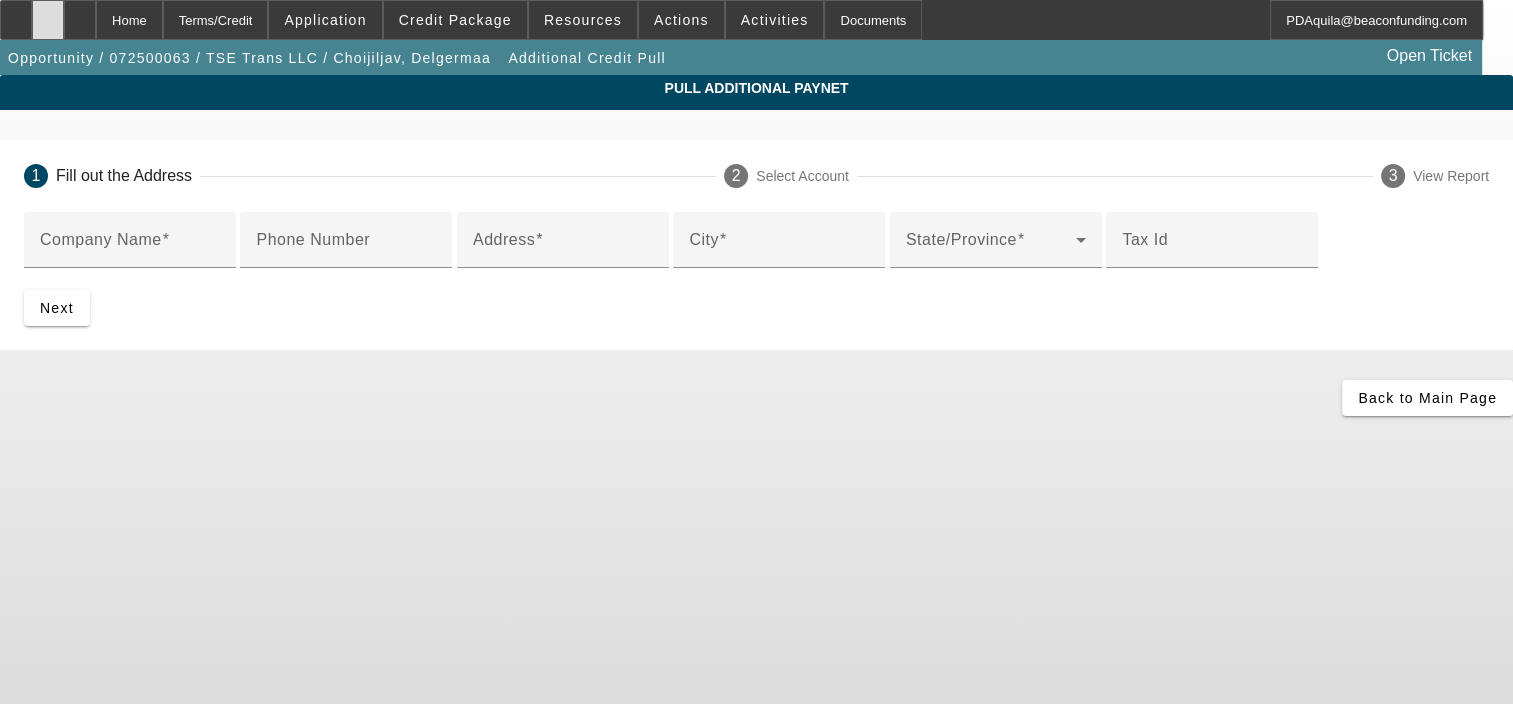 click at bounding box center (48, 13) 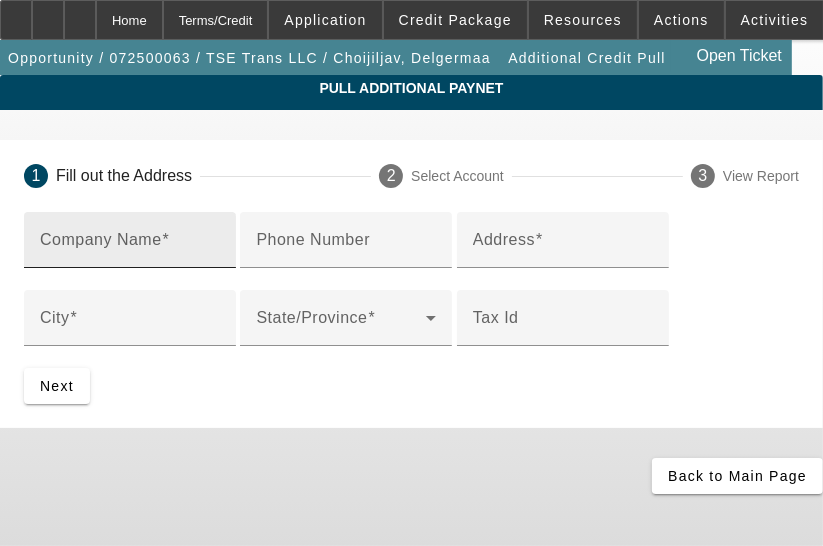 click on "Company Name" at bounding box center [130, 240] 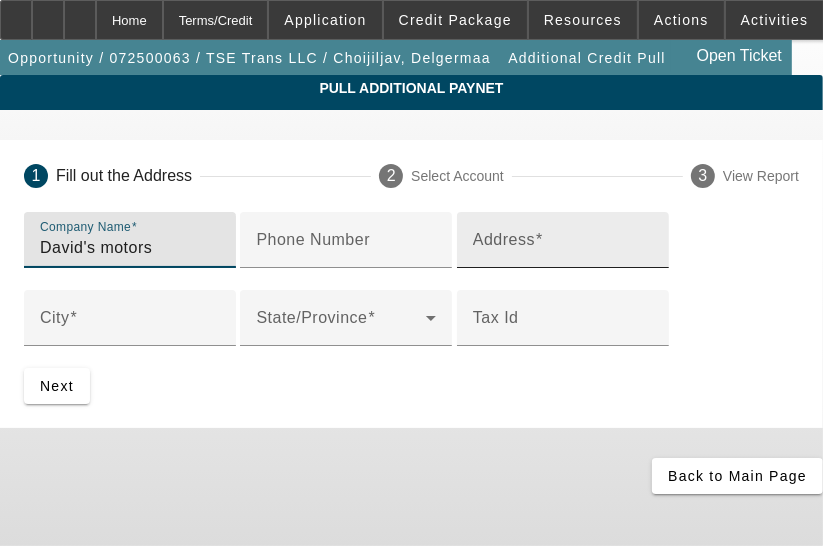 type on "David's motors" 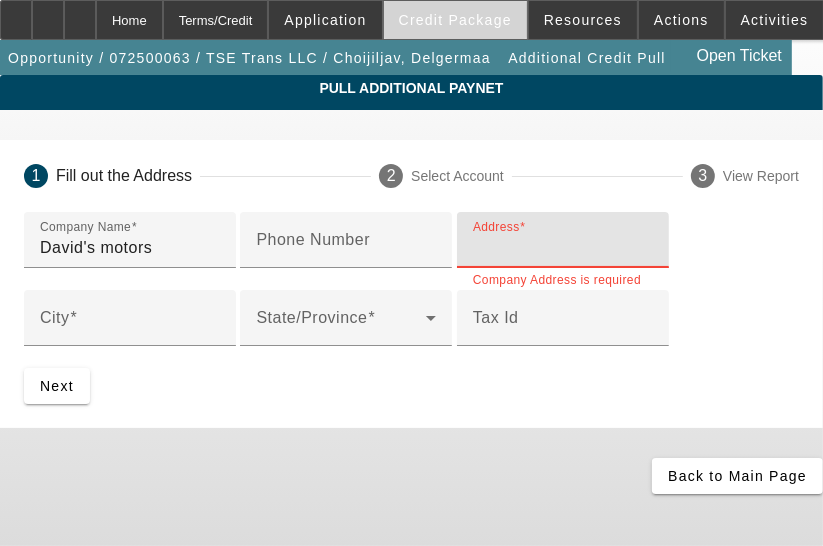 click on "Credit Package" at bounding box center (455, 20) 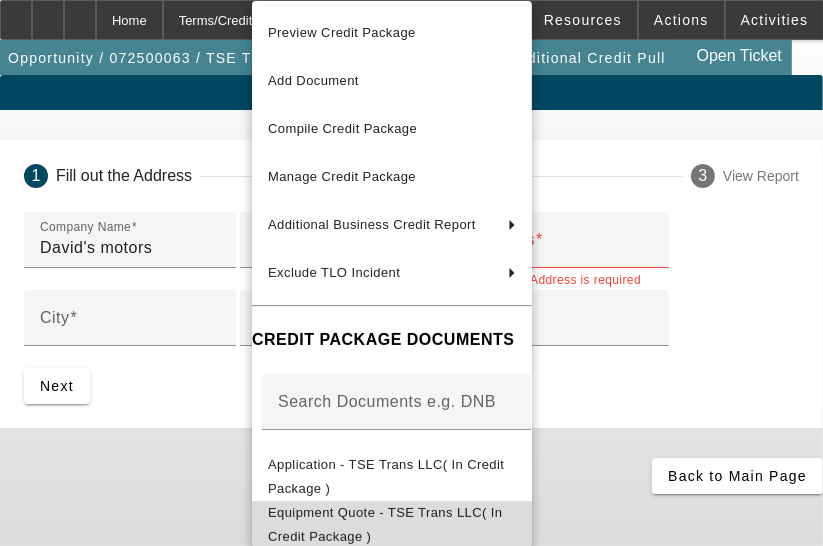 click on "Equipment Quote - TSE Trans LLC( In Credit Package )" at bounding box center [385, 524] 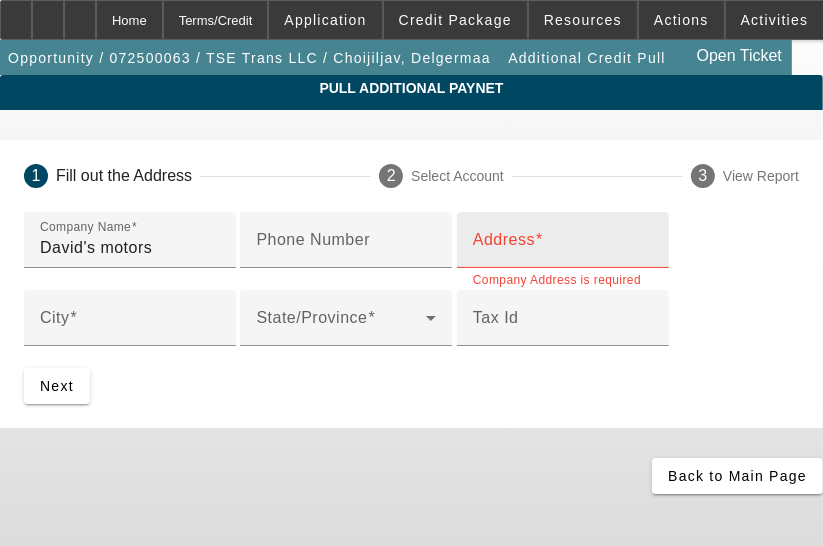 click on "Address" at bounding box center (563, 248) 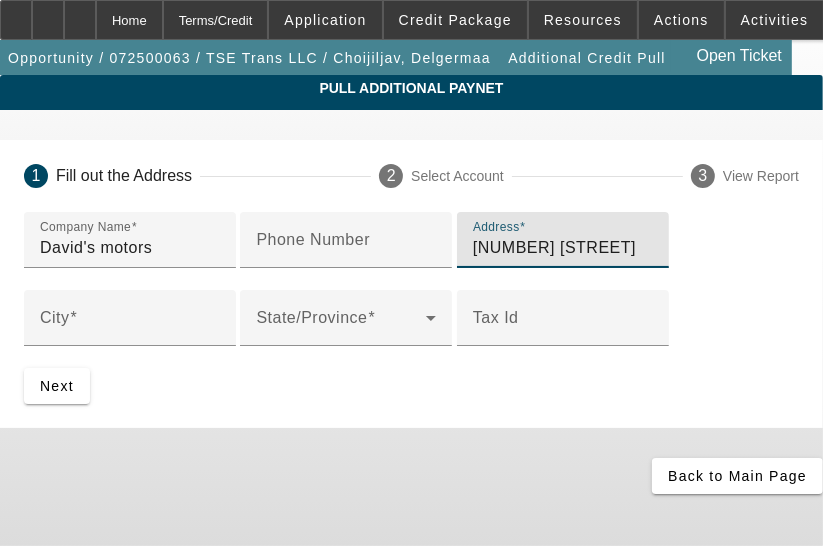 type on "362 Hwy 158" 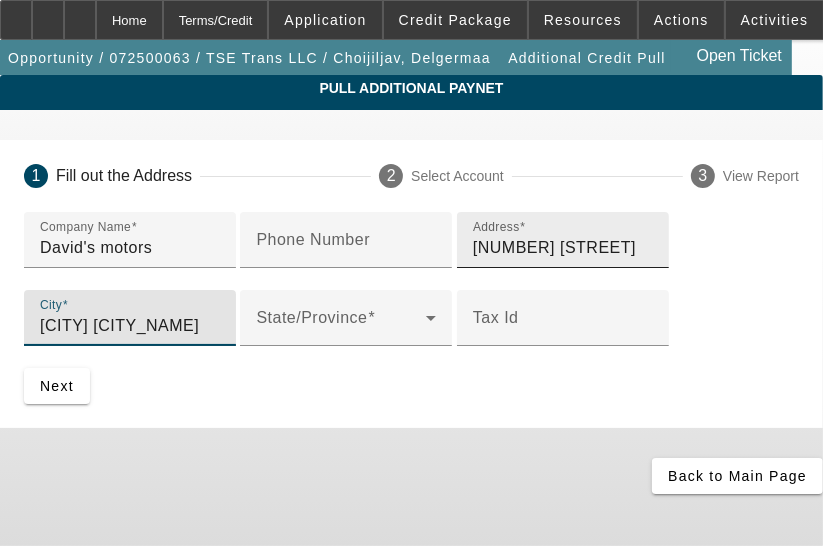 type on "Roanoke Rapids" 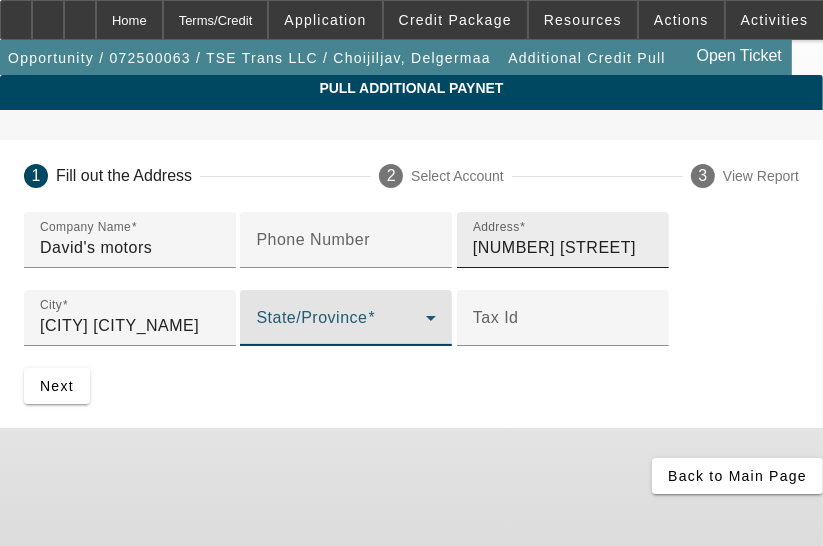 scroll, scrollTop: 293, scrollLeft: 0, axis: vertical 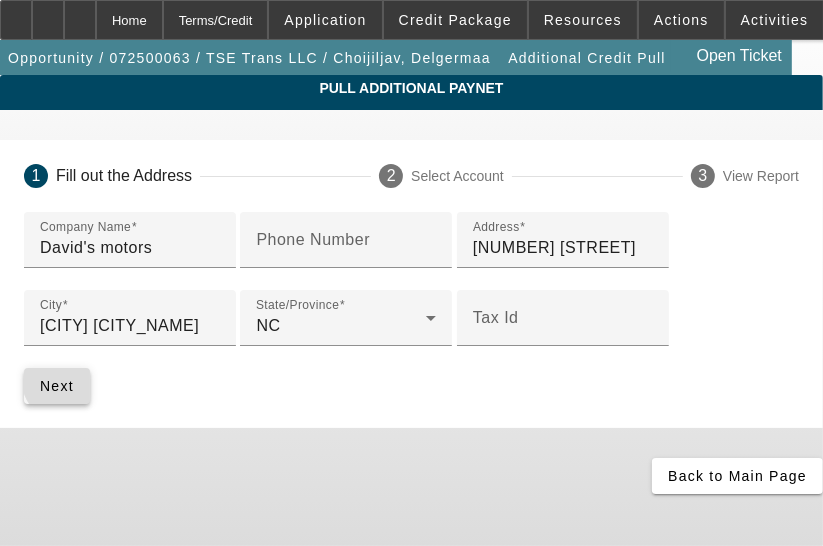click at bounding box center (57, 386) 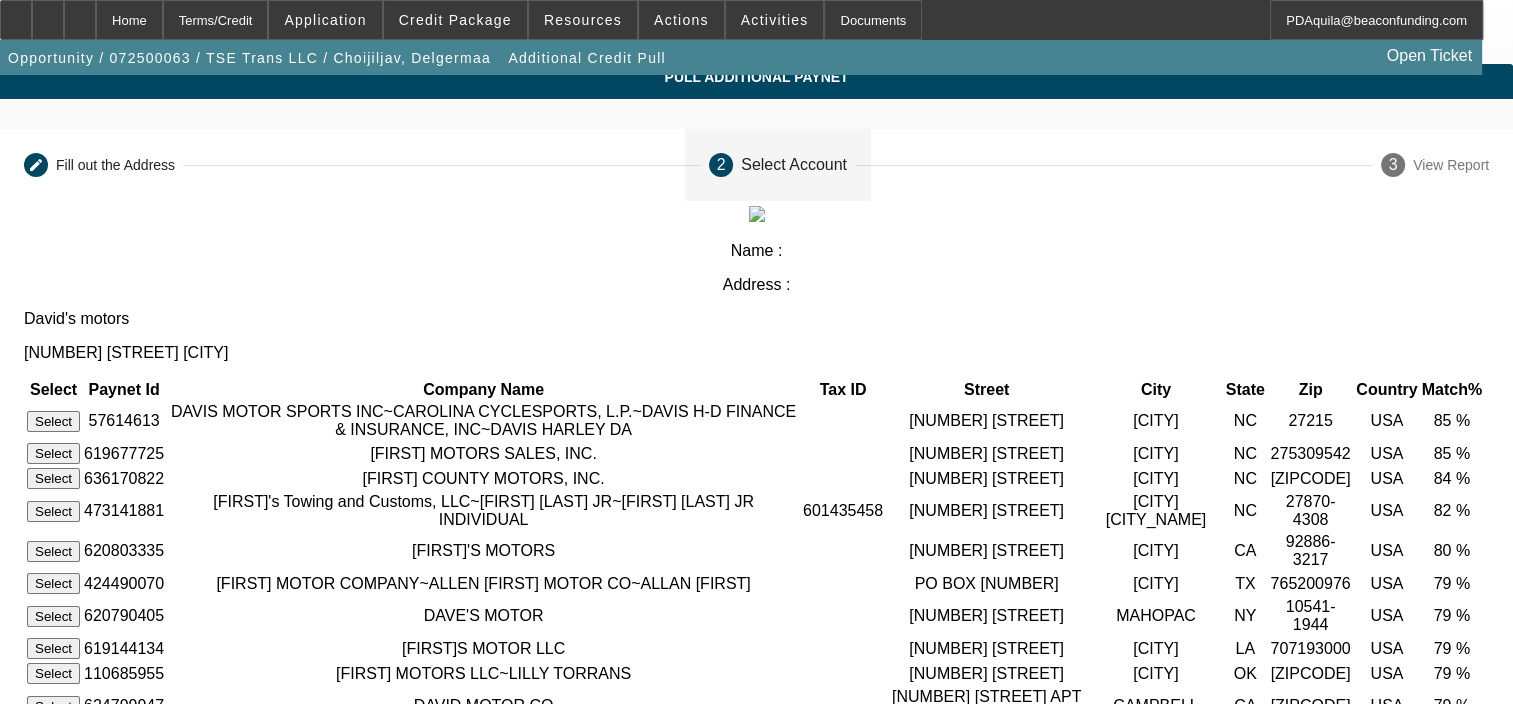scroll, scrollTop: 0, scrollLeft: 0, axis: both 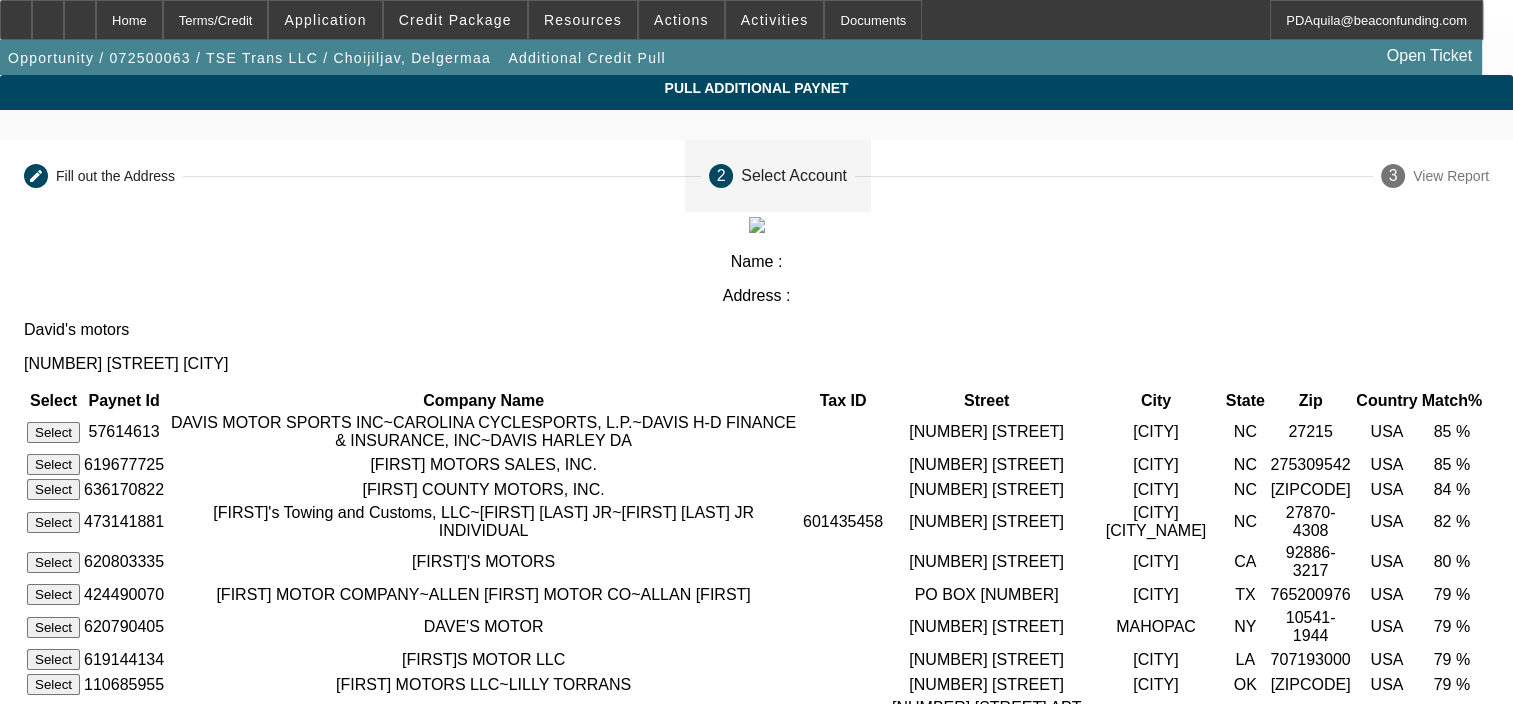 click on "Select" at bounding box center (53, 432) 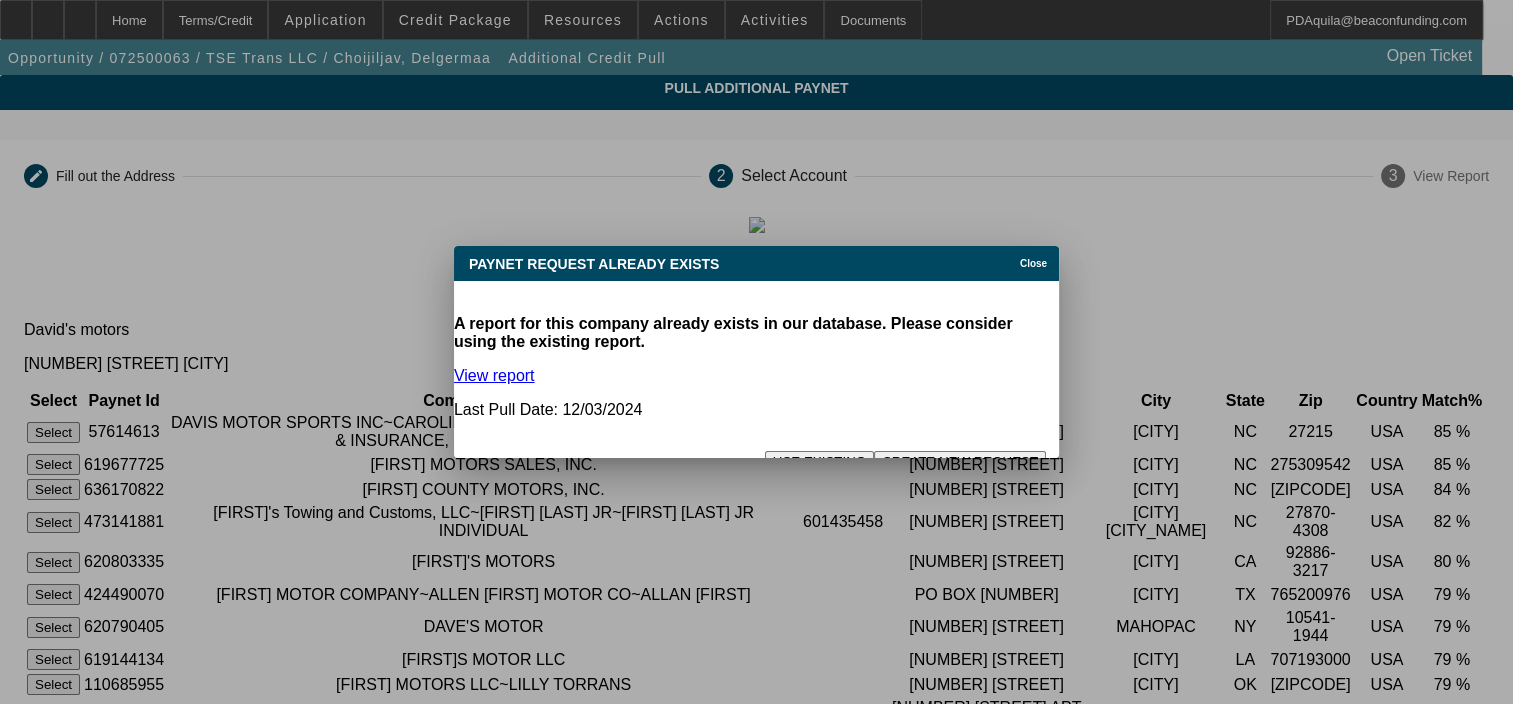 click on "CREATE NEW REQUEST" at bounding box center [960, 461] 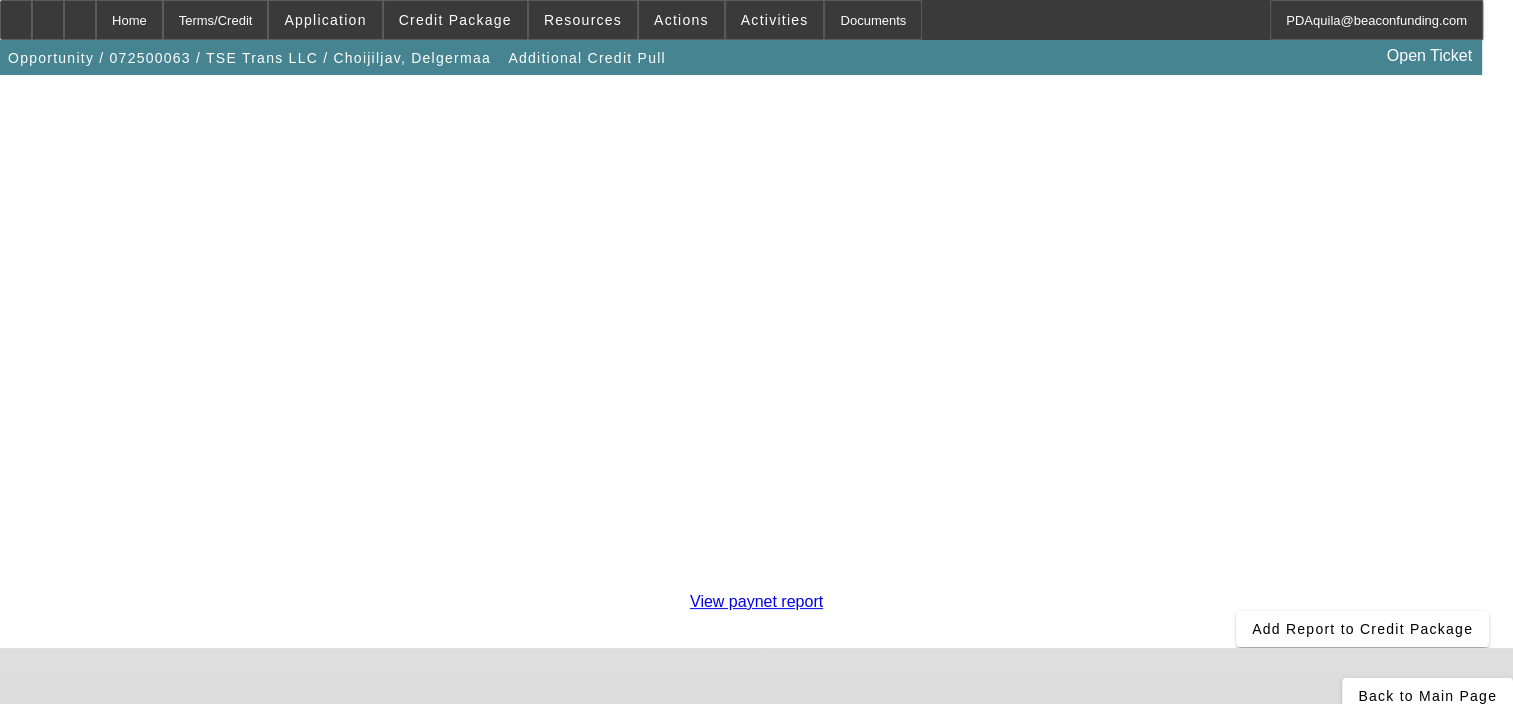 scroll, scrollTop: 362, scrollLeft: 0, axis: vertical 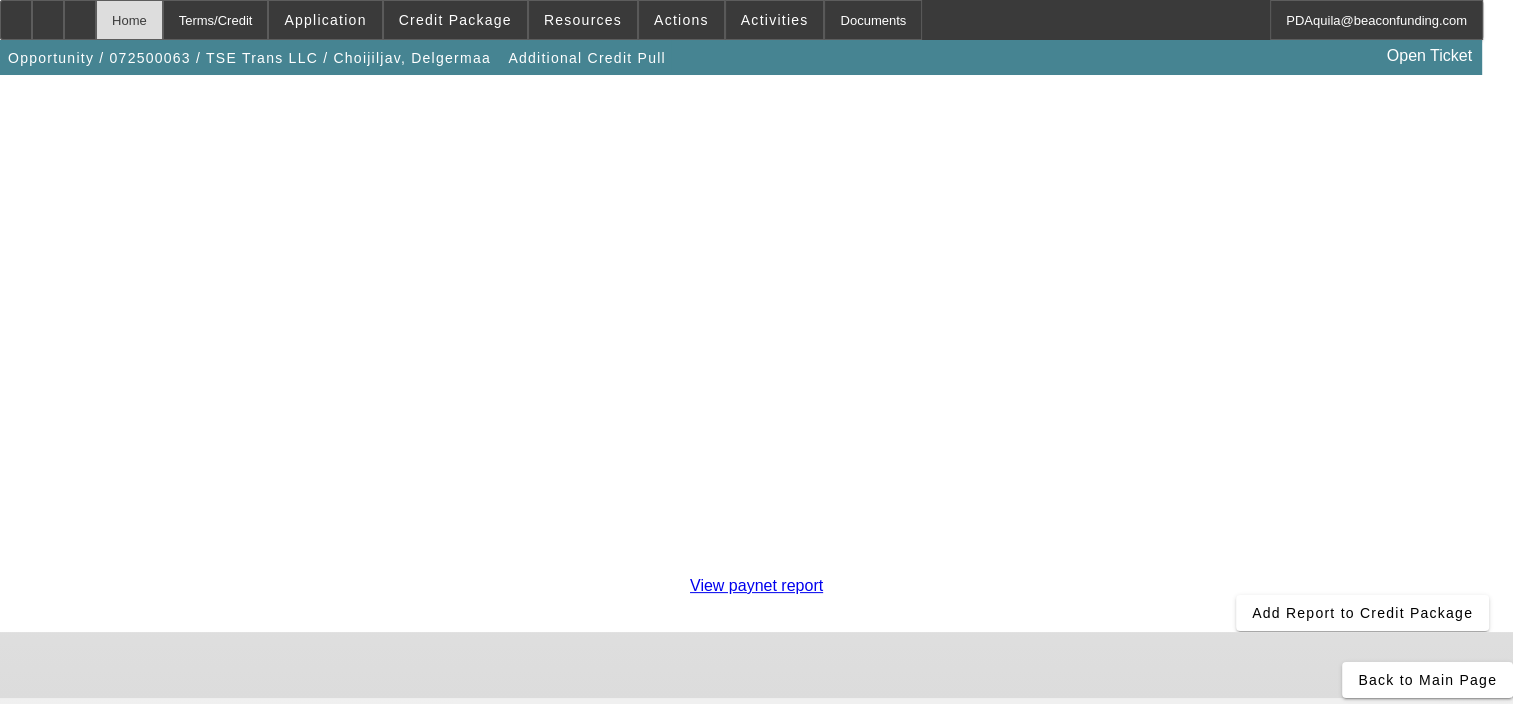 click on "Home" at bounding box center (129, 20) 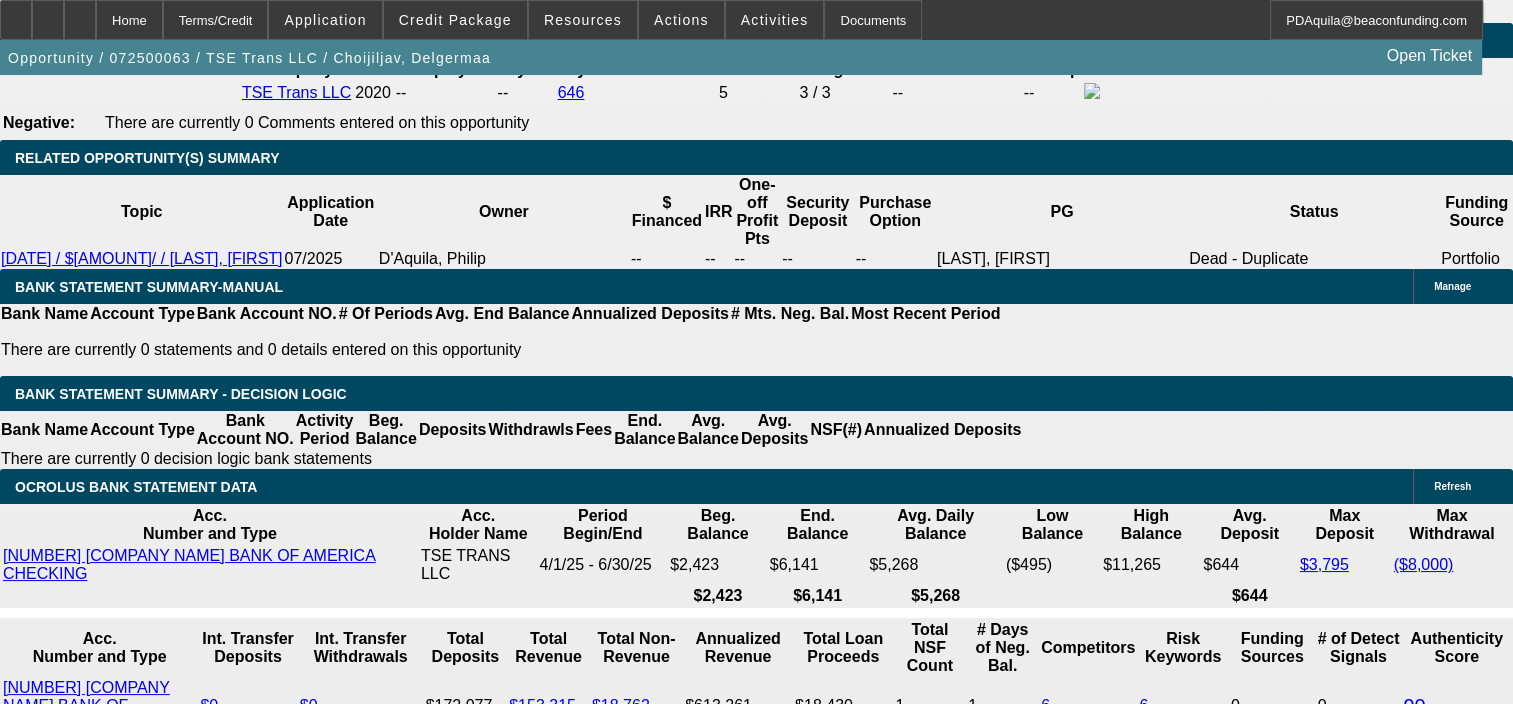 scroll, scrollTop: 3242, scrollLeft: 0, axis: vertical 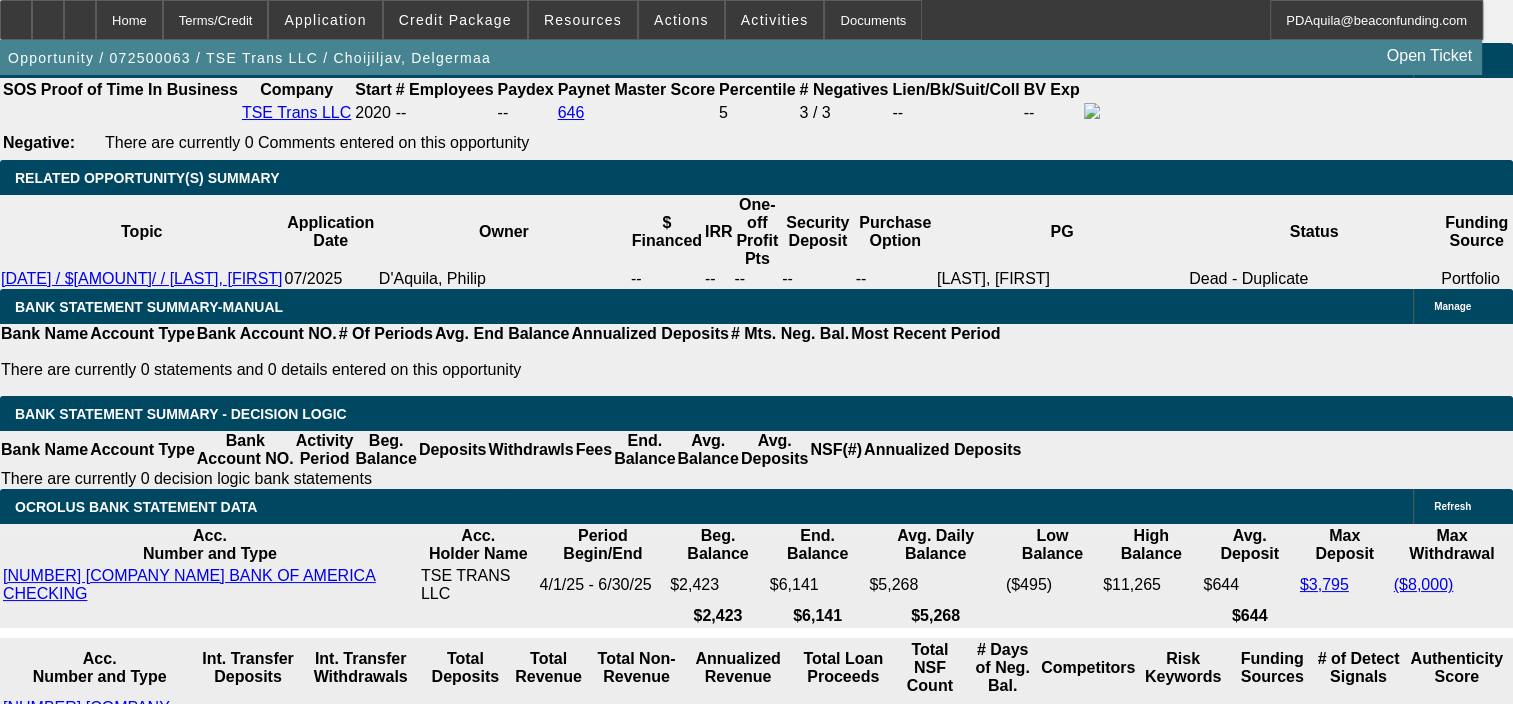 click on "California TITLED EFA $500k App Only Tier A" at bounding box center (425, 2322) 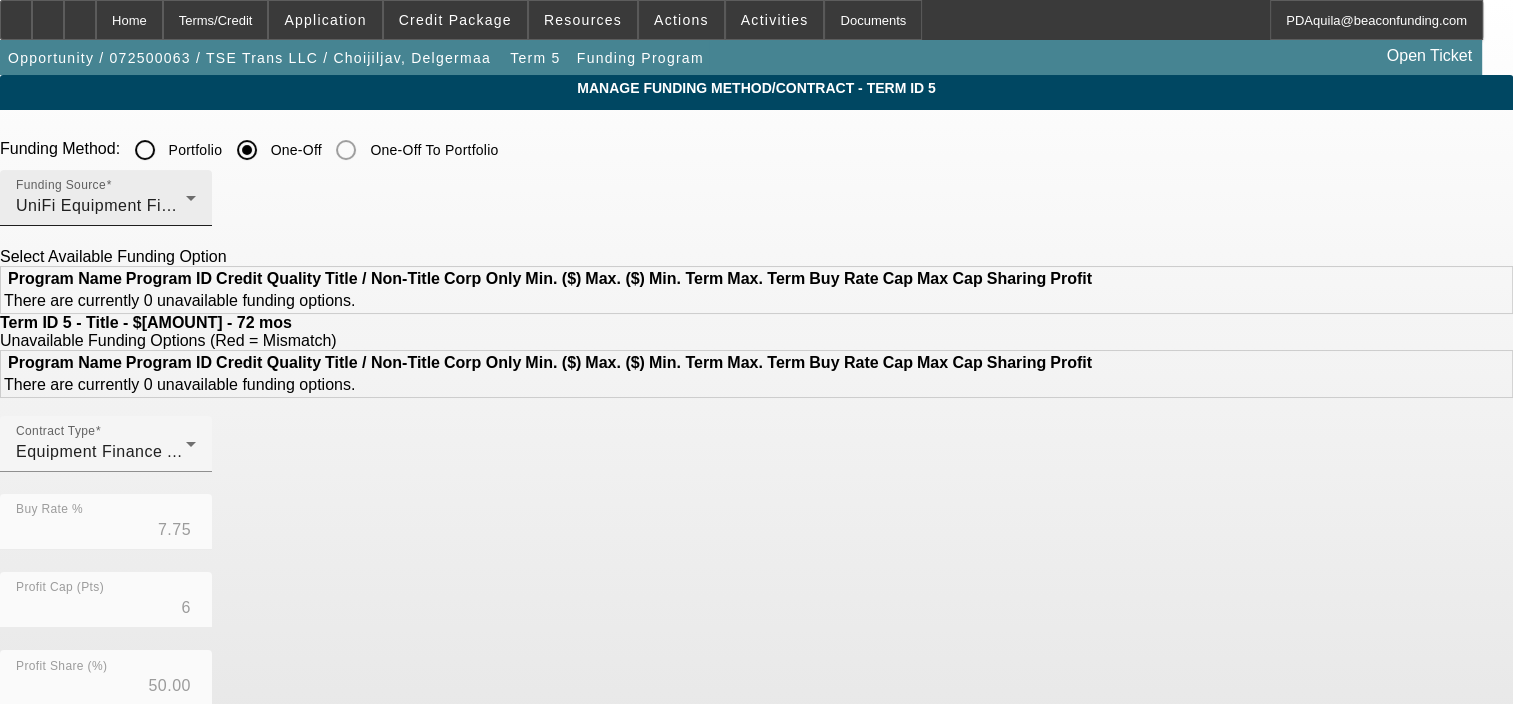 click on "UniFi Equipment Finance, Inc." at bounding box center [130, 205] 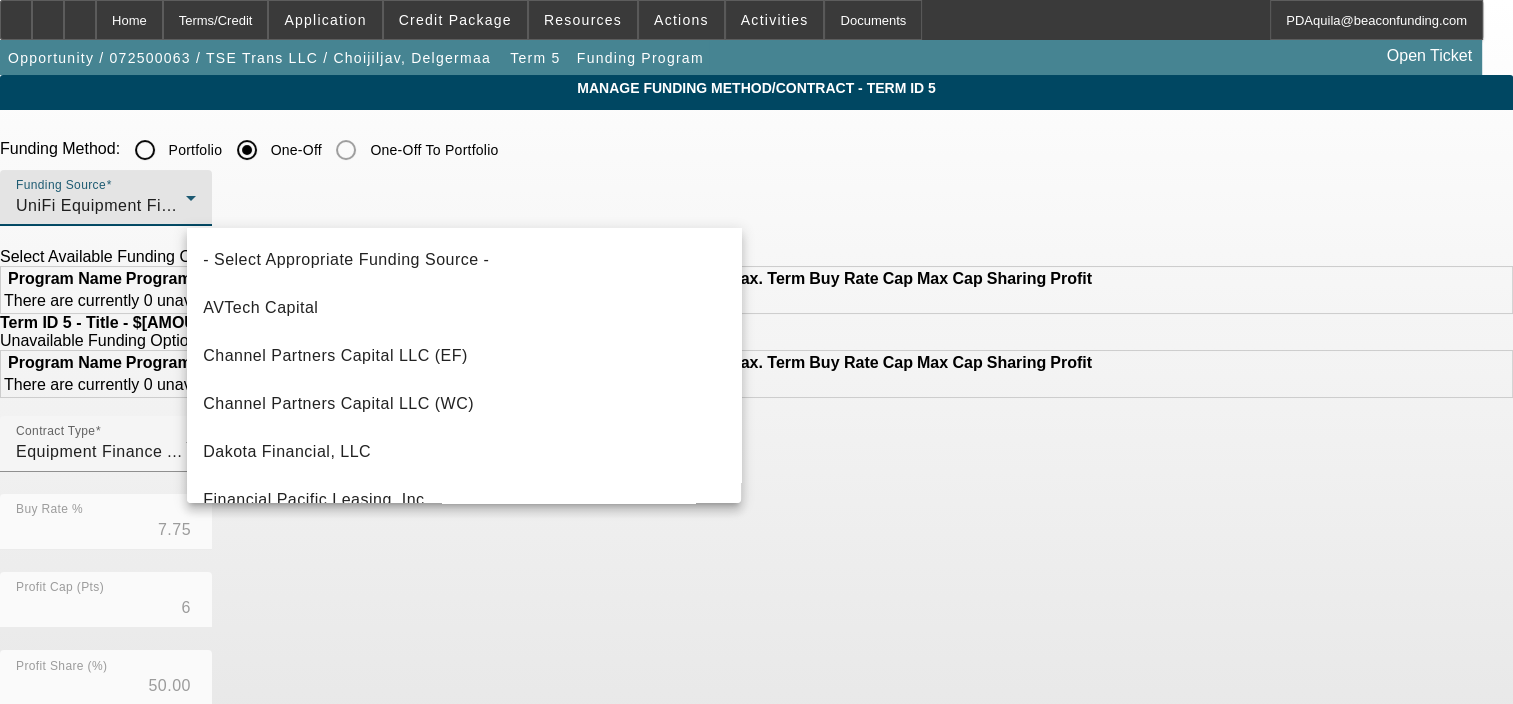 scroll, scrollTop: 559, scrollLeft: 0, axis: vertical 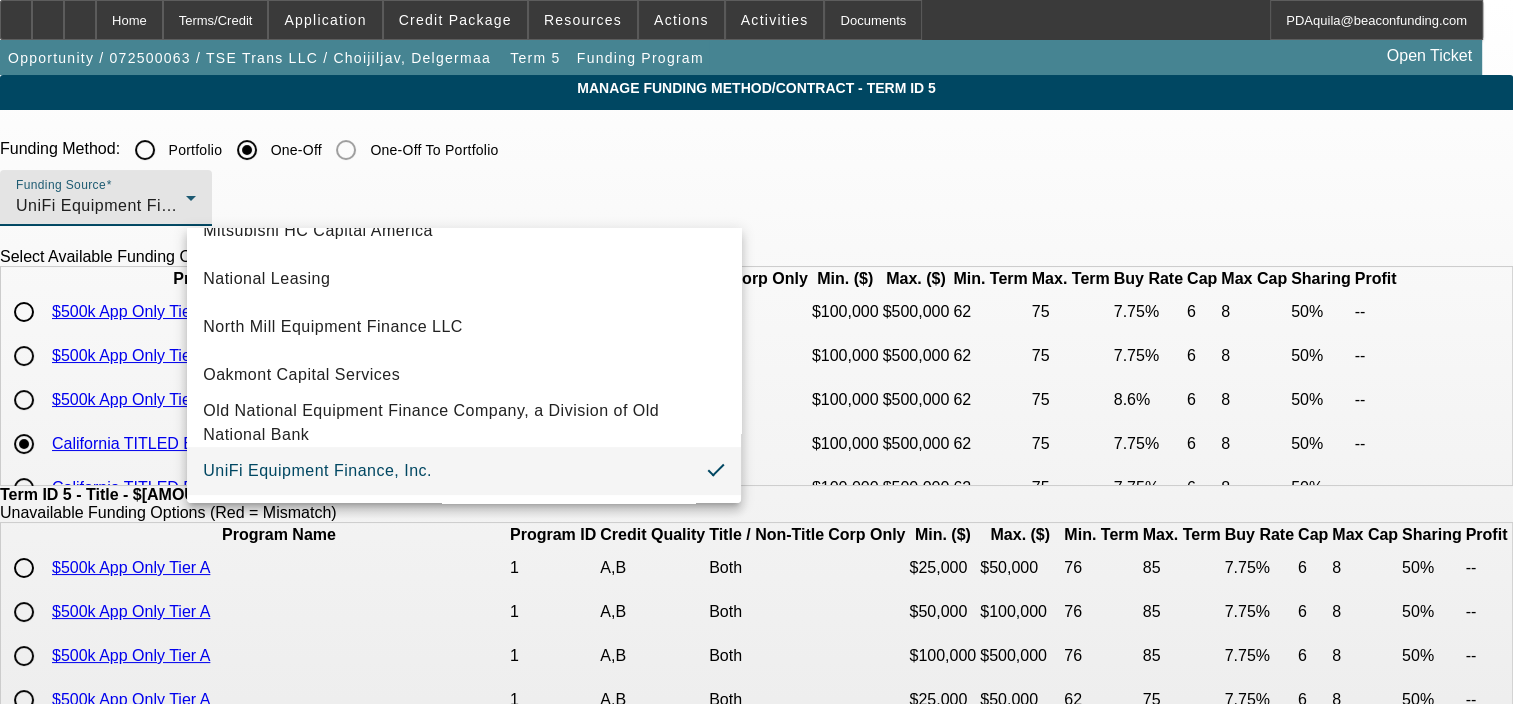 click at bounding box center [756, 352] 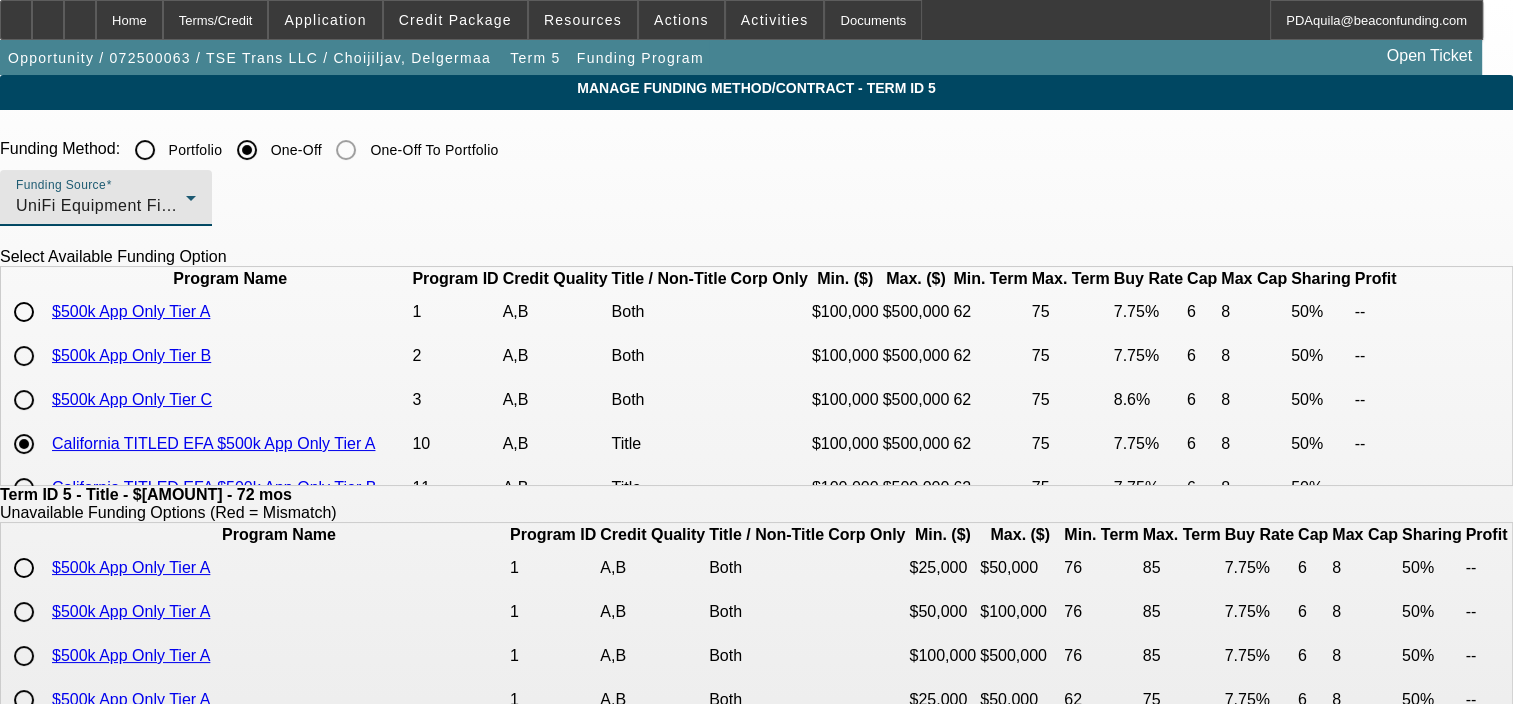 click on "UniFi Equipment Finance, Inc." at bounding box center (101, 206) 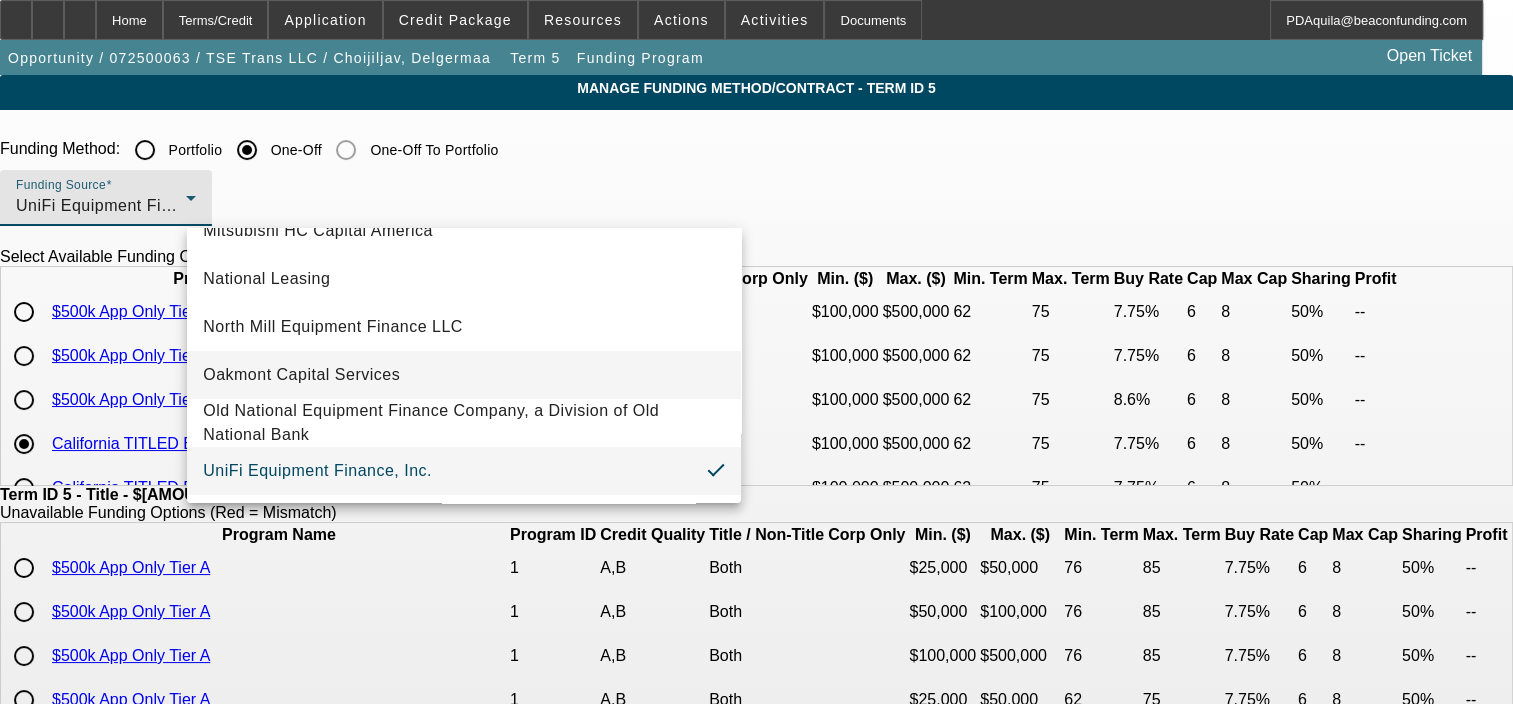 scroll, scrollTop: 566, scrollLeft: 0, axis: vertical 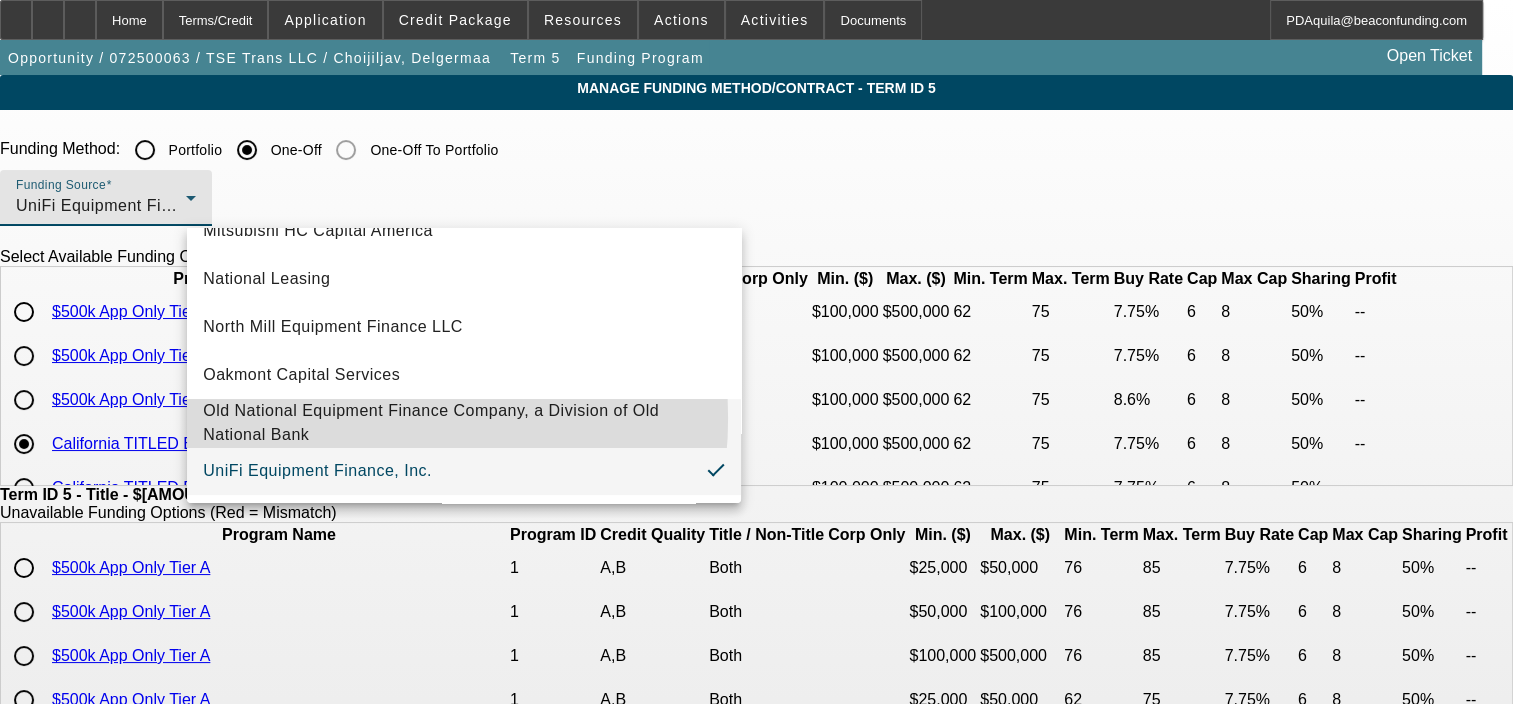 click on "Old National Equipment Finance Company, a Division of Old National Bank" at bounding box center (464, 423) 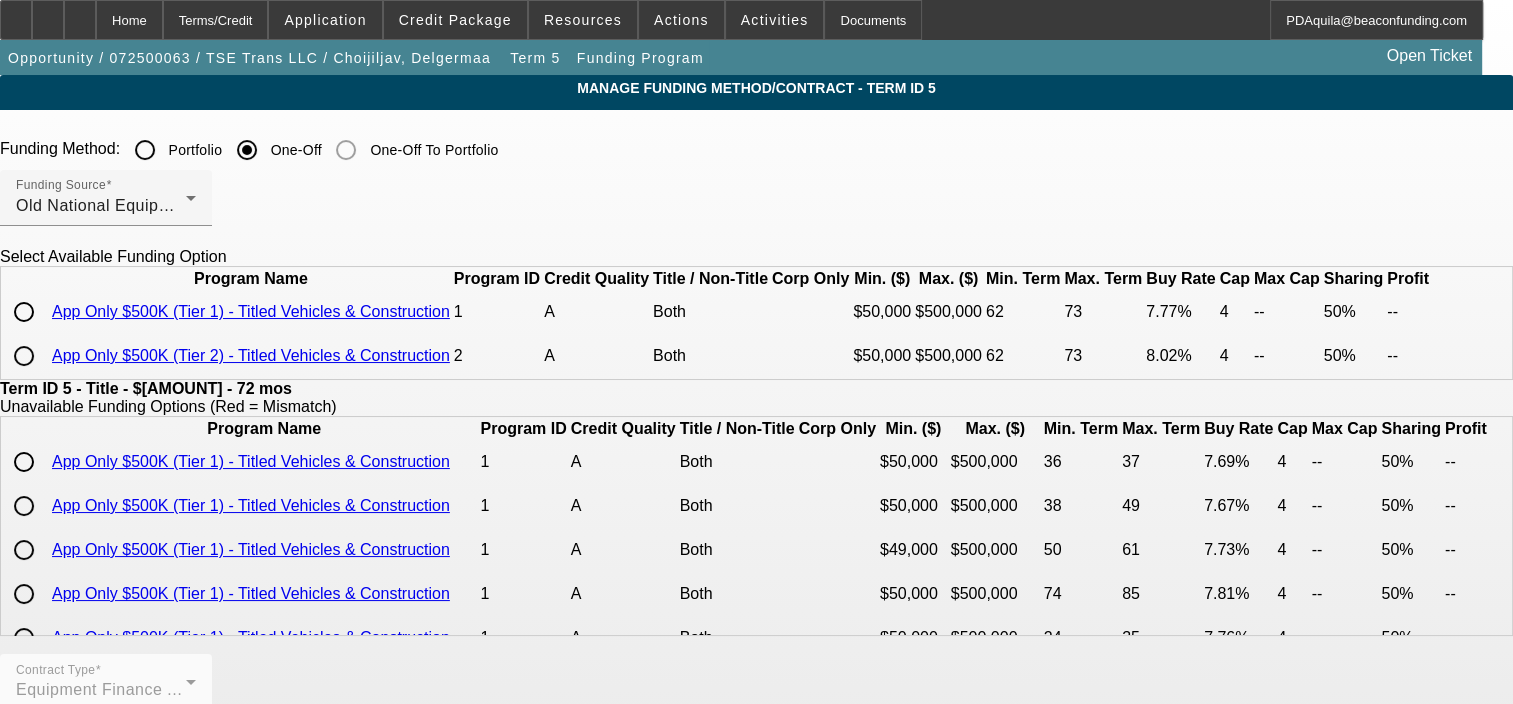 click on "Manage Funding Method/Contract - Term ID 5
Funding Method:
Portfolio
One-Off
One-Off To Portfolio
Funding Source
Old National Equipment Finance Company, a Division of Old National Bank
Select Available Funding Option
Program Name
Program ID
Credit Quality
Title / Non-Title
Corp Only
Min. ($)
Max. ($)
Min. Term" at bounding box center [756, 706] 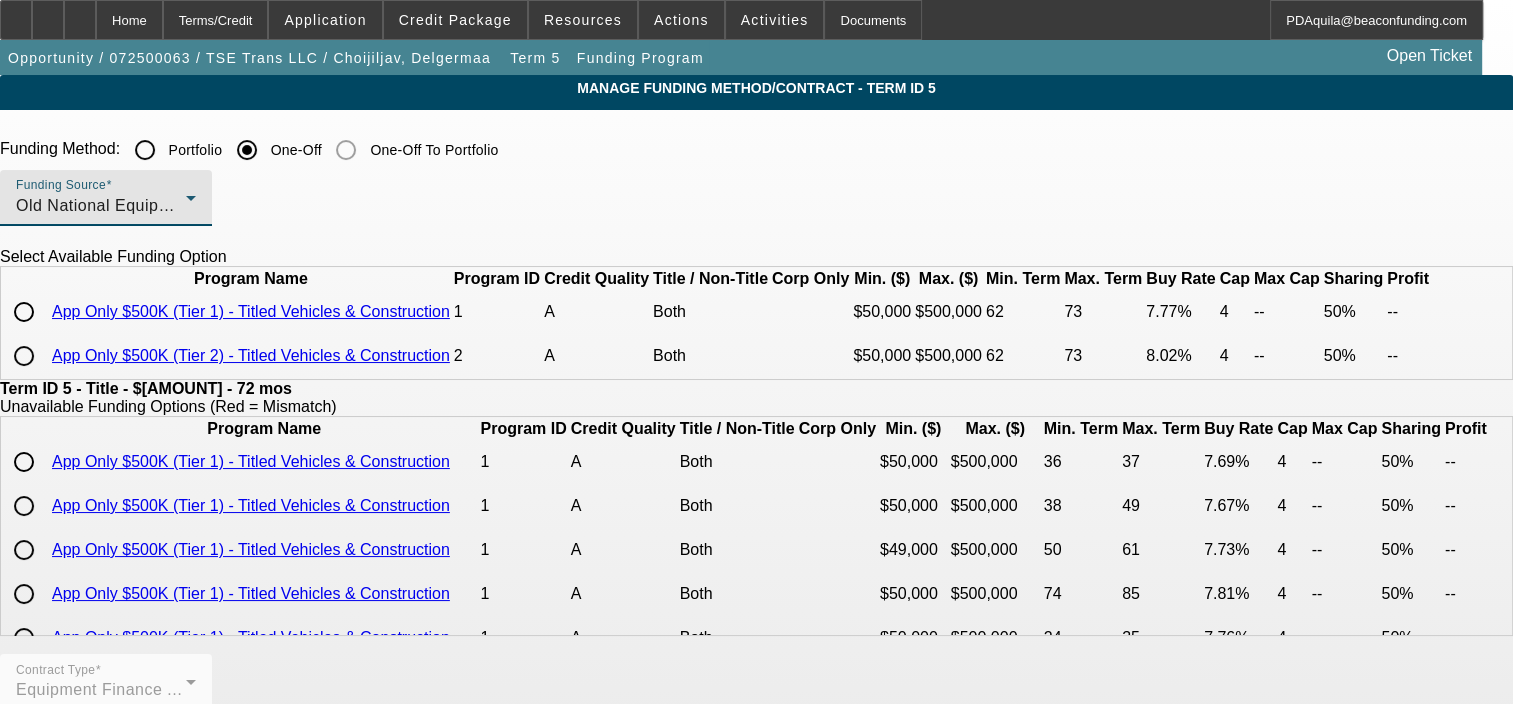 click on "Old National Equipment Finance Company, a Division of Old National Bank" at bounding box center (299, 205) 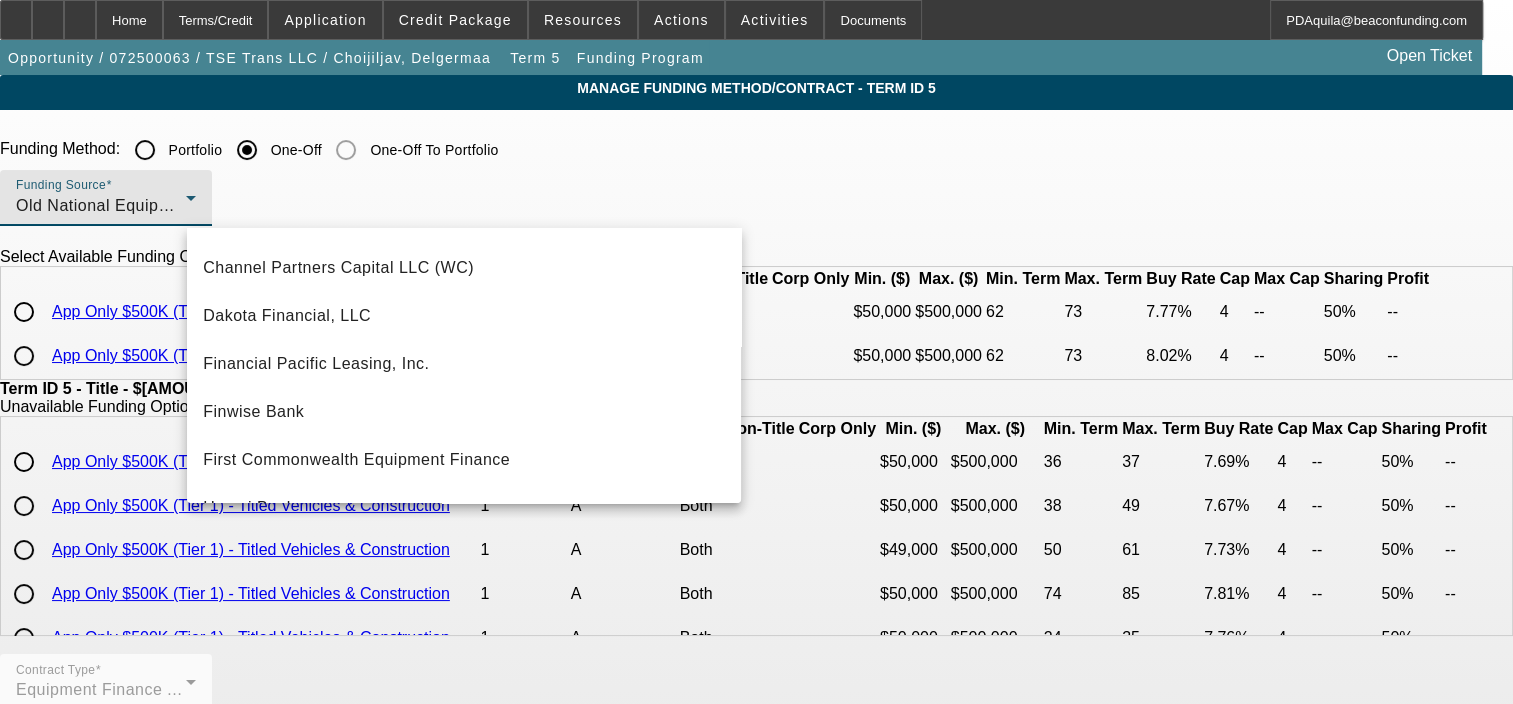 scroll, scrollTop: 135, scrollLeft: 0, axis: vertical 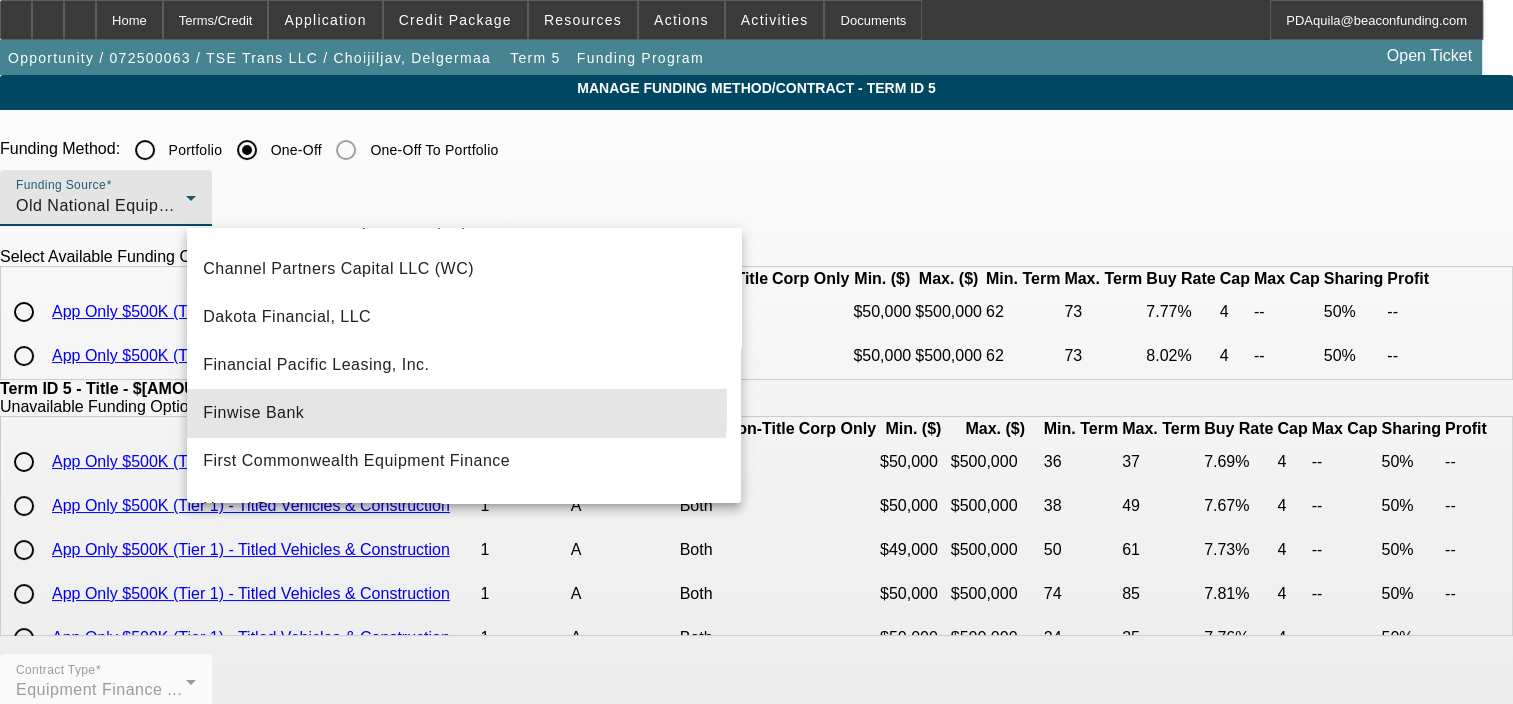 click on "Finwise Bank" at bounding box center (464, 413) 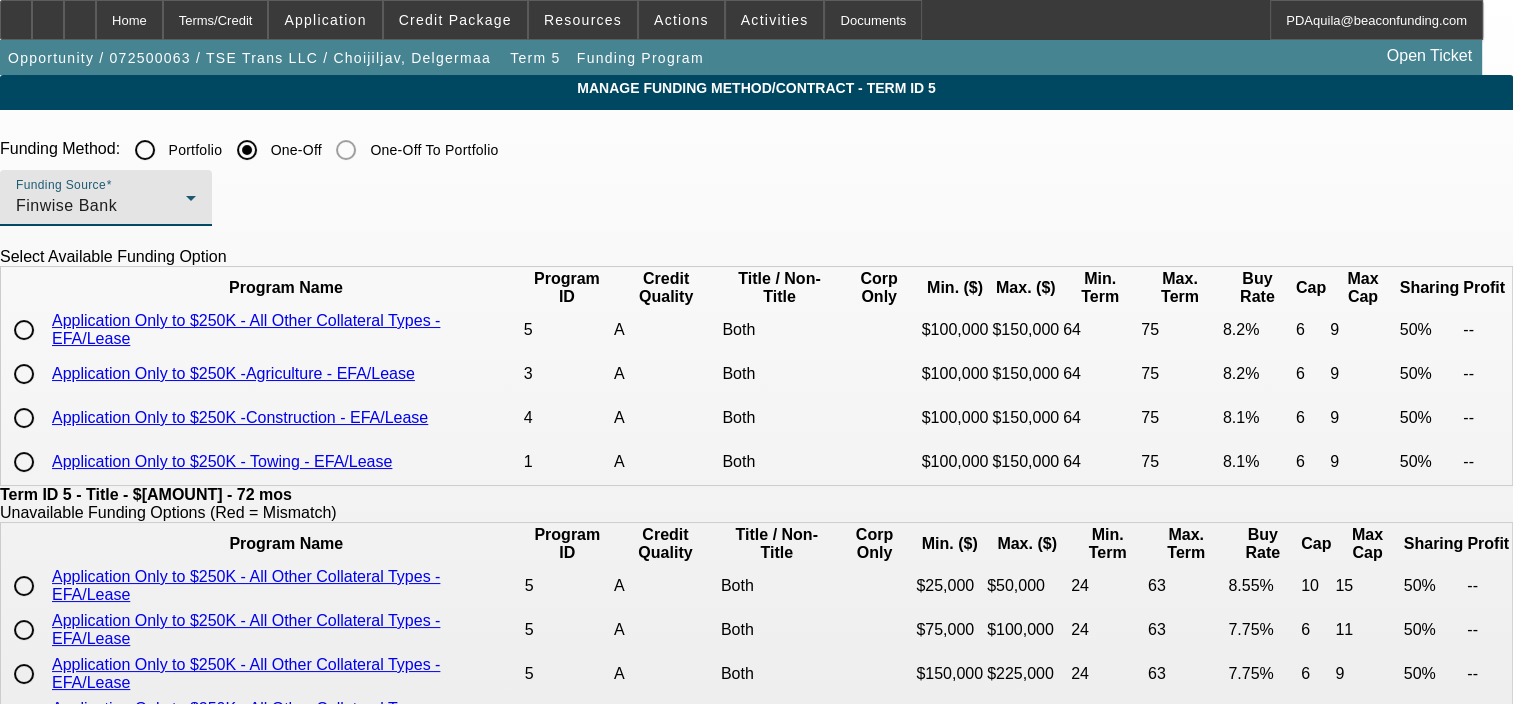 click on "Funding Source
Finwise Bank" at bounding box center [106, 198] 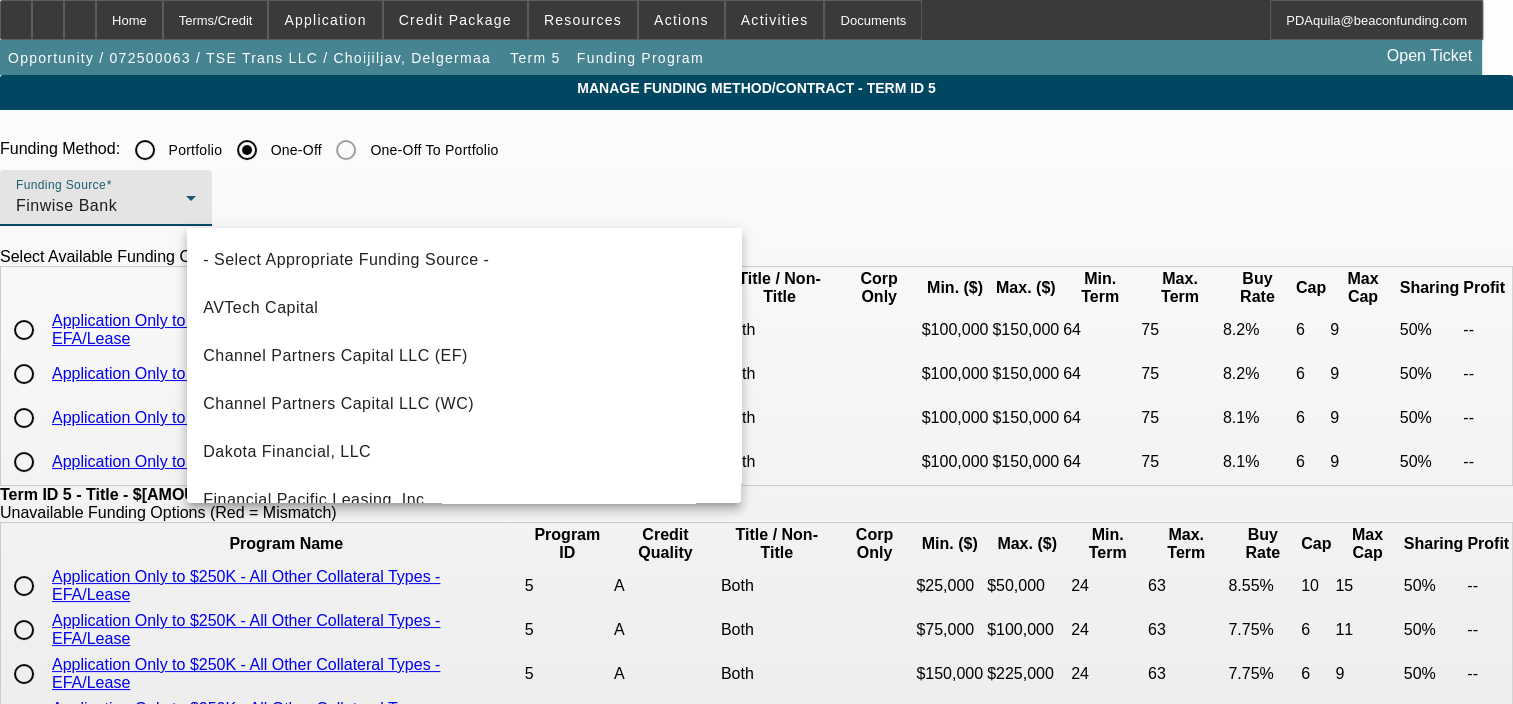 scroll, scrollTop: 68, scrollLeft: 0, axis: vertical 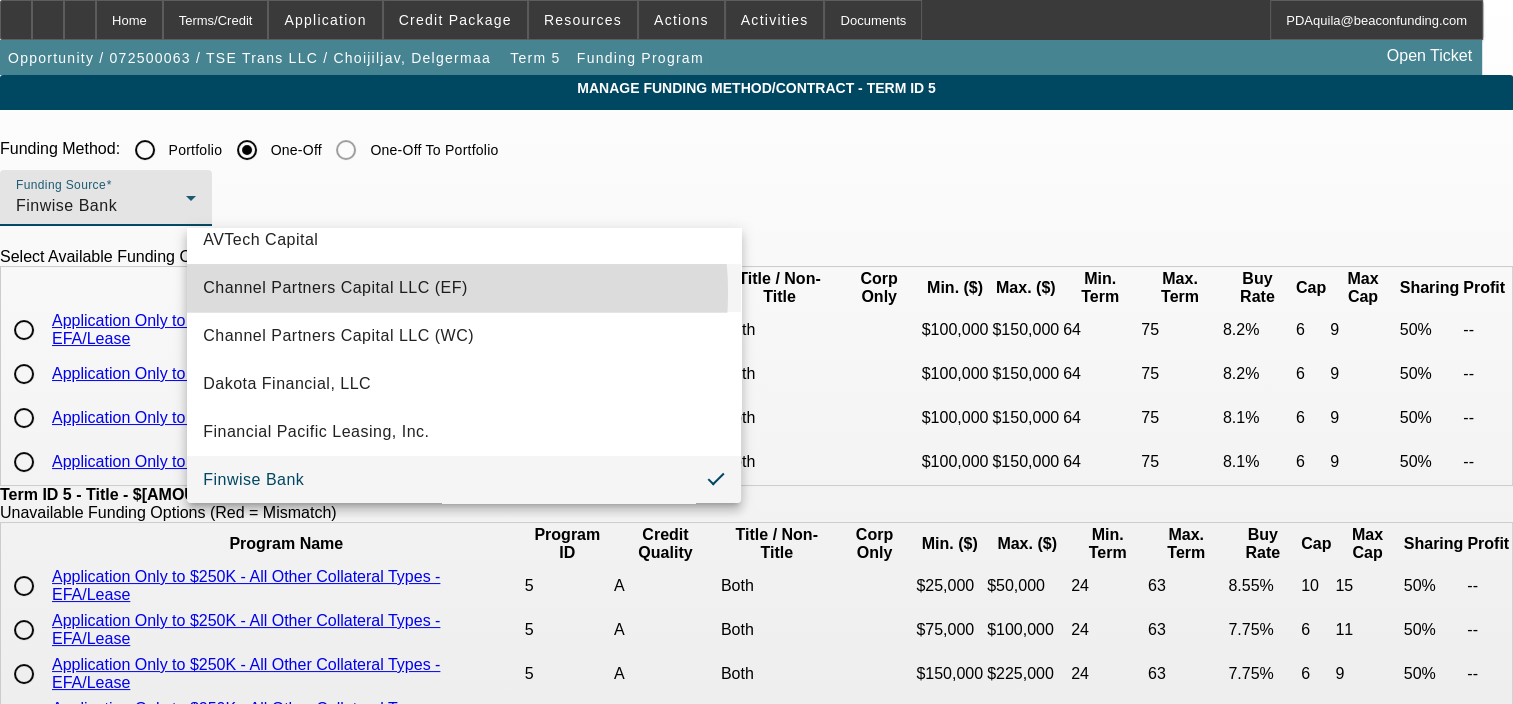 click on "Channel Partners Capital LLC (EF)" at bounding box center (335, 288) 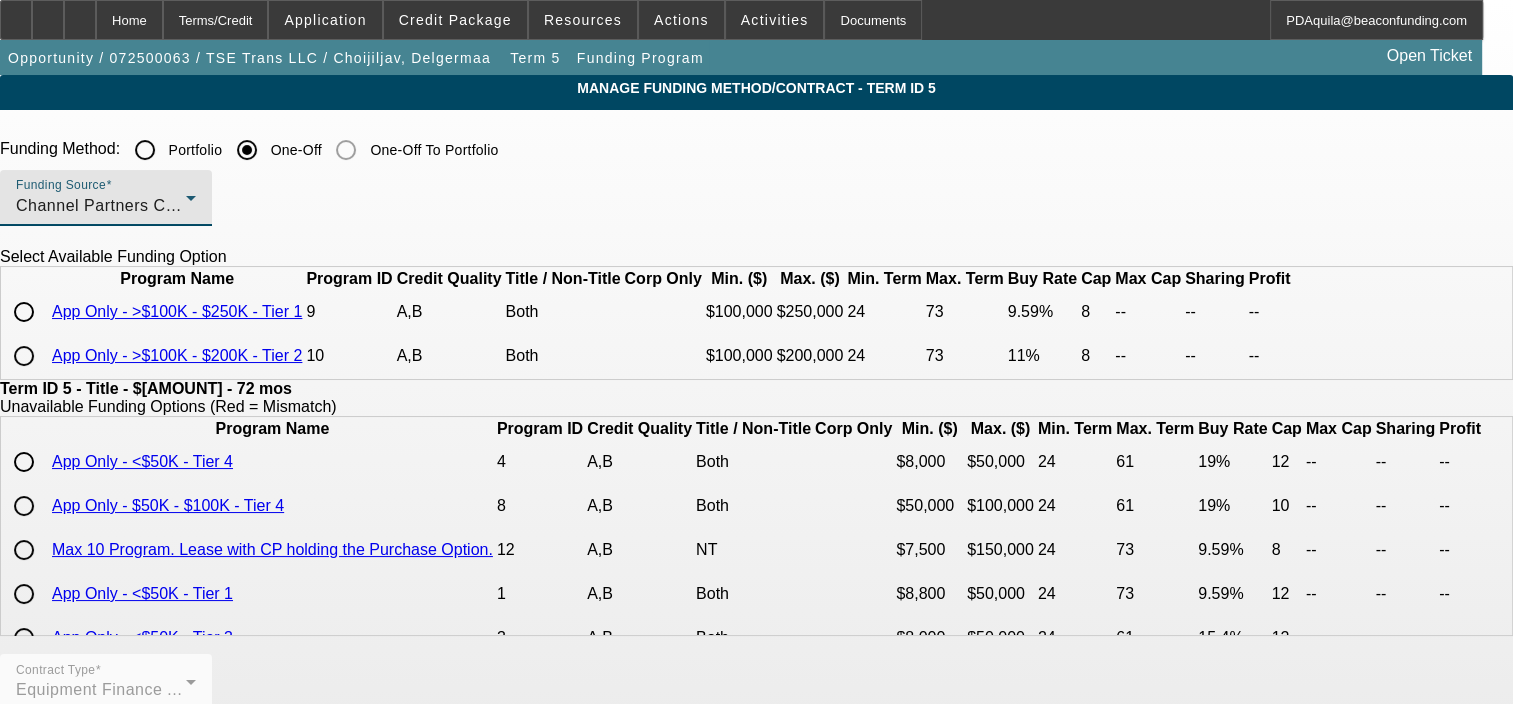 click at bounding box center [24, 312] 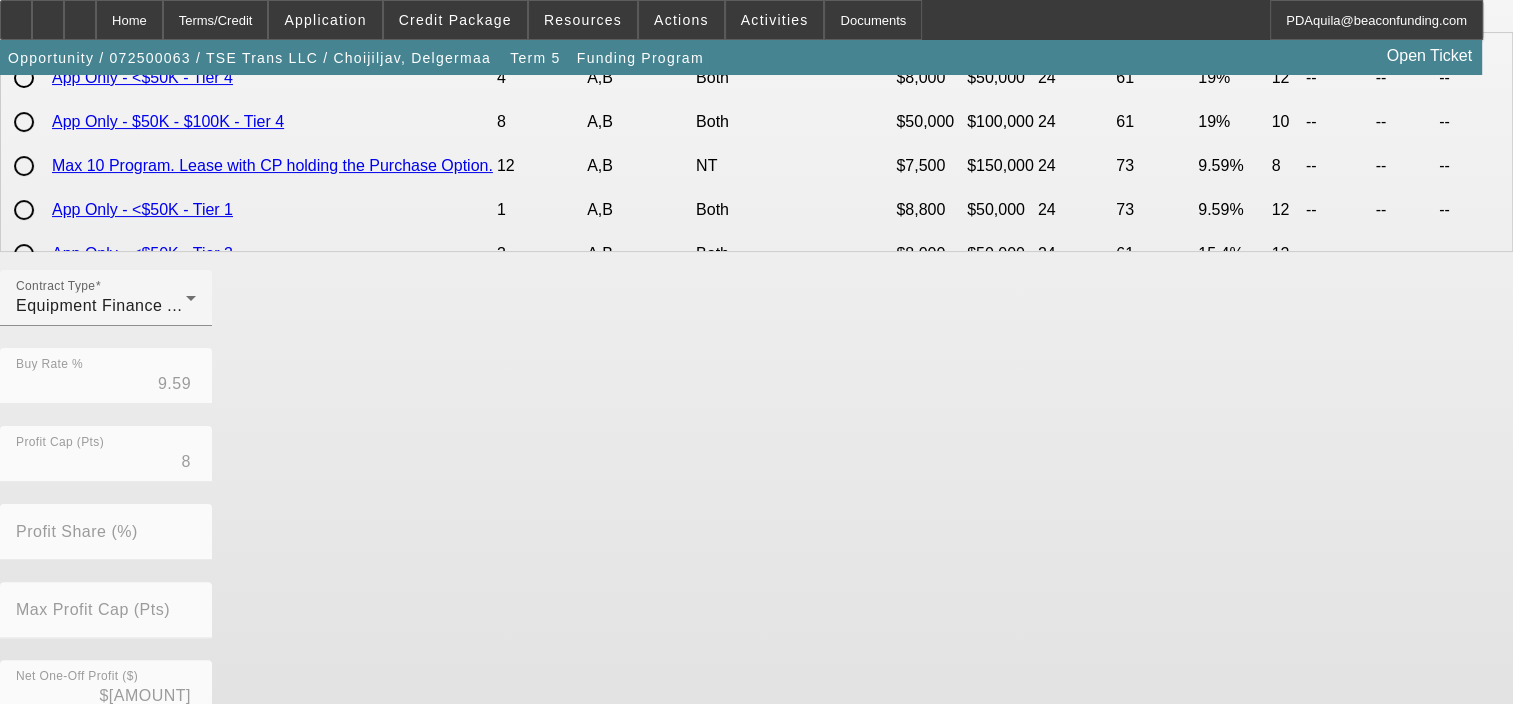 scroll, scrollTop: 442, scrollLeft: 0, axis: vertical 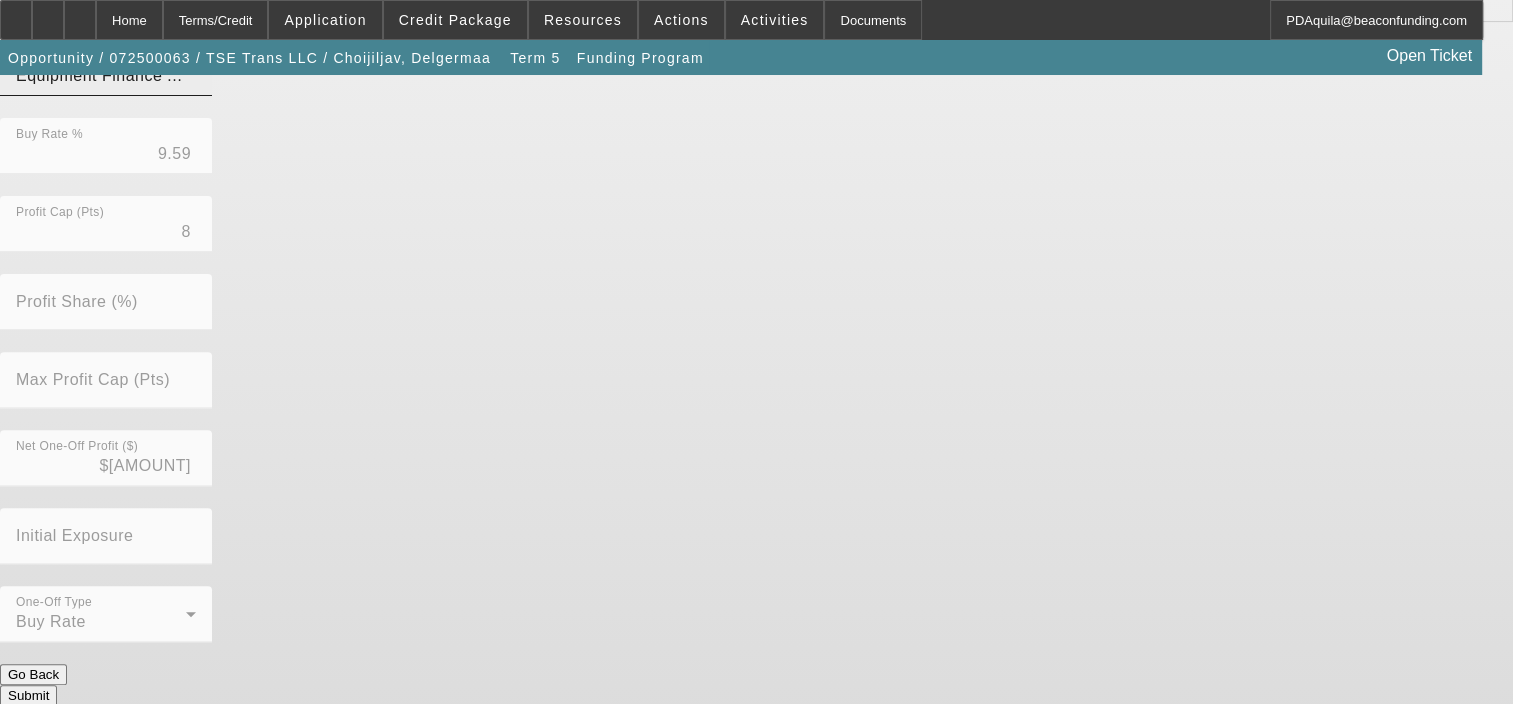 click on "Contract Type
Equipment Finance Agreement" at bounding box center (106, 68) 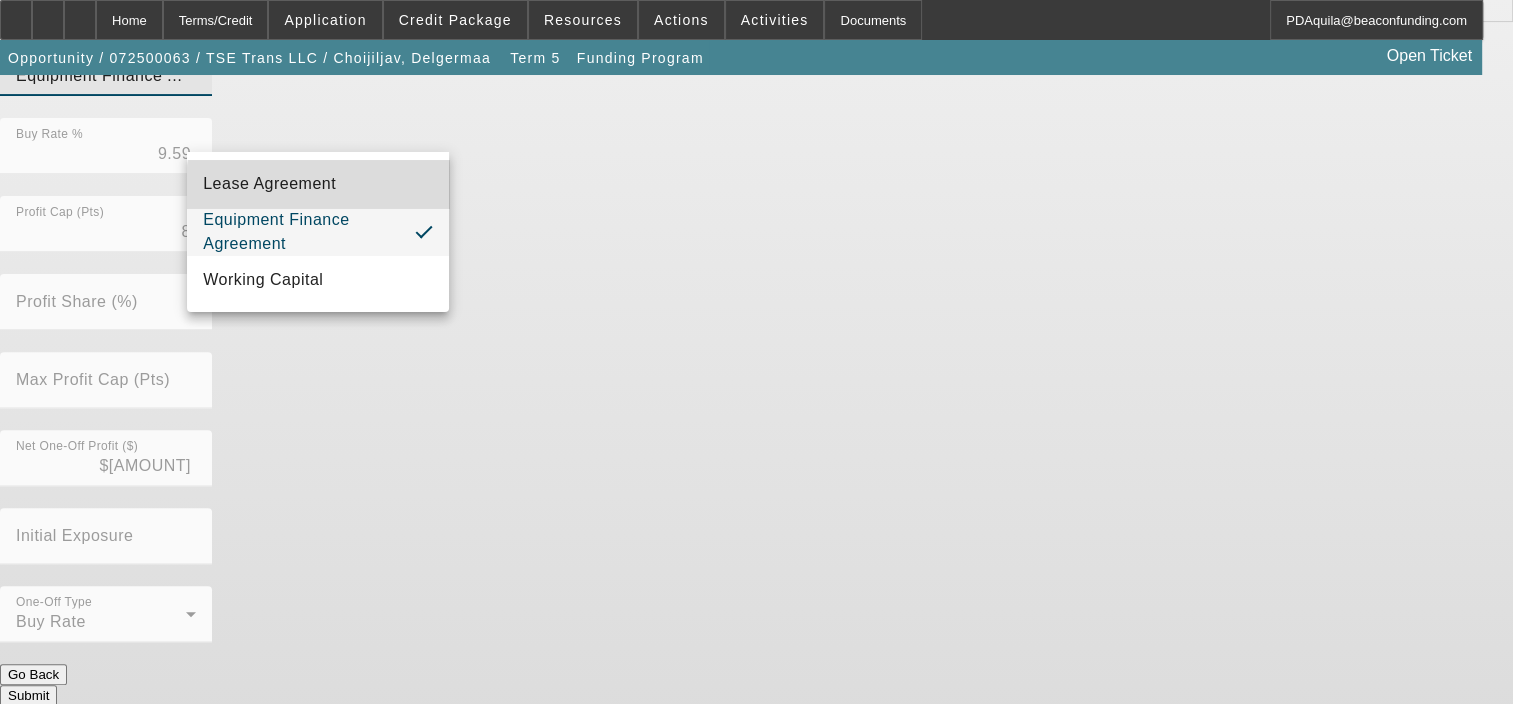 click on "Lease Agreement" at bounding box center (318, 184) 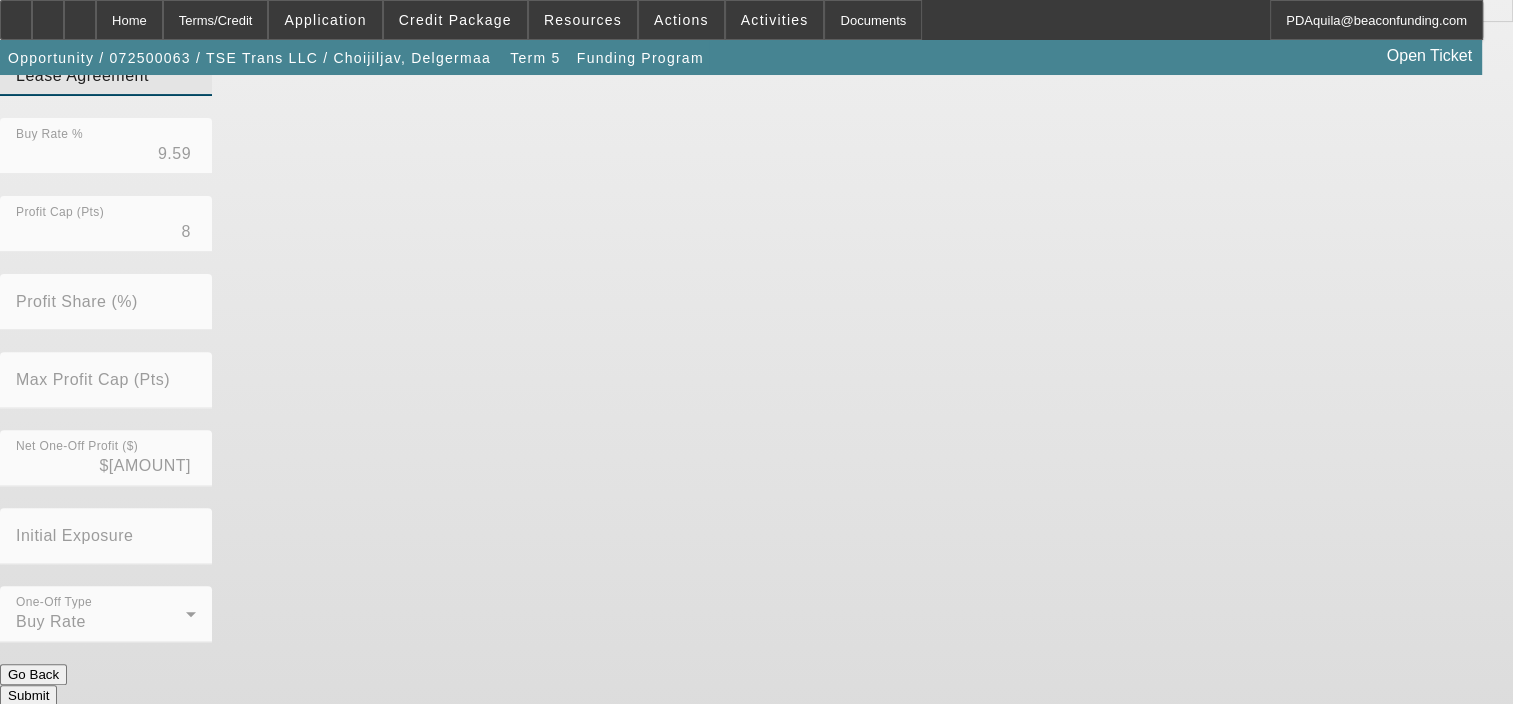 click on "Contract Type
Lease Agreement
Buy Rate %
9.59
Profit Cap (Pts)
8
Profit Share (%)
Max Profit Cap (Pts)
Net One-Off Profit ($)
$4,827.39
Initial Exposure
One-Off Type
Buy Rate" at bounding box center [756, 352] 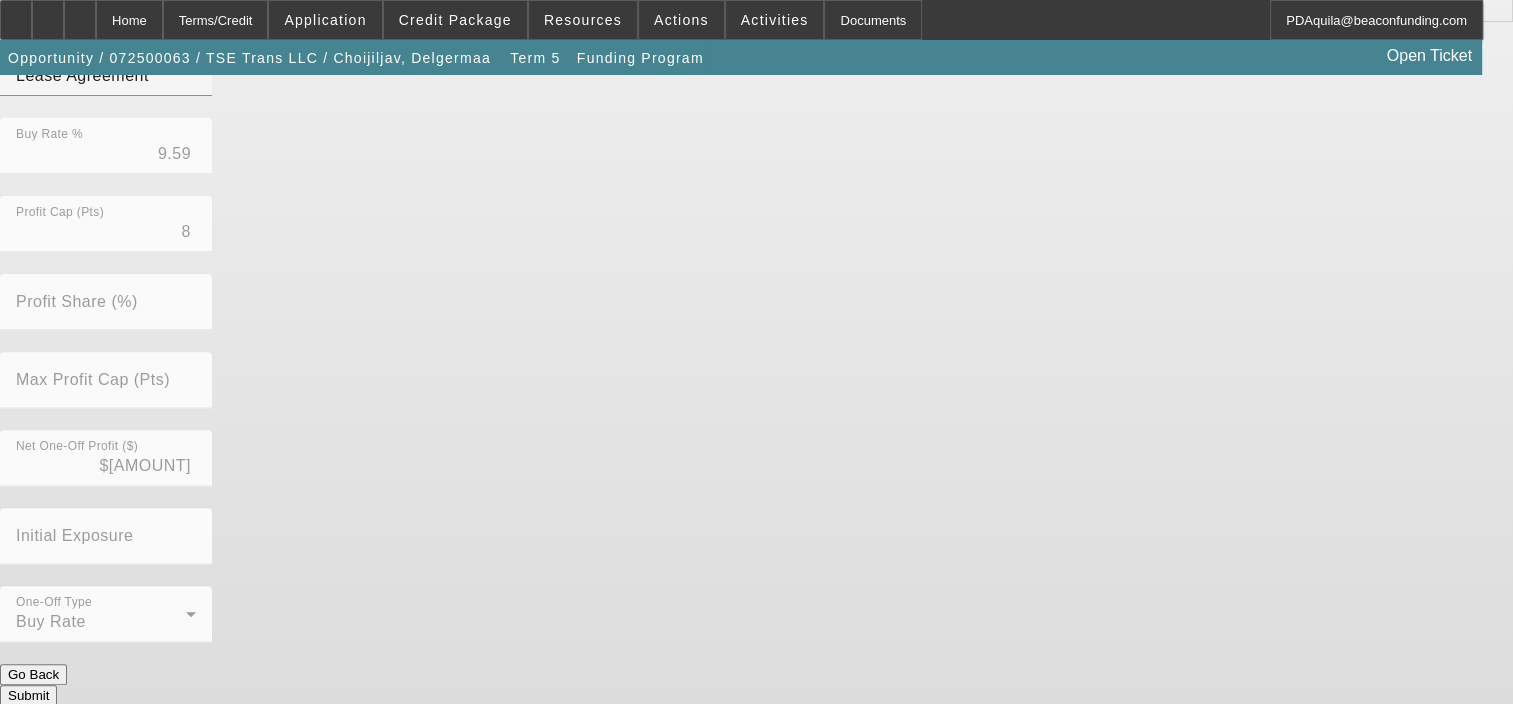 click on "Submit" at bounding box center [28, 695] 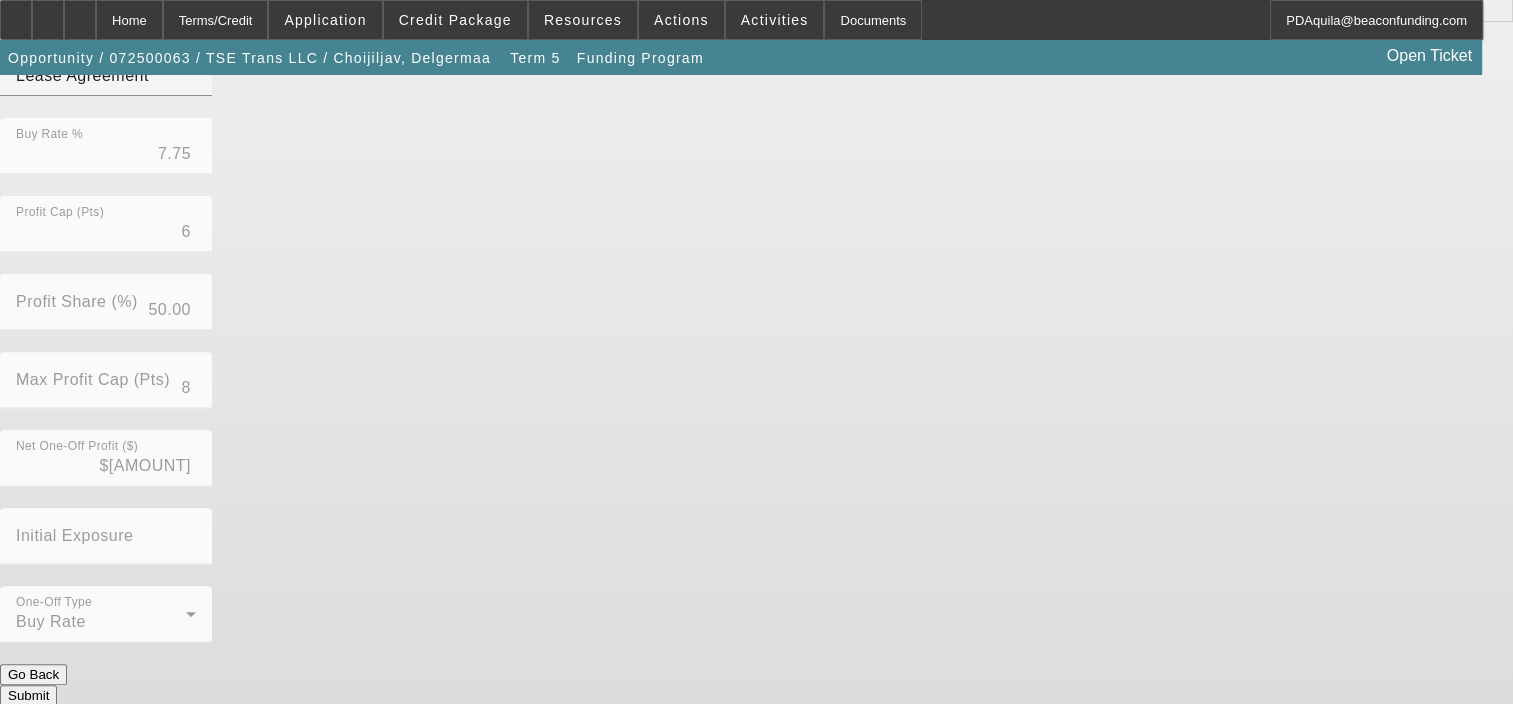 scroll, scrollTop: 0, scrollLeft: 0, axis: both 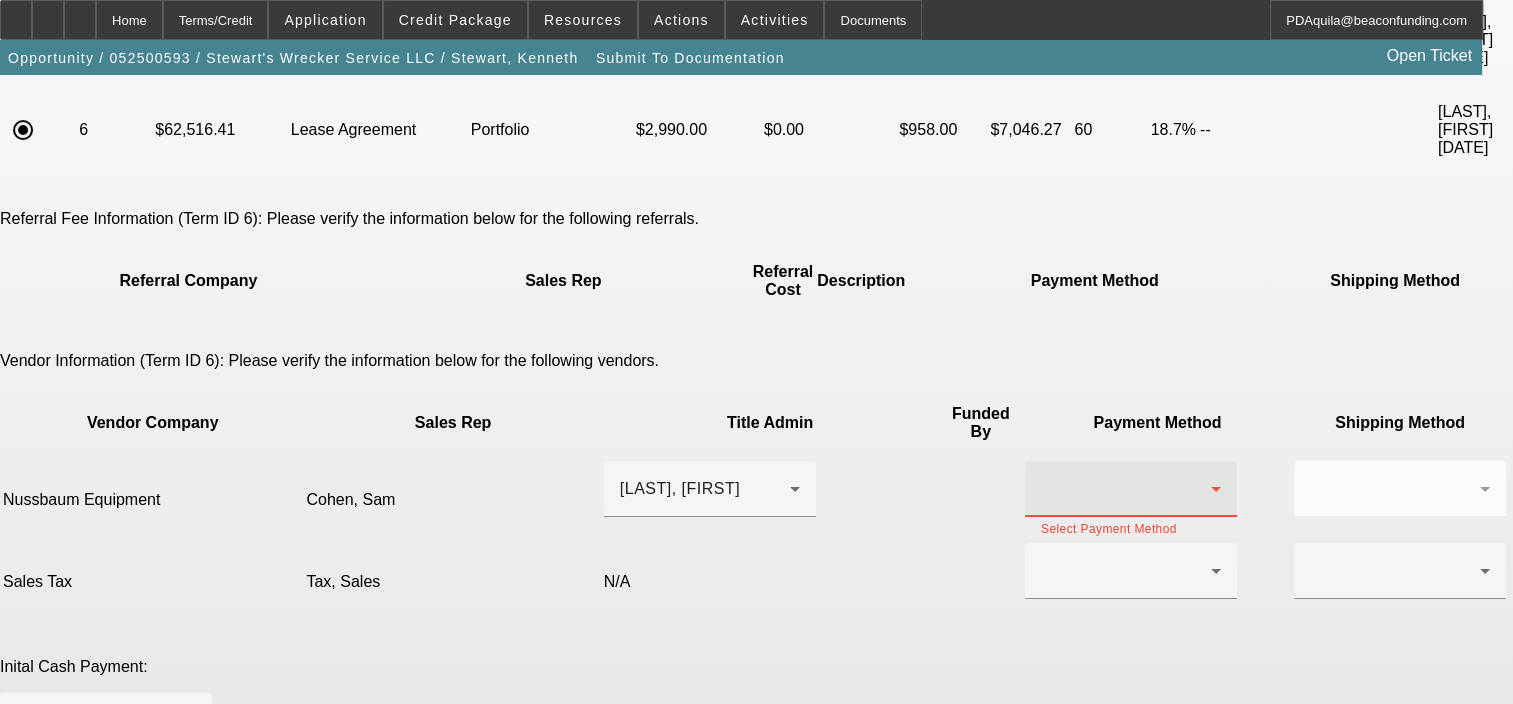 click at bounding box center [1126, 489] 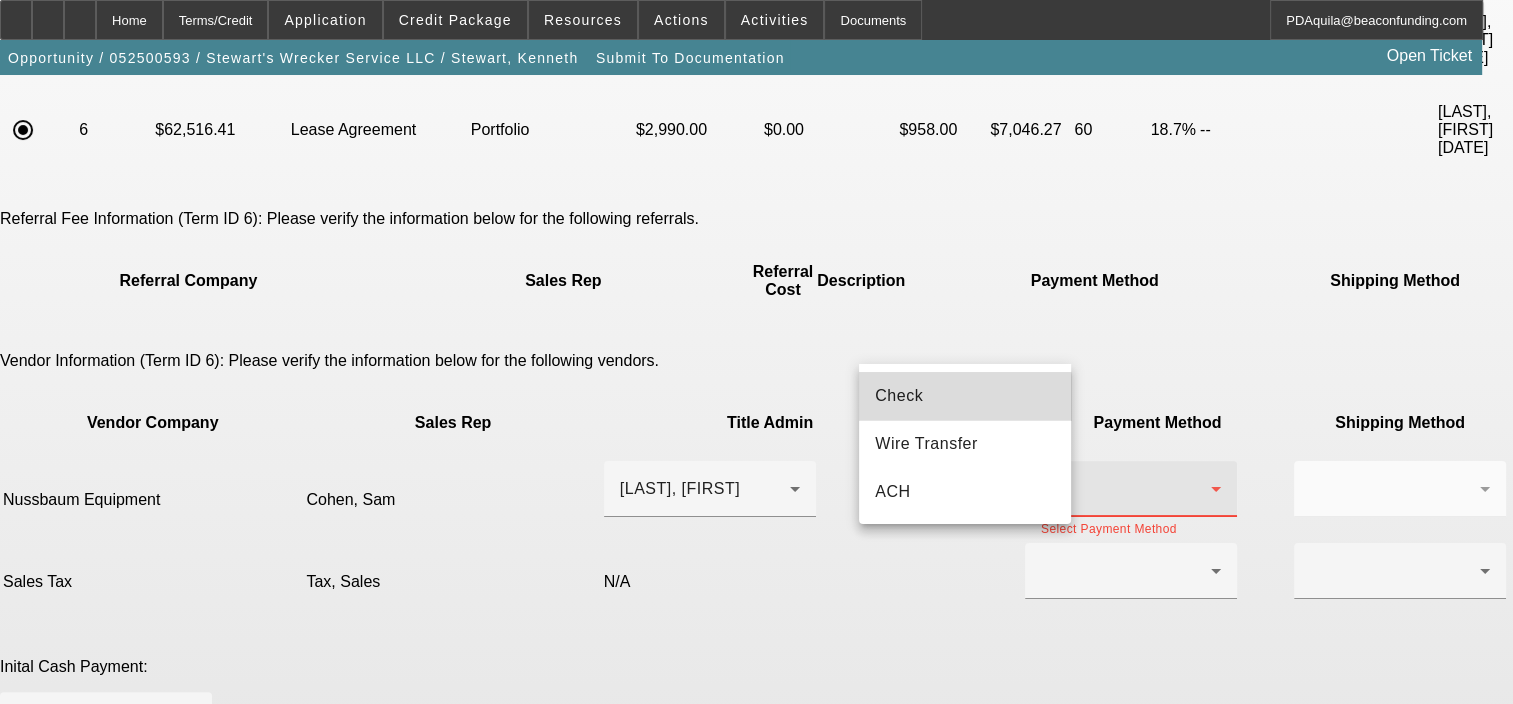 click on "Check" at bounding box center [965, 396] 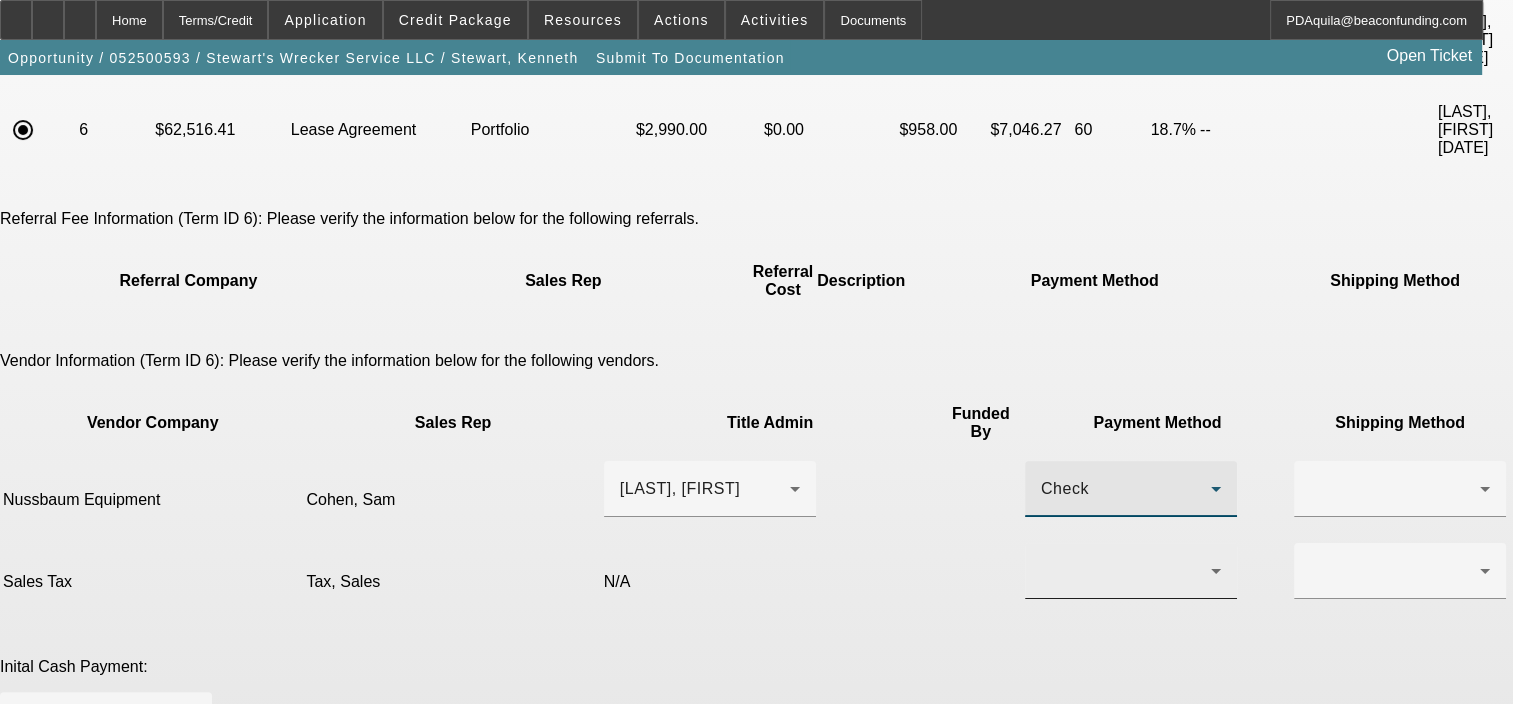 click at bounding box center [1126, 571] 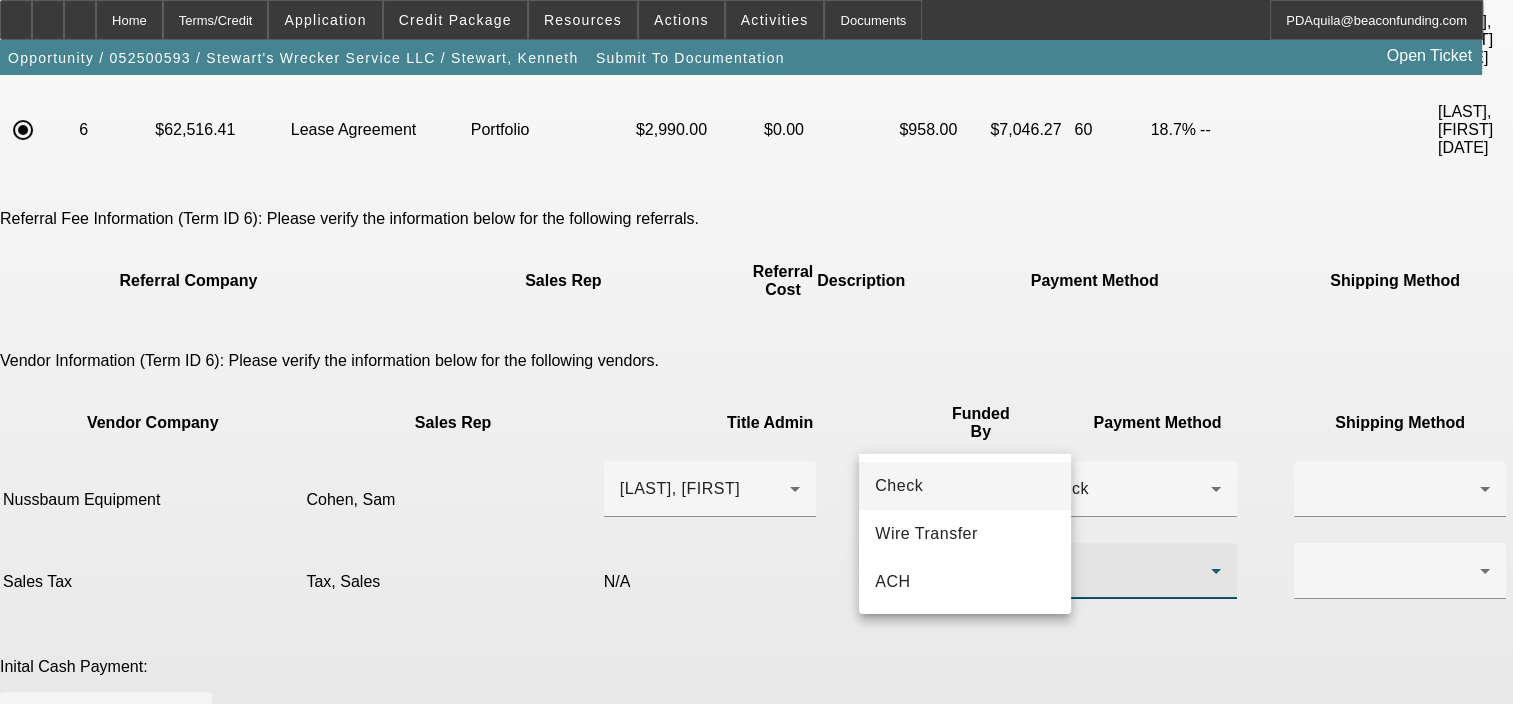 click on "Check" at bounding box center (899, 486) 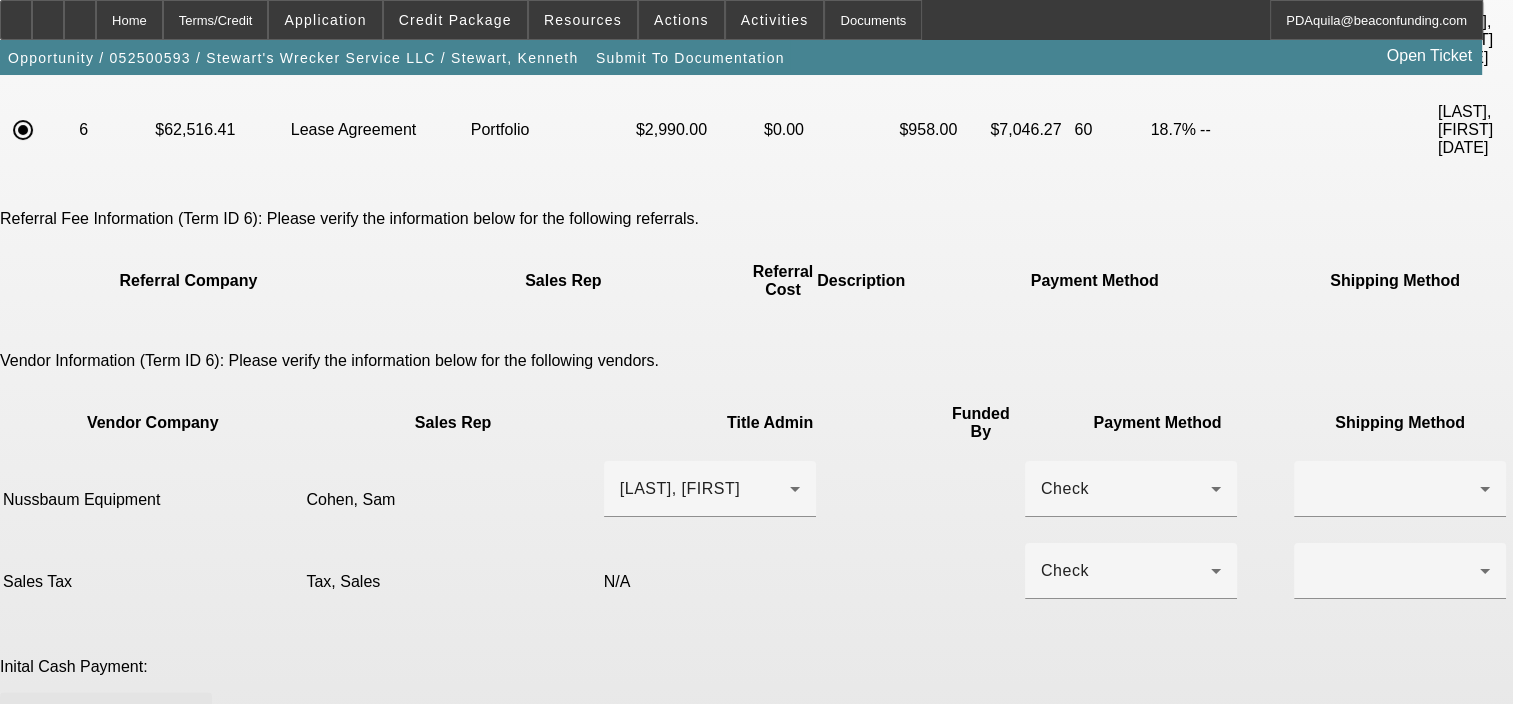 click on "Cashiers/Certified Check" at bounding box center [101, 720] 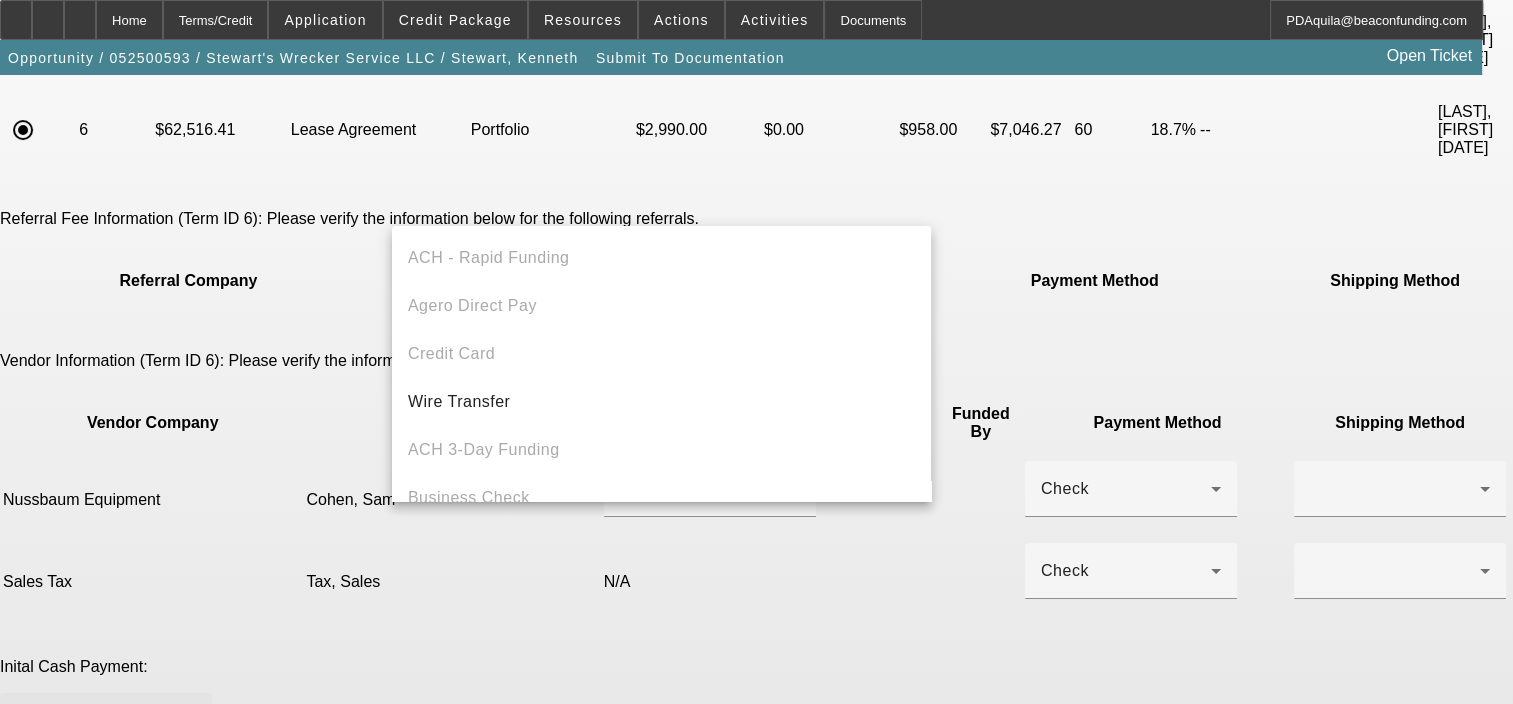 scroll, scrollTop: 68, scrollLeft: 0, axis: vertical 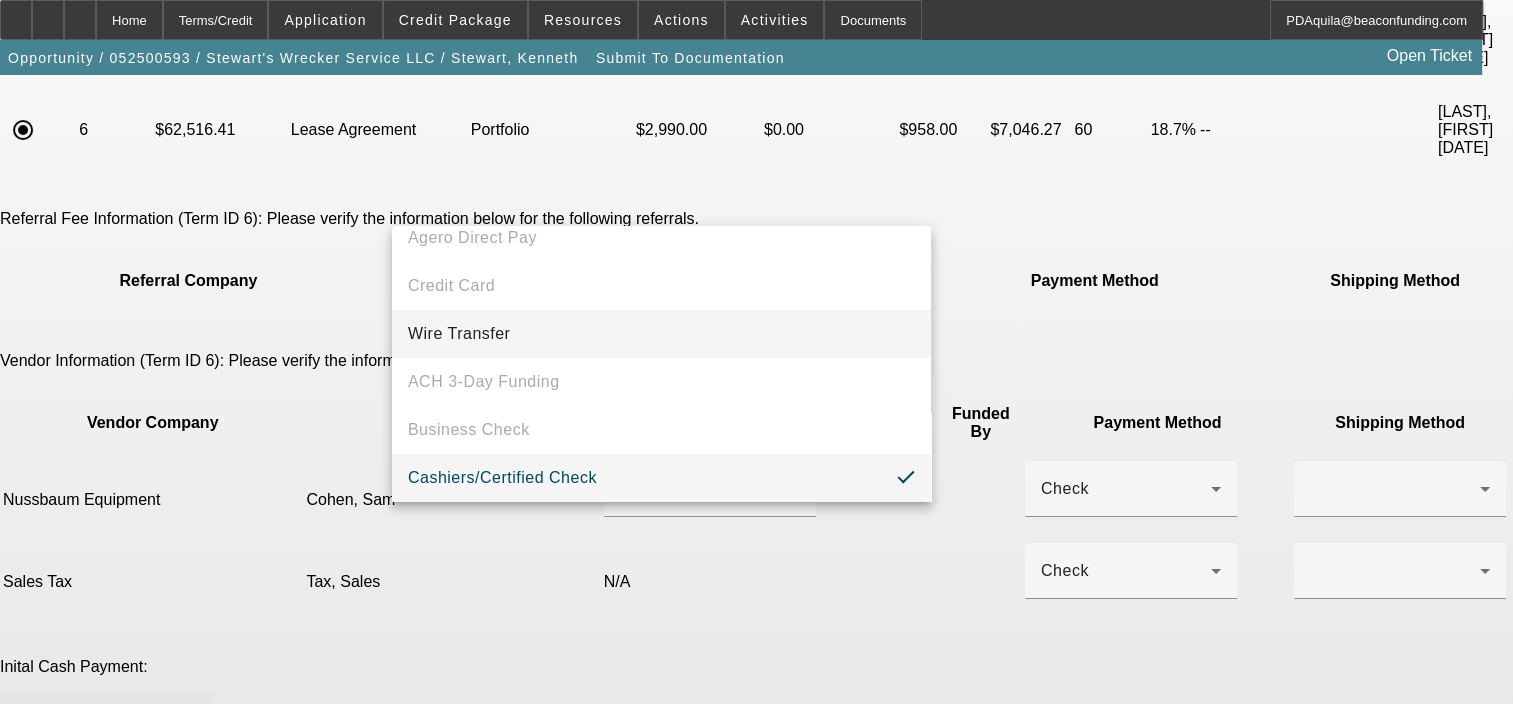 click on "Wire Transfer" at bounding box center (661, 334) 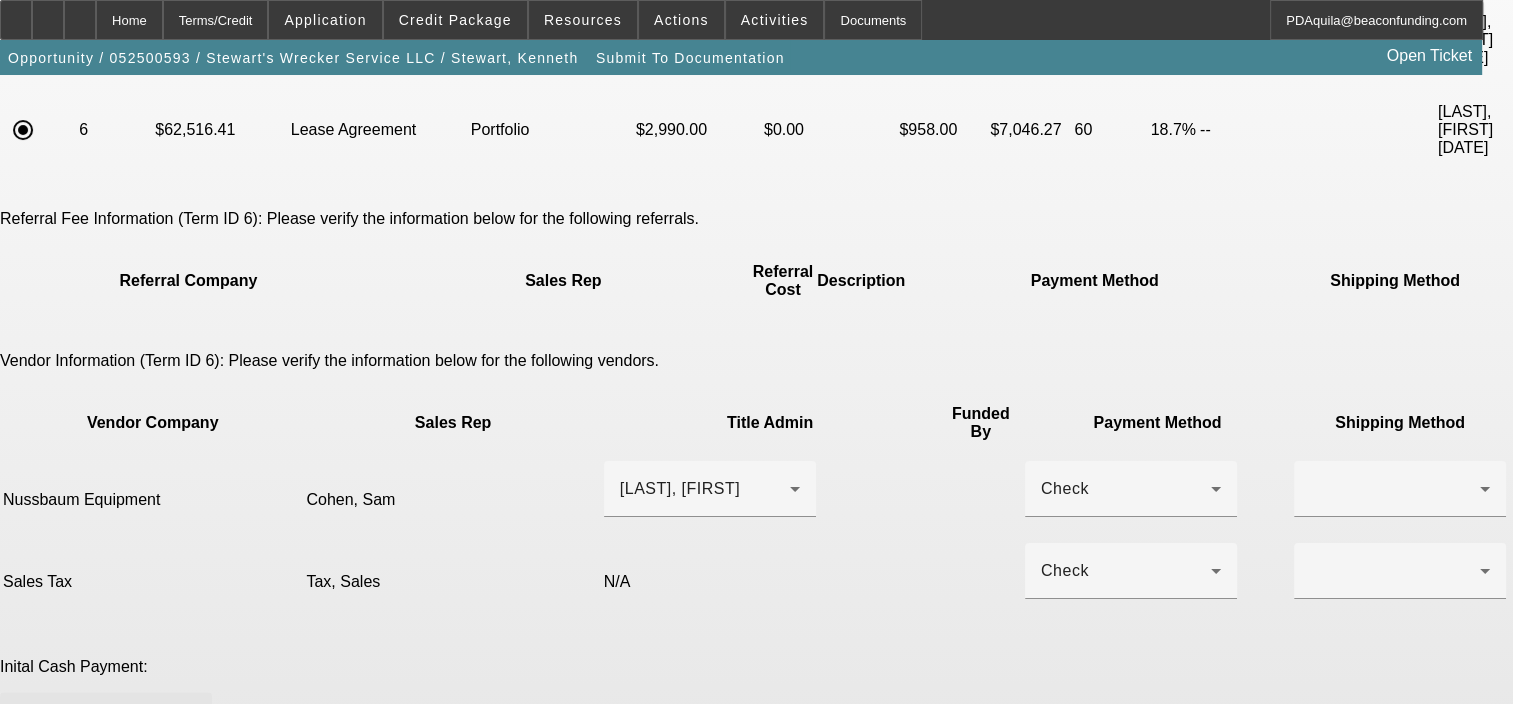 click at bounding box center (101, 848) 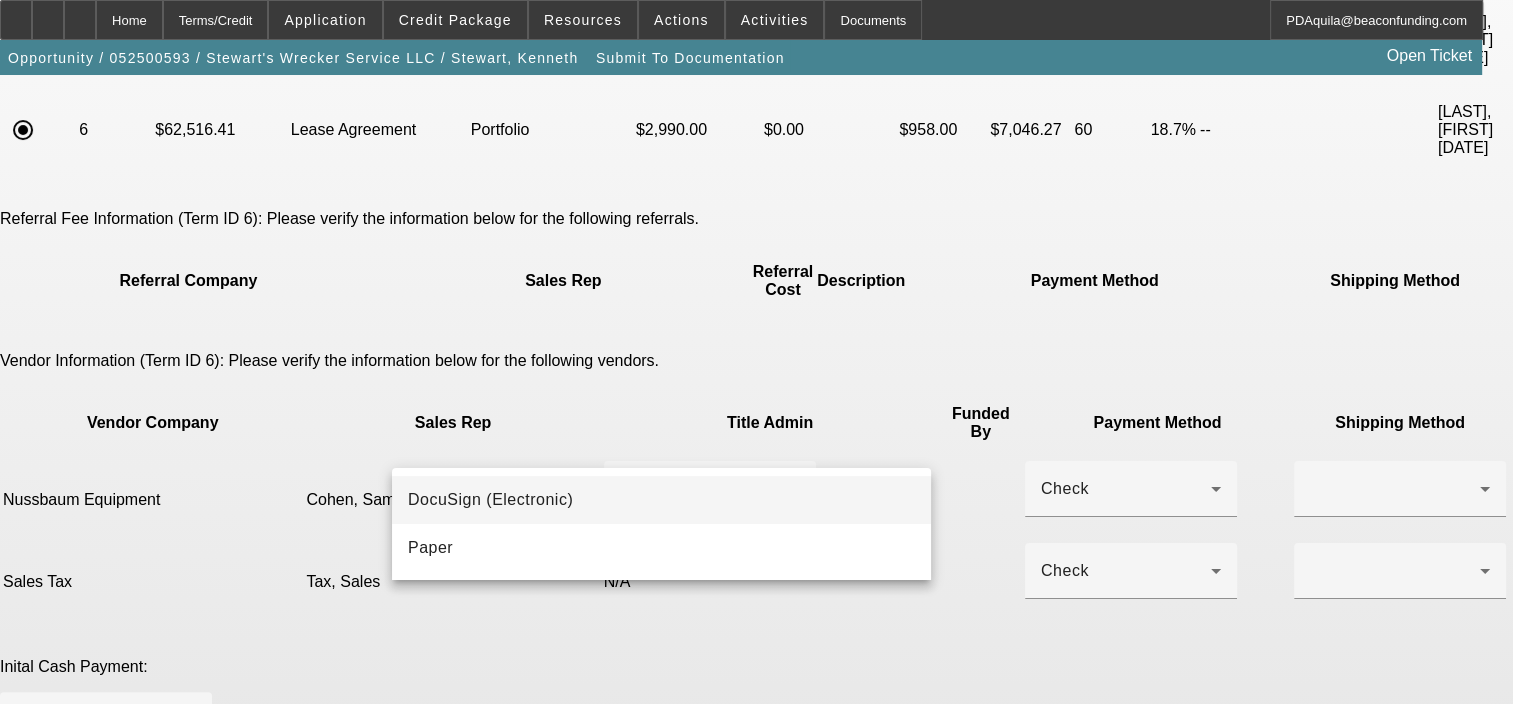 click on "DocuSign (Electronic)" at bounding box center (661, 500) 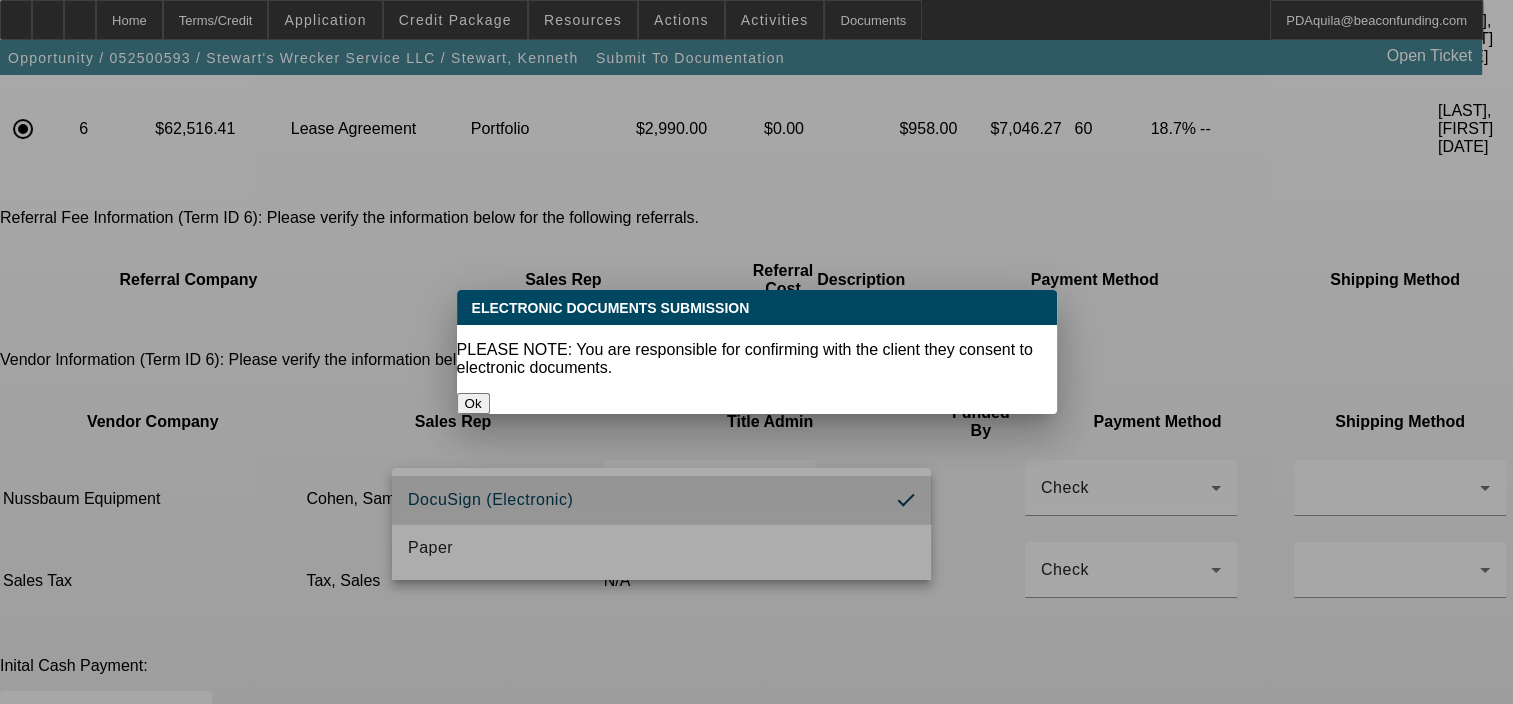 scroll, scrollTop: 0, scrollLeft: 0, axis: both 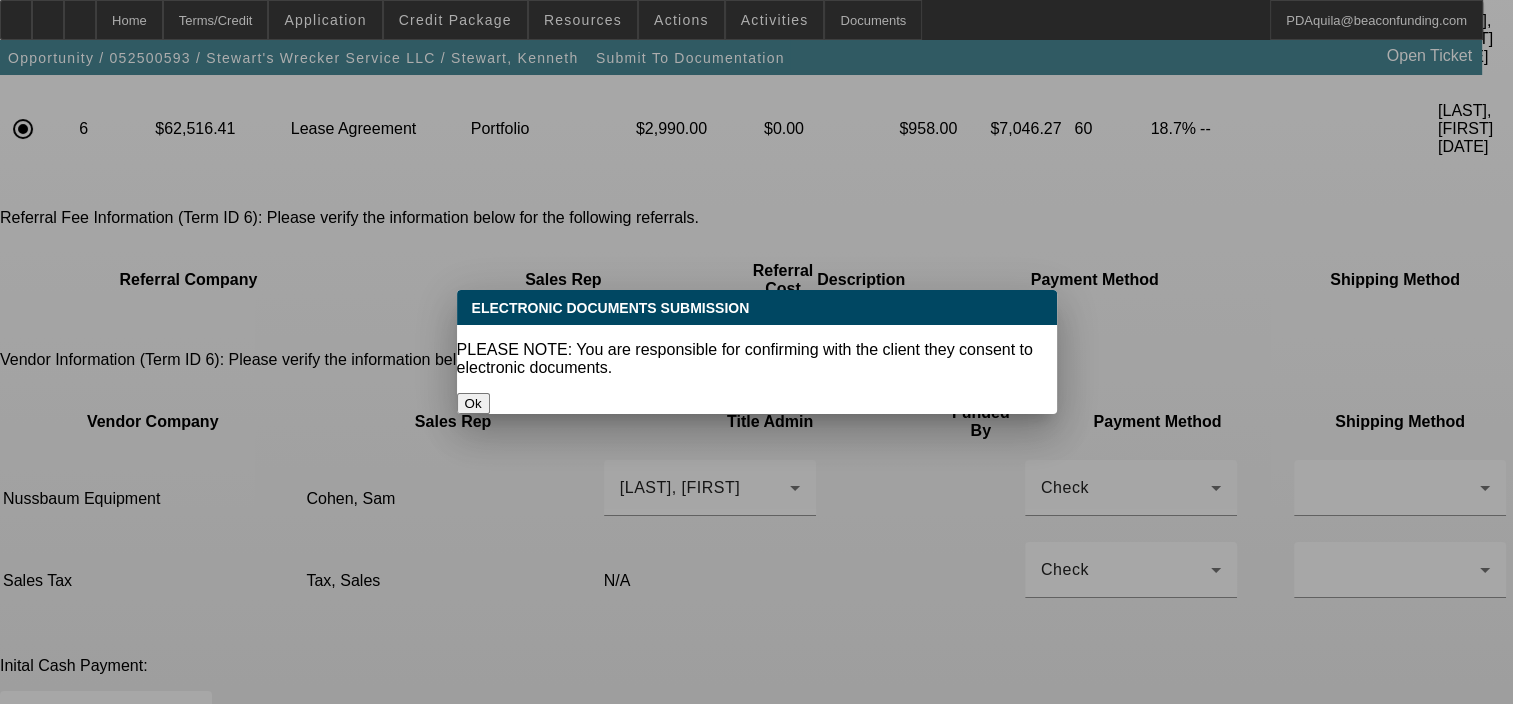 click on "Ok" at bounding box center [473, 403] 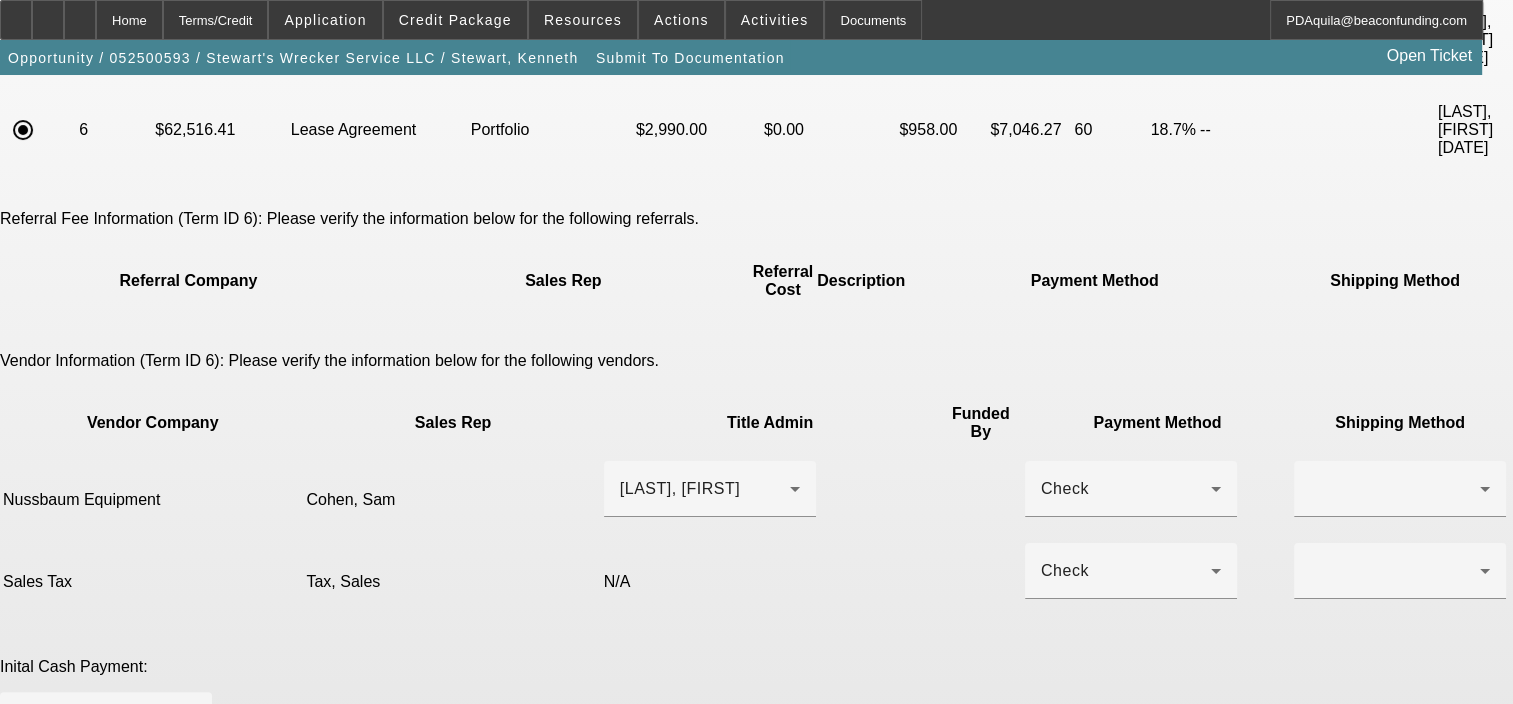 scroll, scrollTop: 504, scrollLeft: 0, axis: vertical 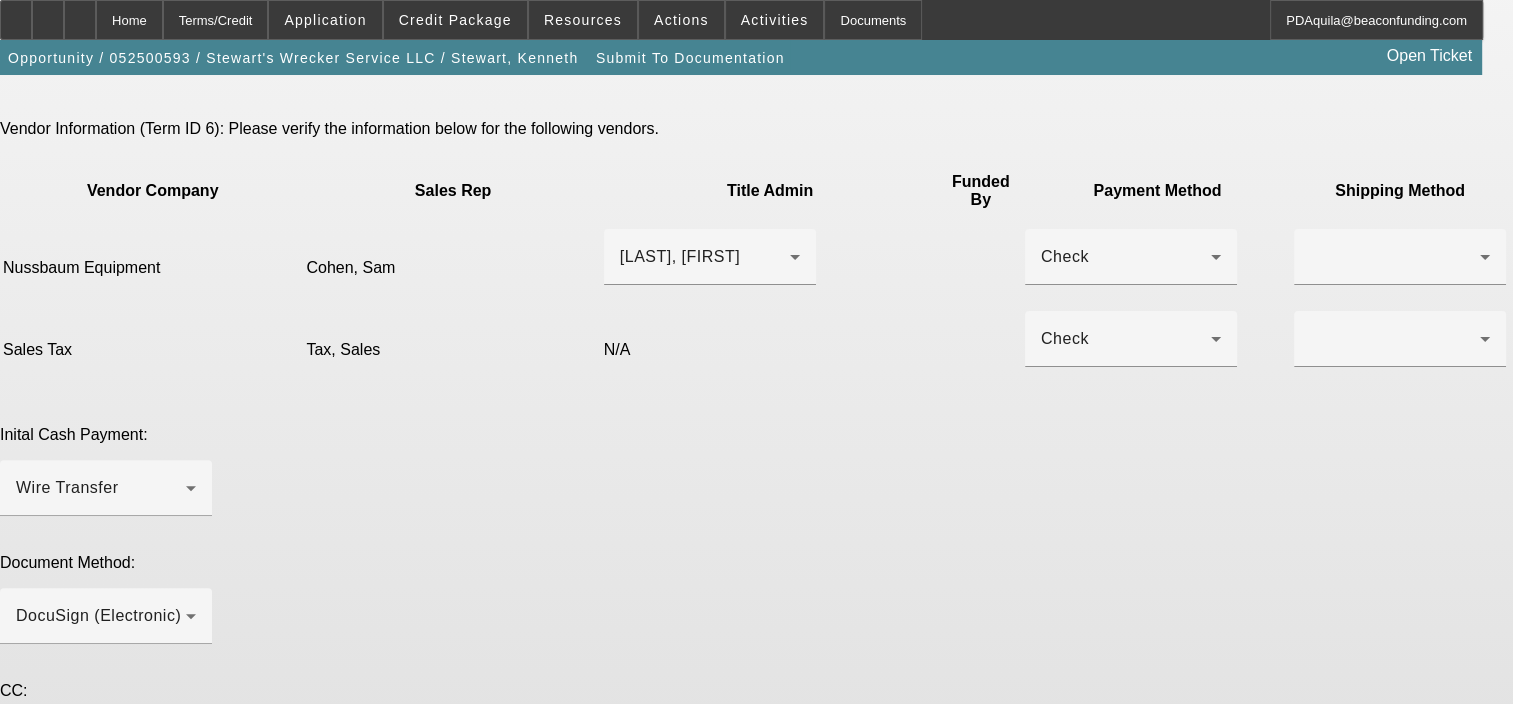 click at bounding box center [106, 900] 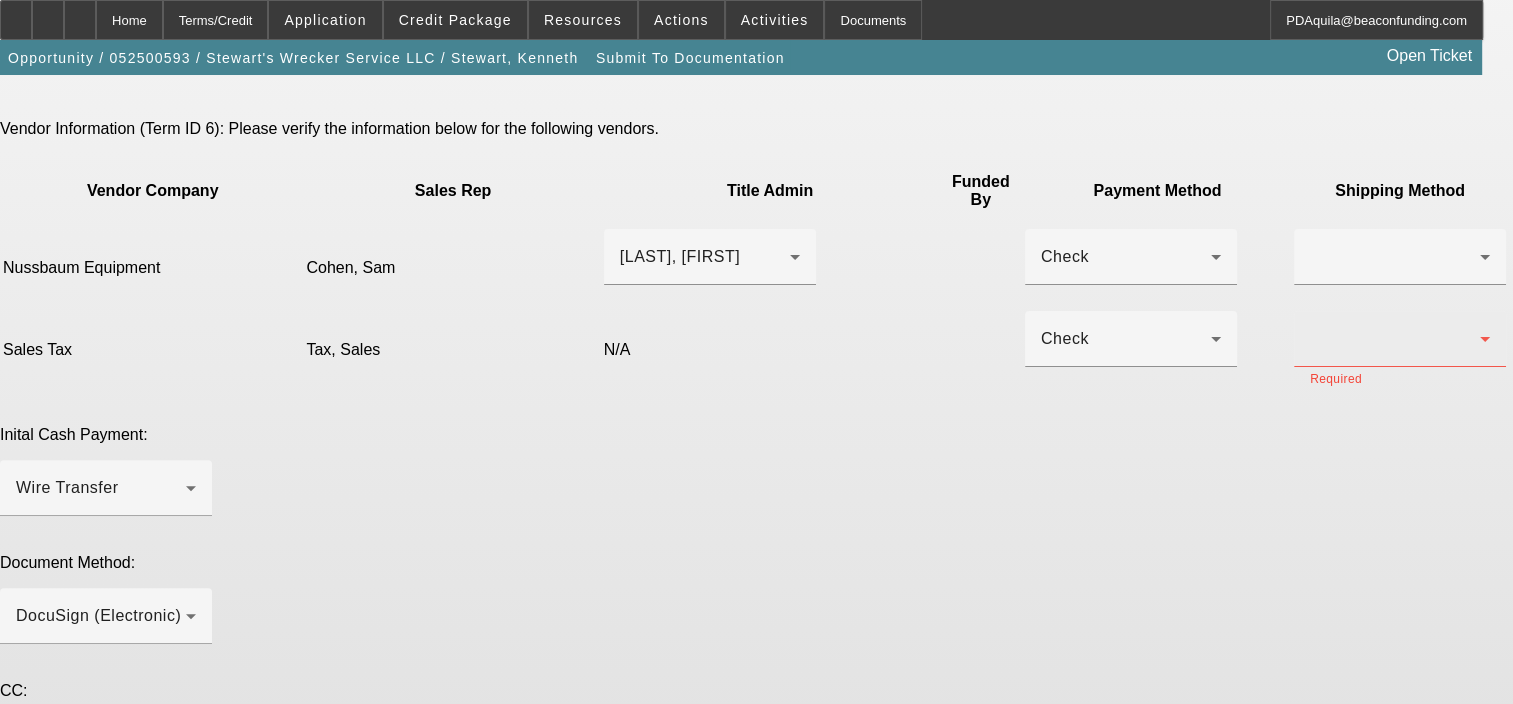 click at bounding box center (1395, 339) 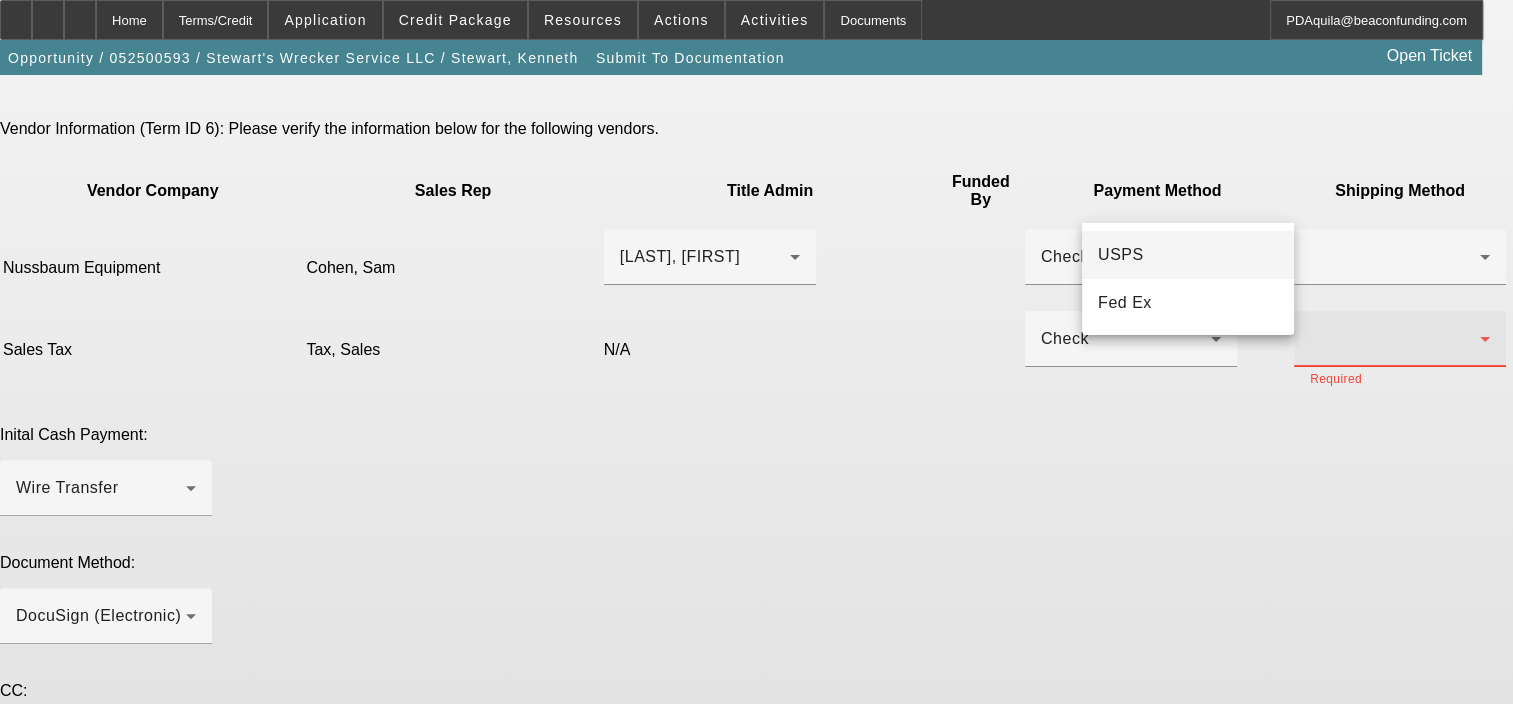 click at bounding box center (756, 352) 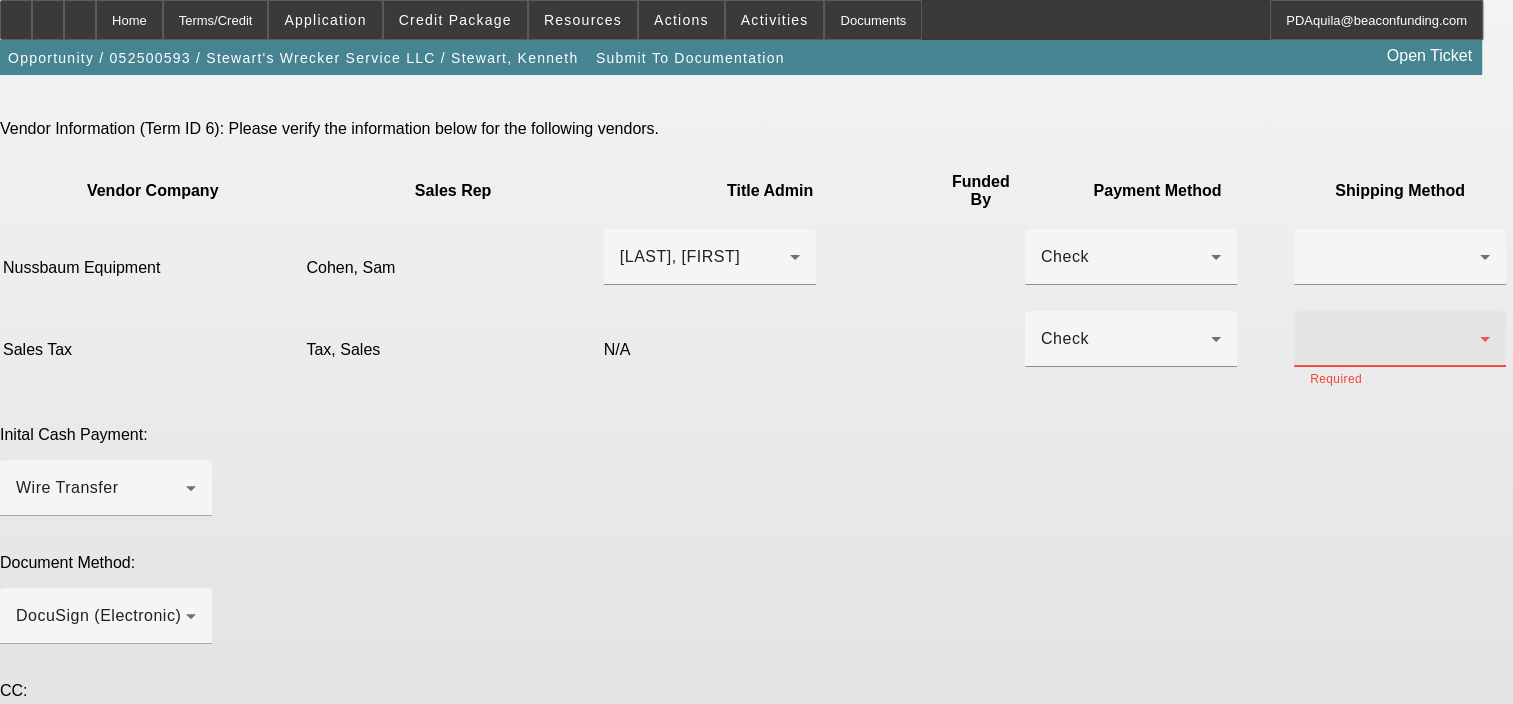 click at bounding box center [1395, 339] 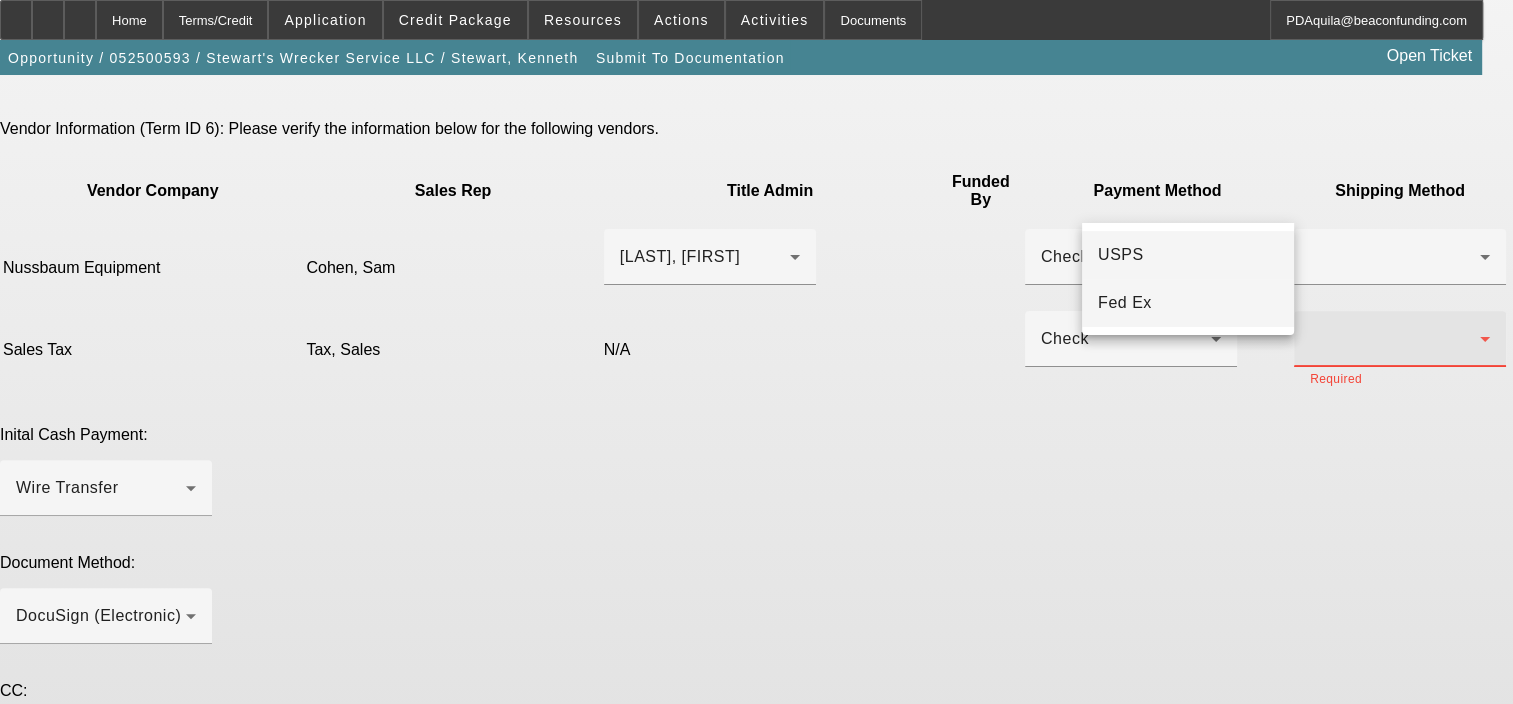 click on "Fed Ex" at bounding box center (1125, 303) 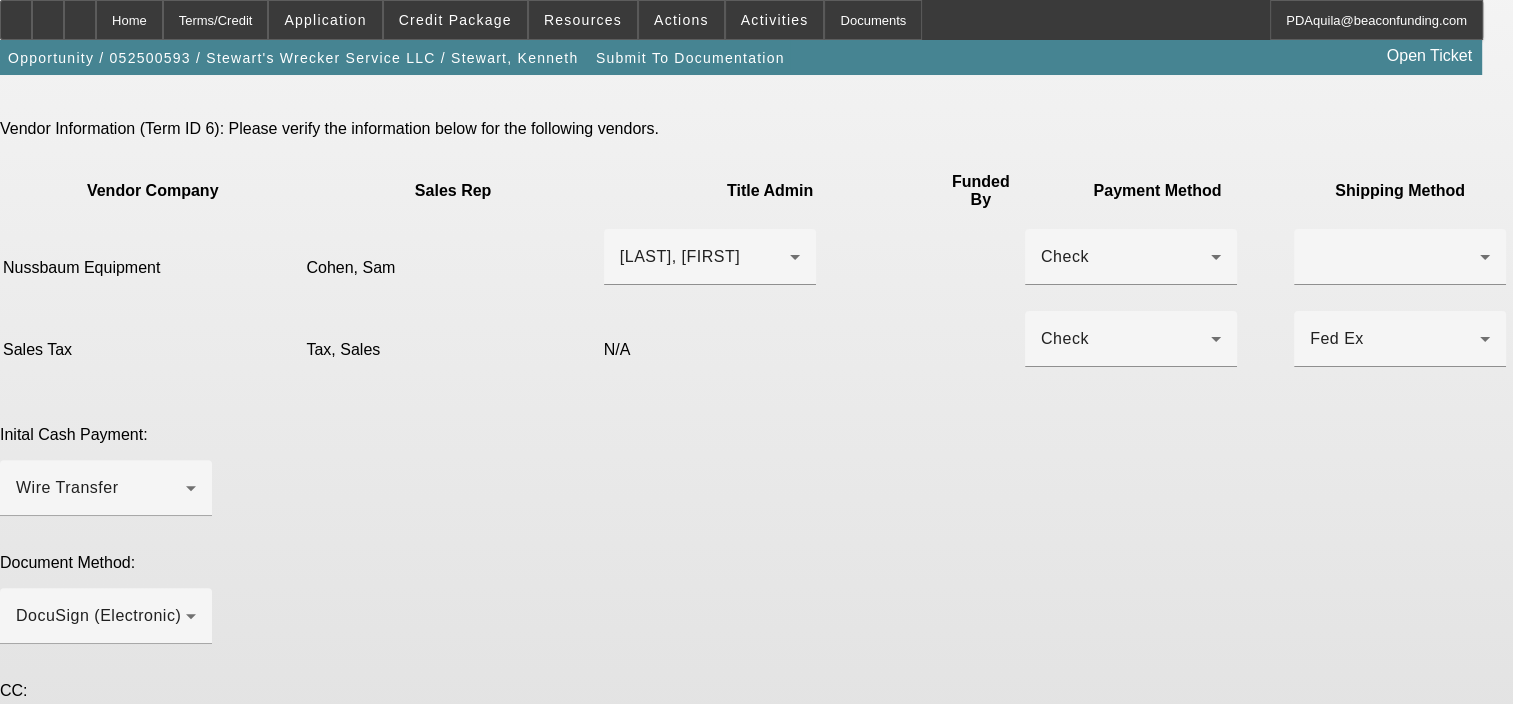click on "Lease to own, past customer, tax financed," at bounding box center (106, 900) 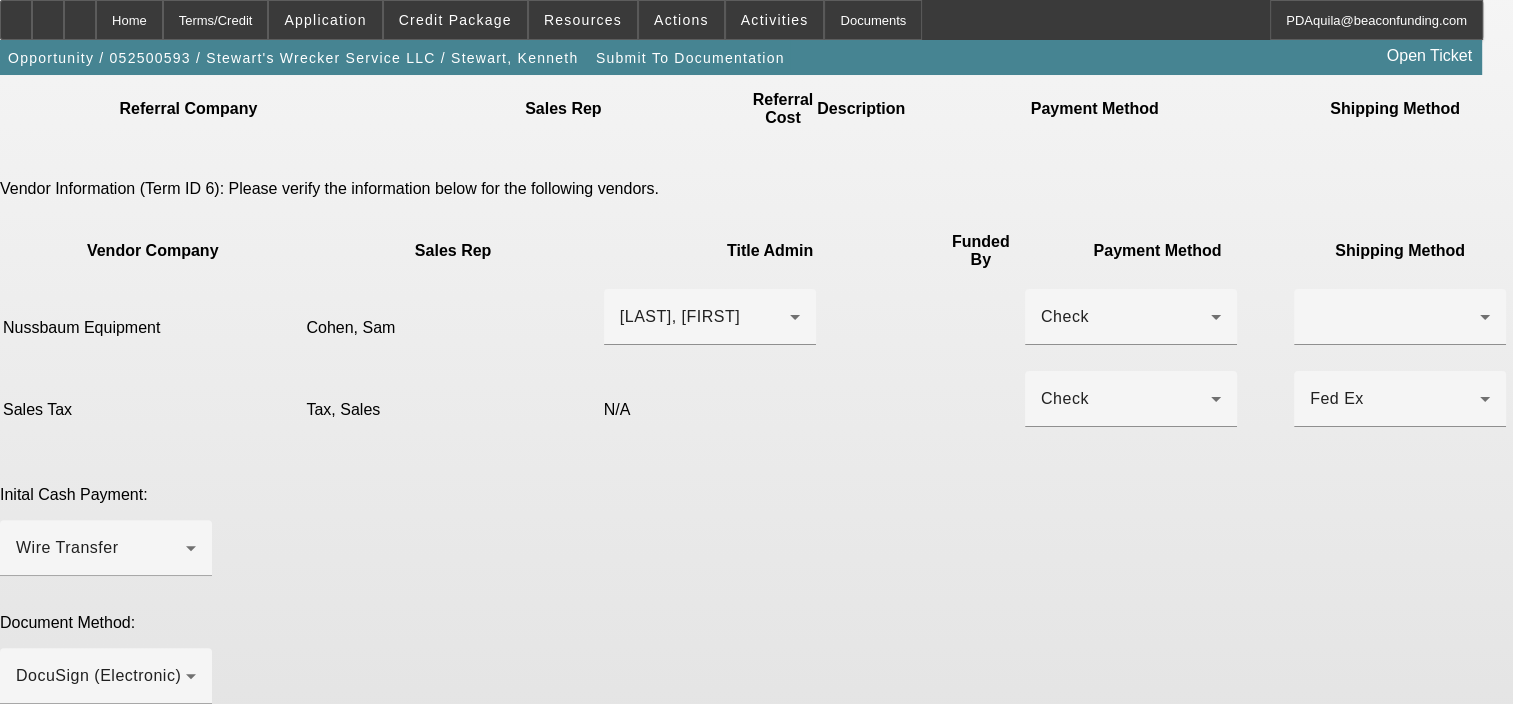 scroll, scrollTop: 504, scrollLeft: 0, axis: vertical 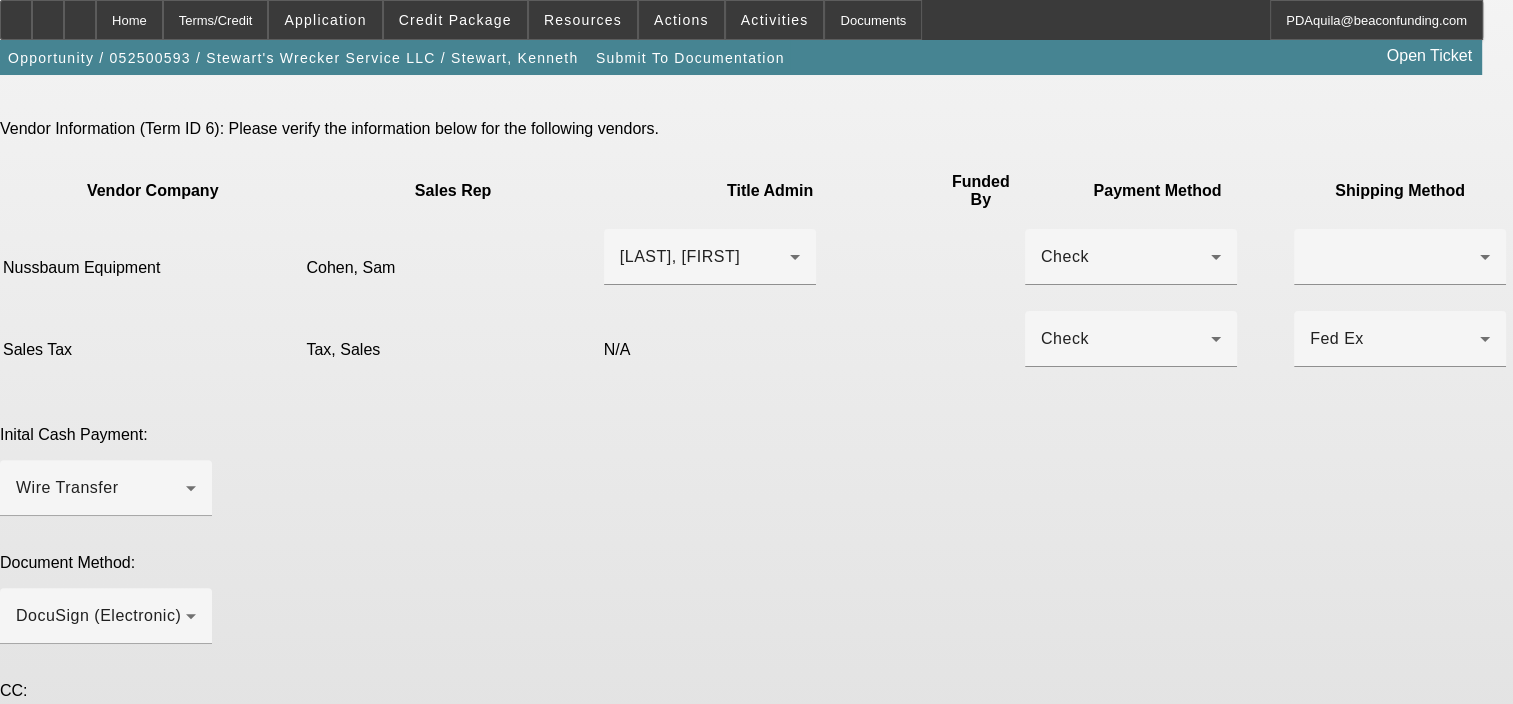 type on "Lease to own, past customer, tax financed, we will send wire to vendor but want to get docs out" 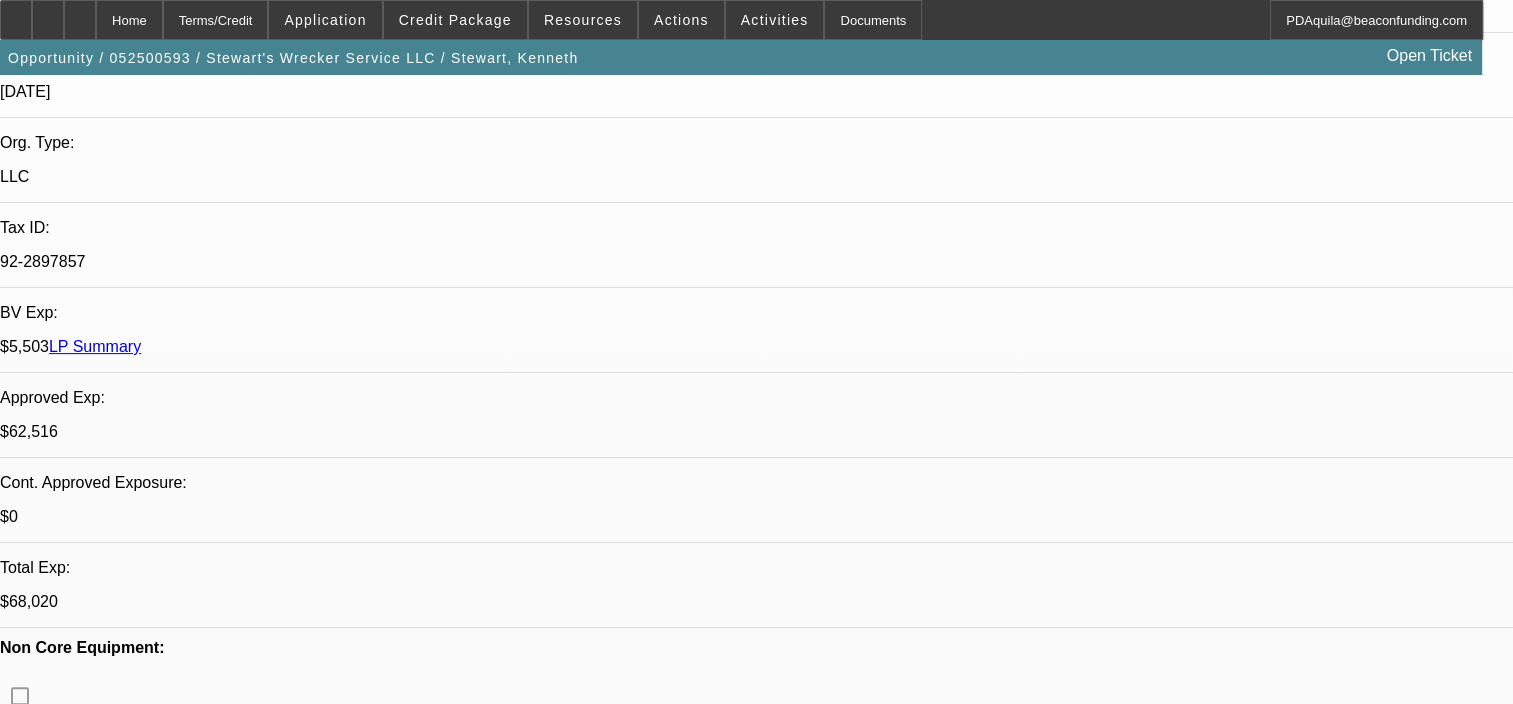 scroll, scrollTop: 0, scrollLeft: 0, axis: both 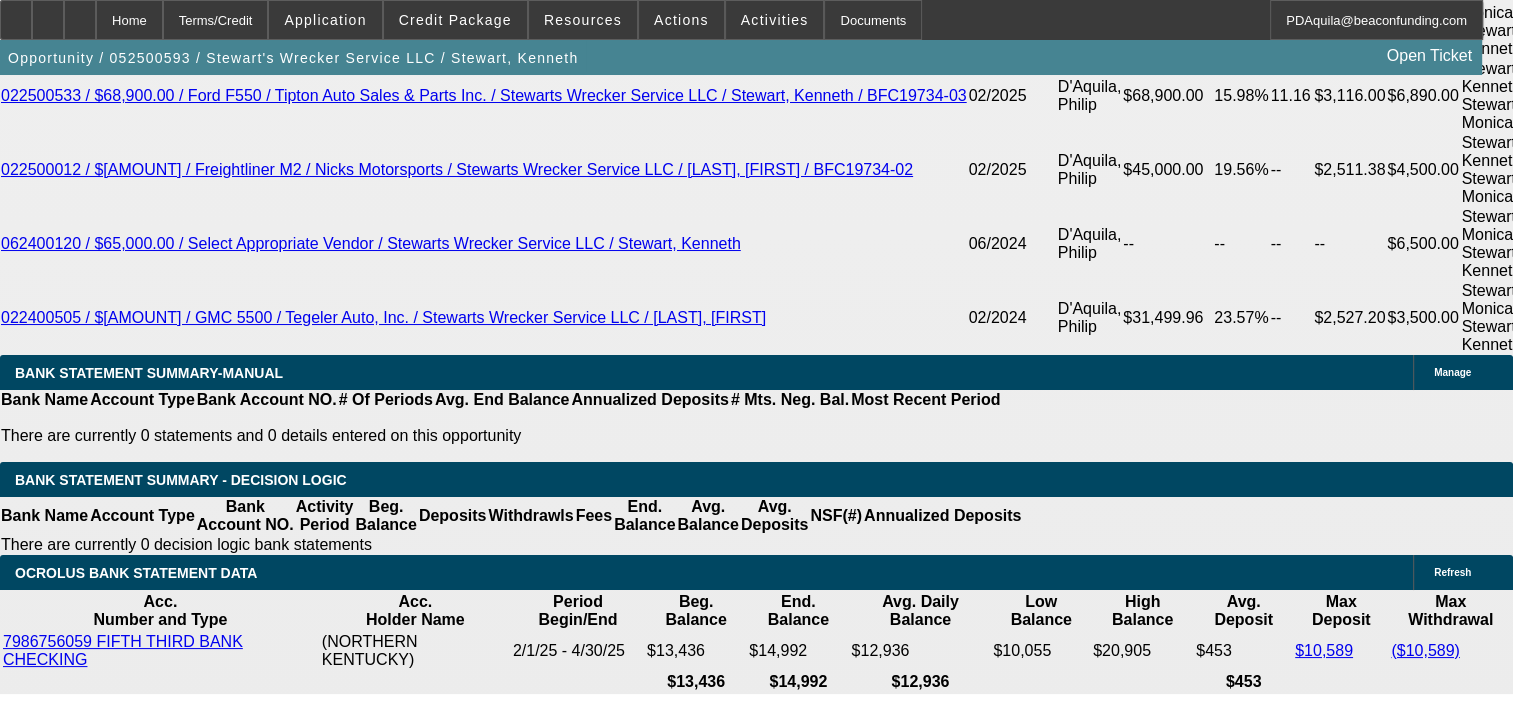 click at bounding box center (828, 1727) 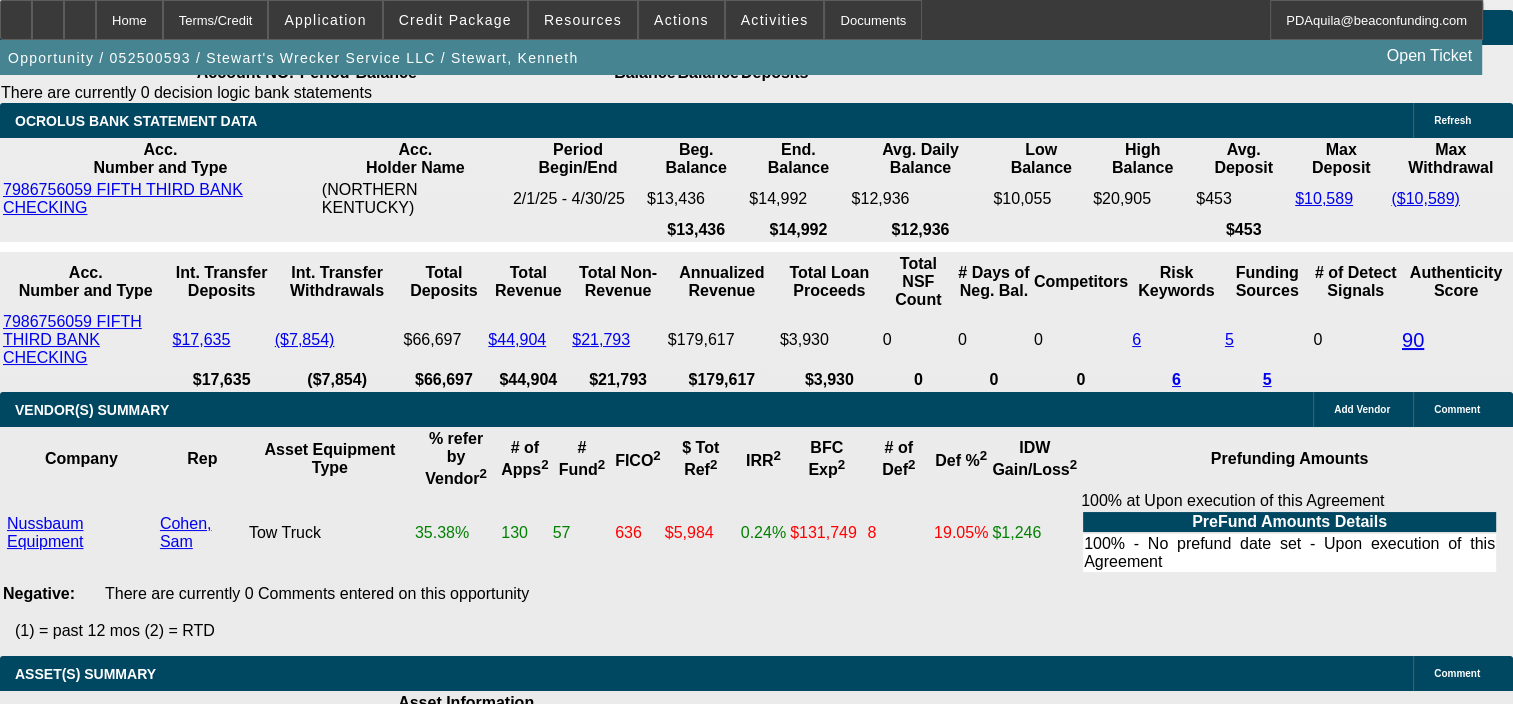 scroll, scrollTop: 4367, scrollLeft: 0, axis: vertical 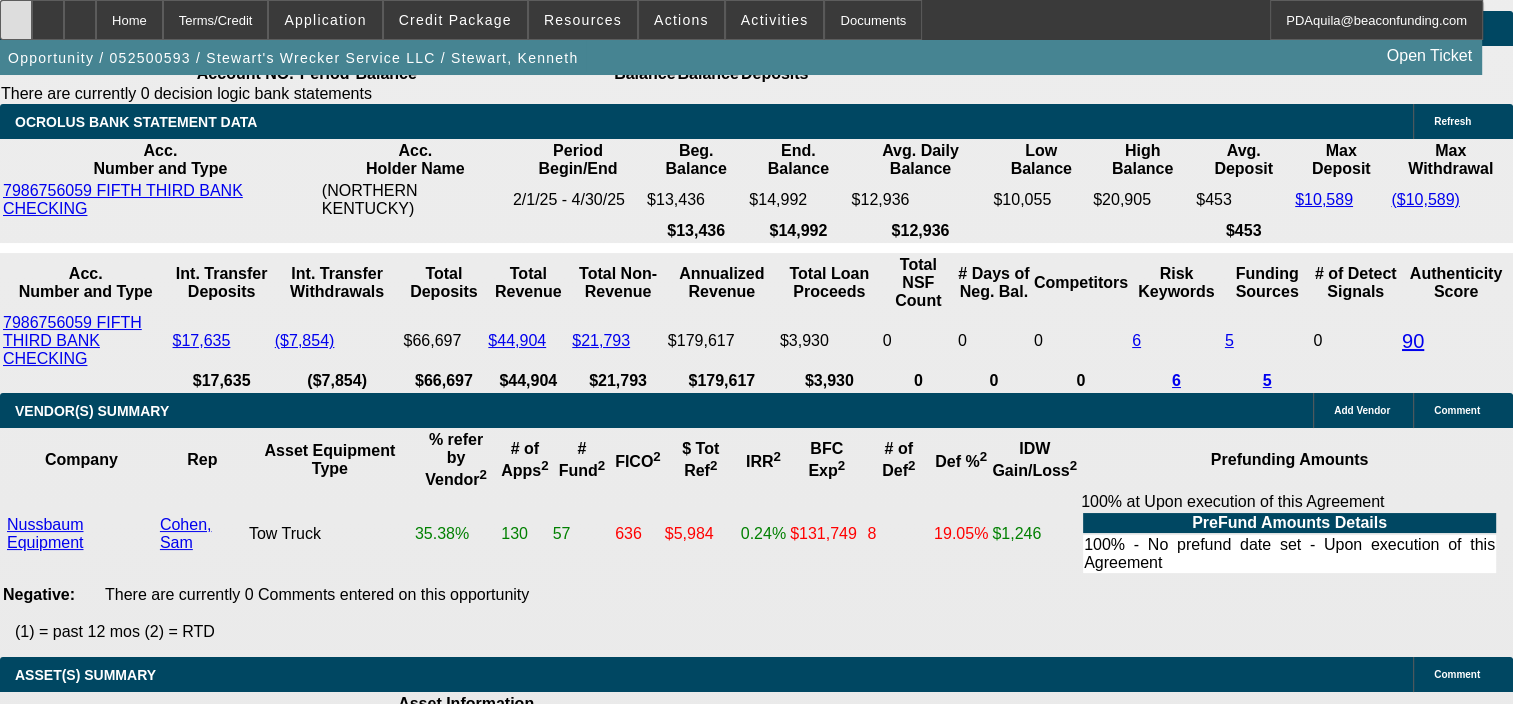 click at bounding box center [16, 20] 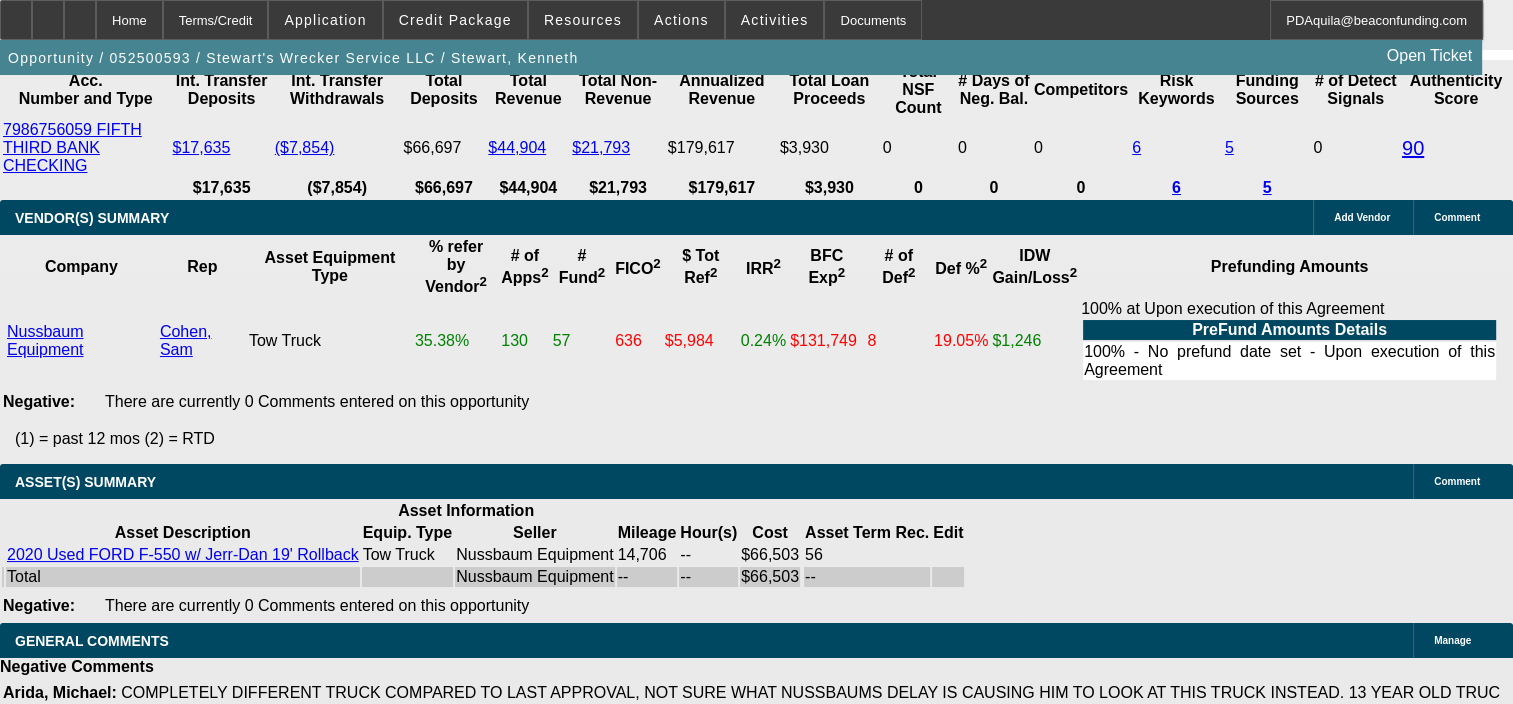 scroll, scrollTop: 4484, scrollLeft: 0, axis: vertical 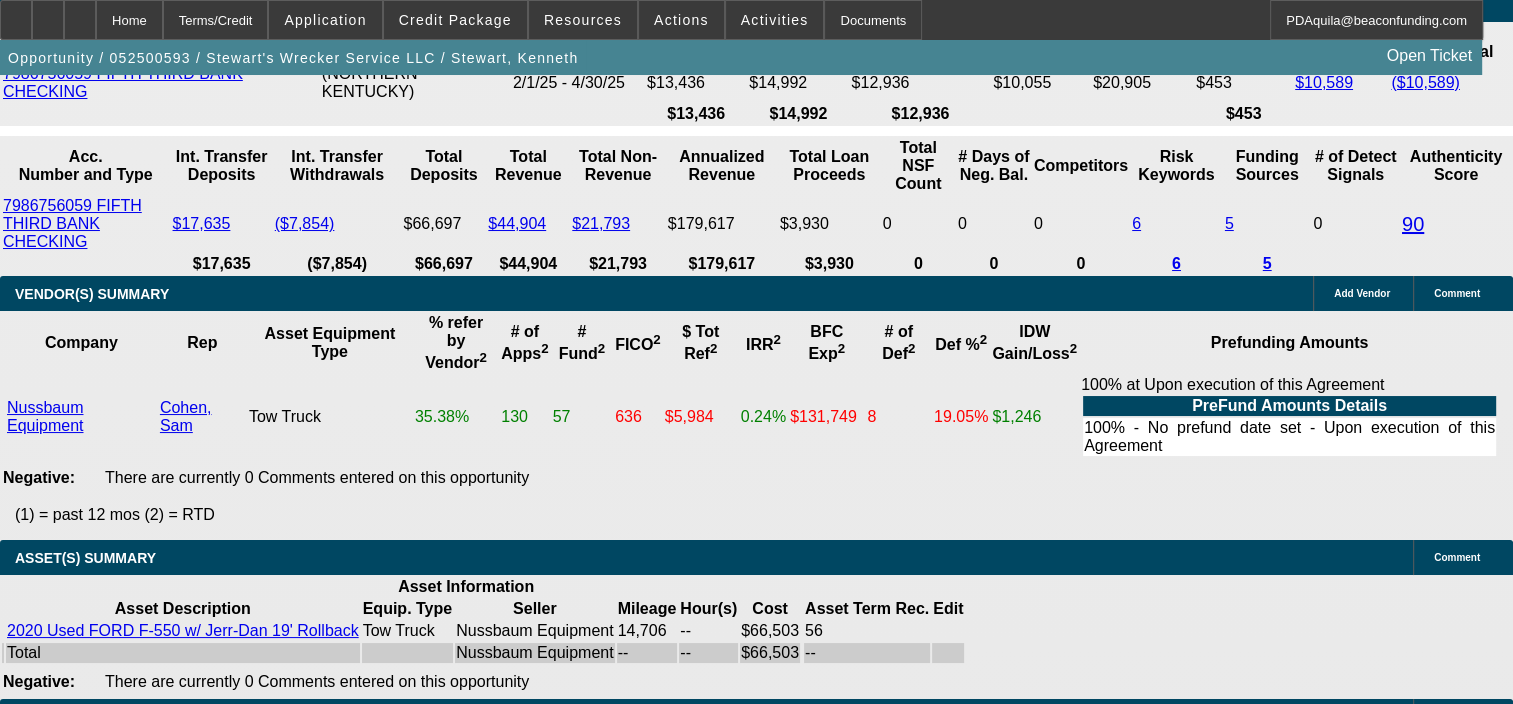 click on "$958.00" at bounding box center [350, 2102] 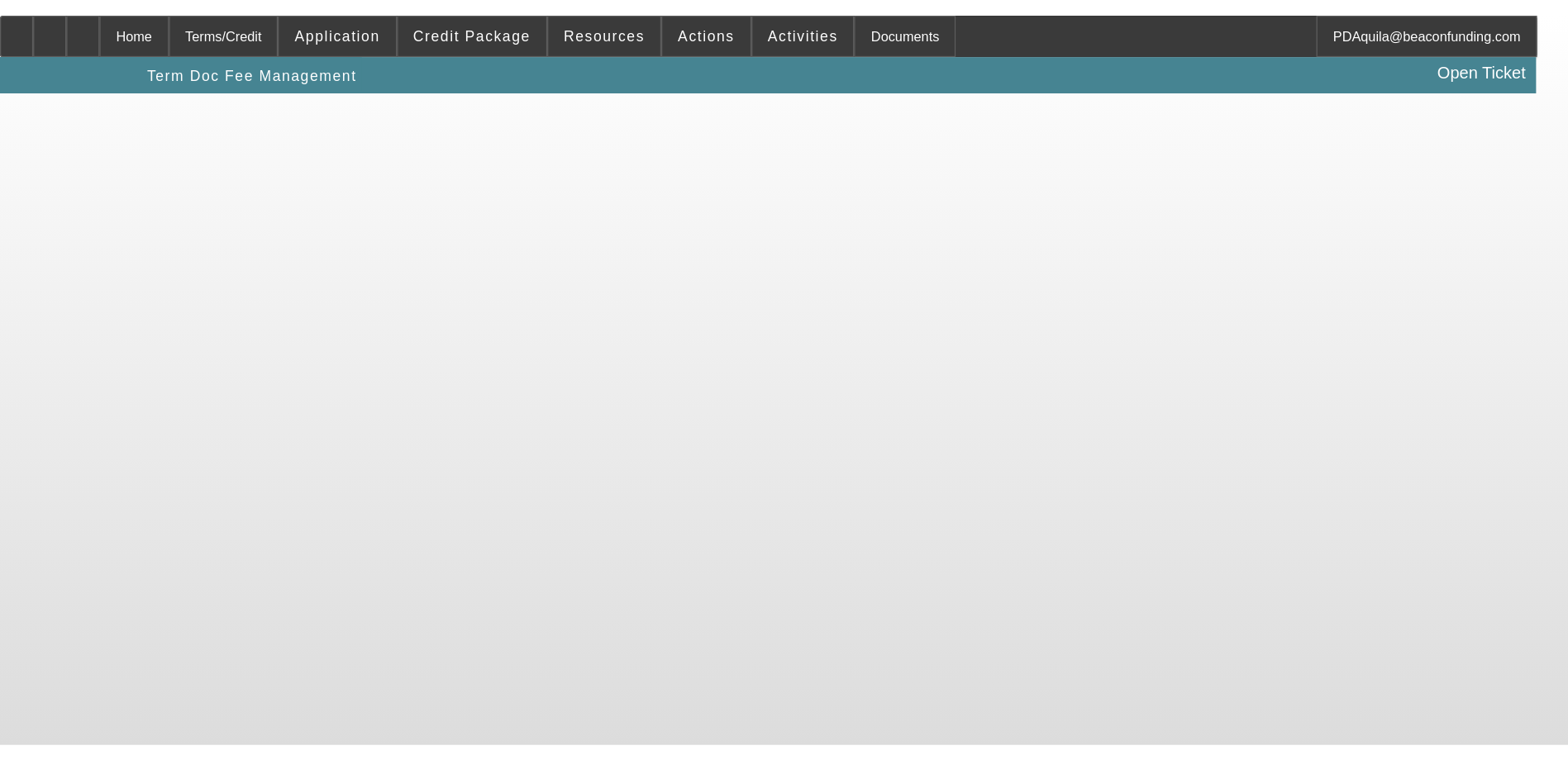 scroll, scrollTop: 0, scrollLeft: 0, axis: both 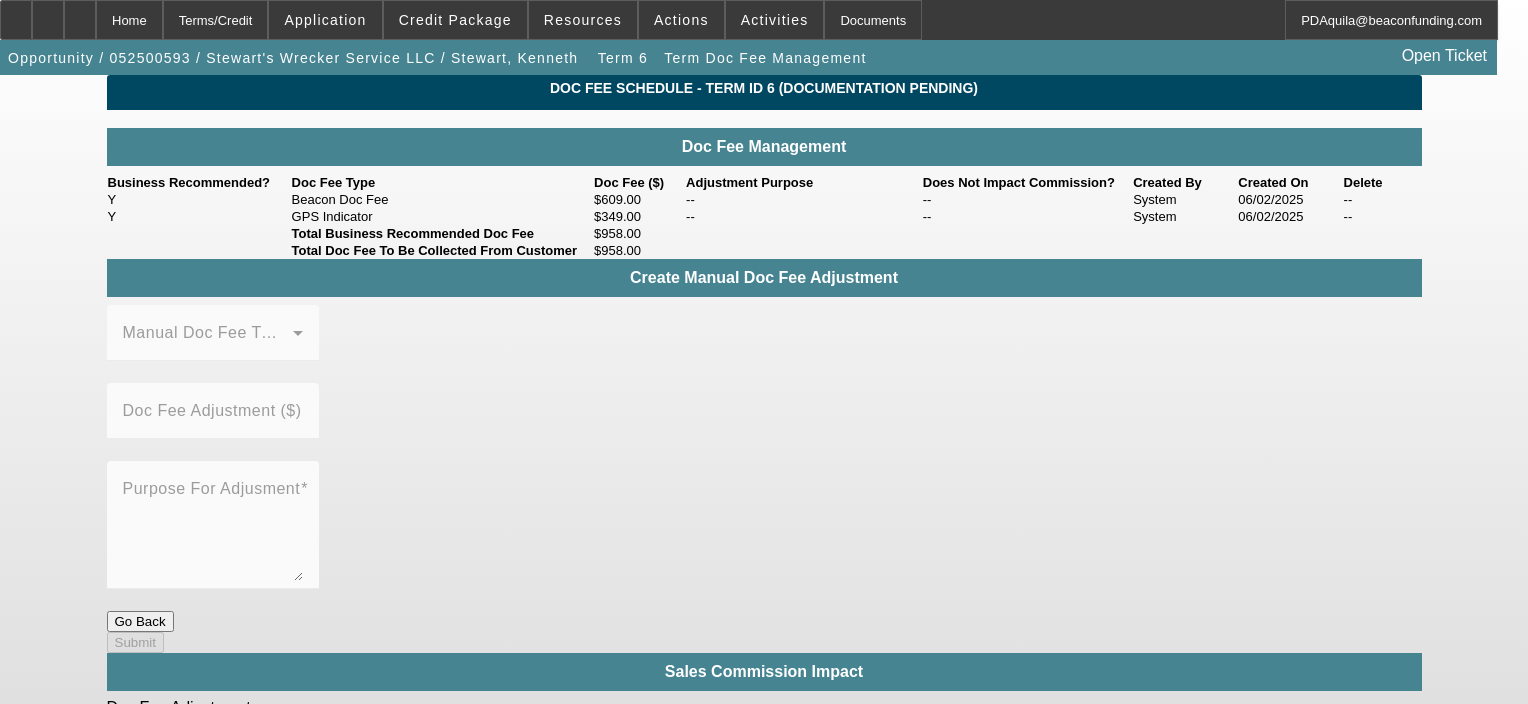 click on "Go Back" at bounding box center [140, 621] 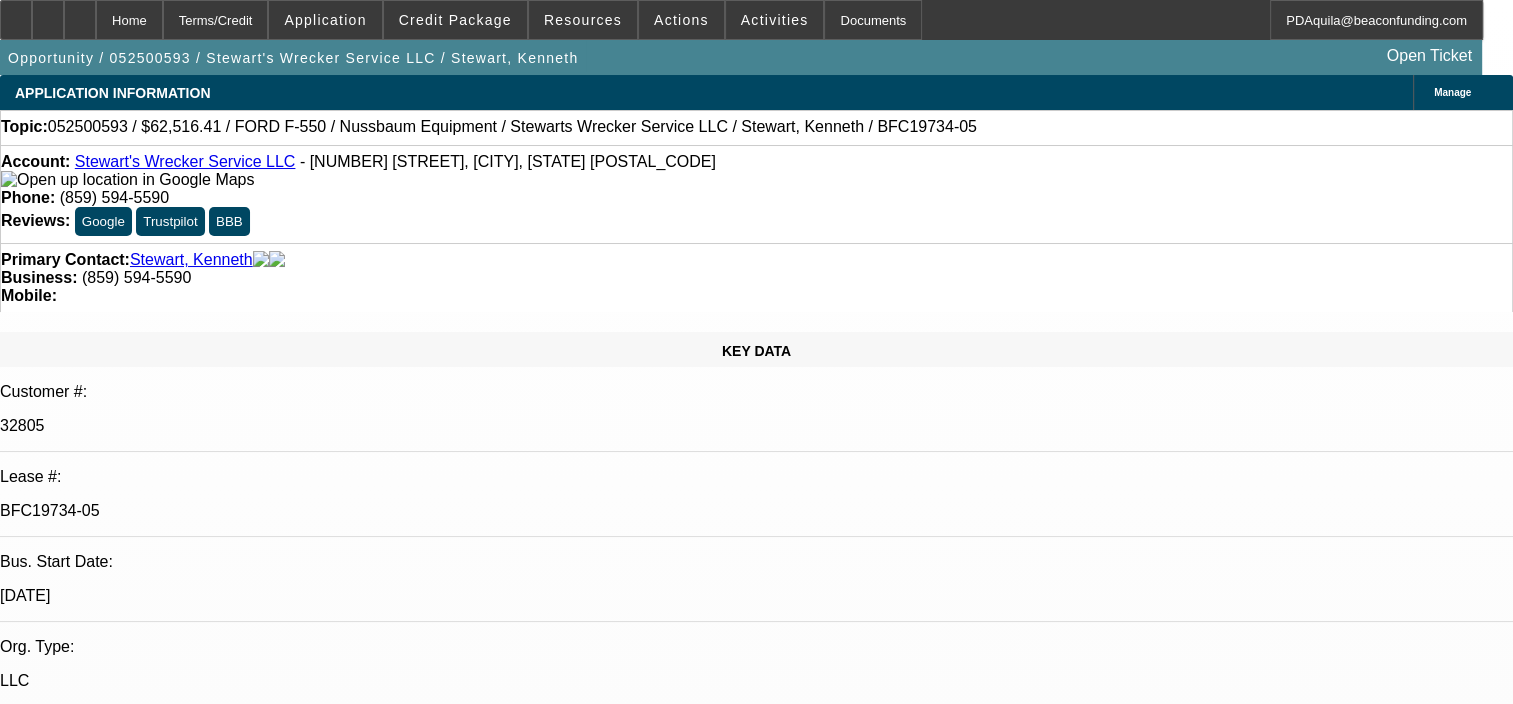 click on "052500593 / $62,516.41 / FORD F-550 / Nussbaum Equipment / Stewarts Wrecker Service LLC / Stewart, Kenneth / BFC19734-05" at bounding box center [410, 7986] 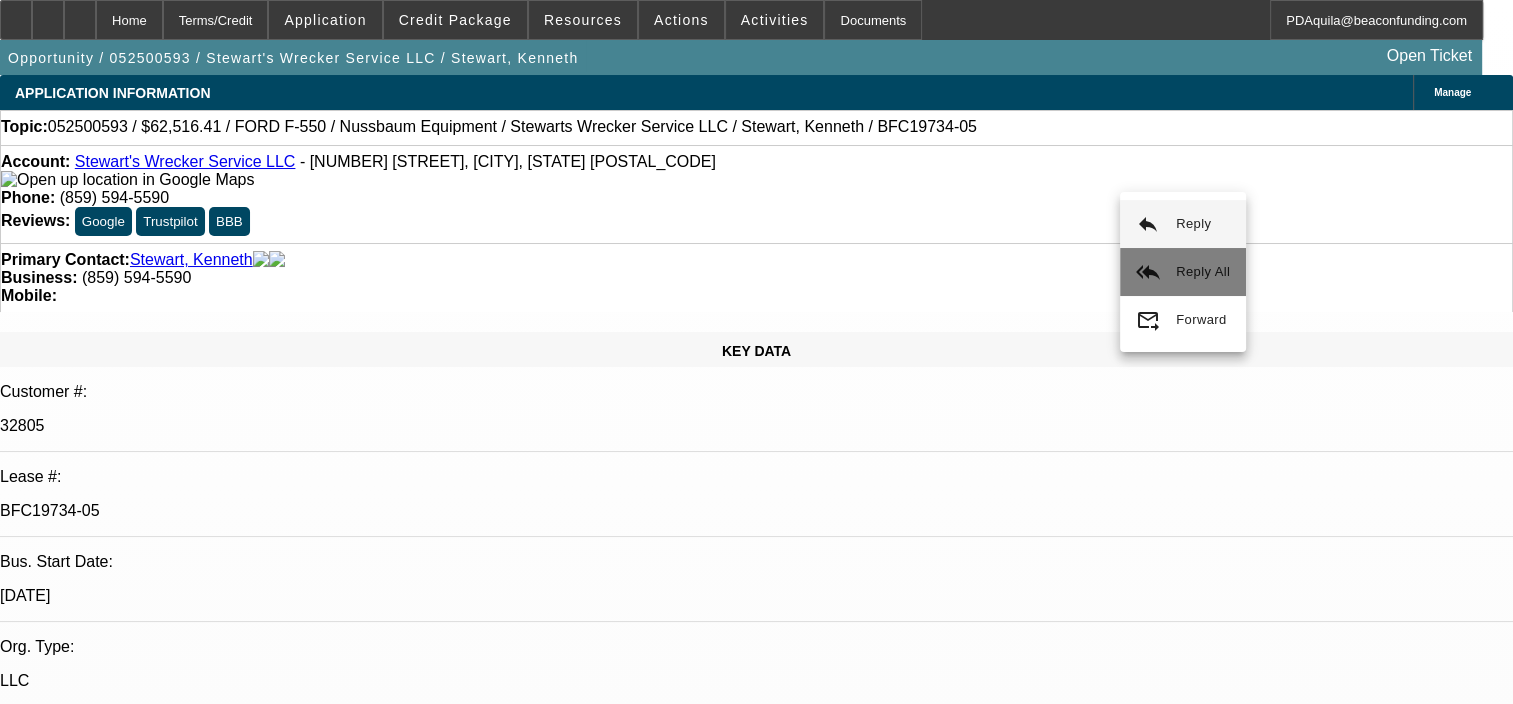 click on "reply_all
Reply All" at bounding box center [1183, 272] 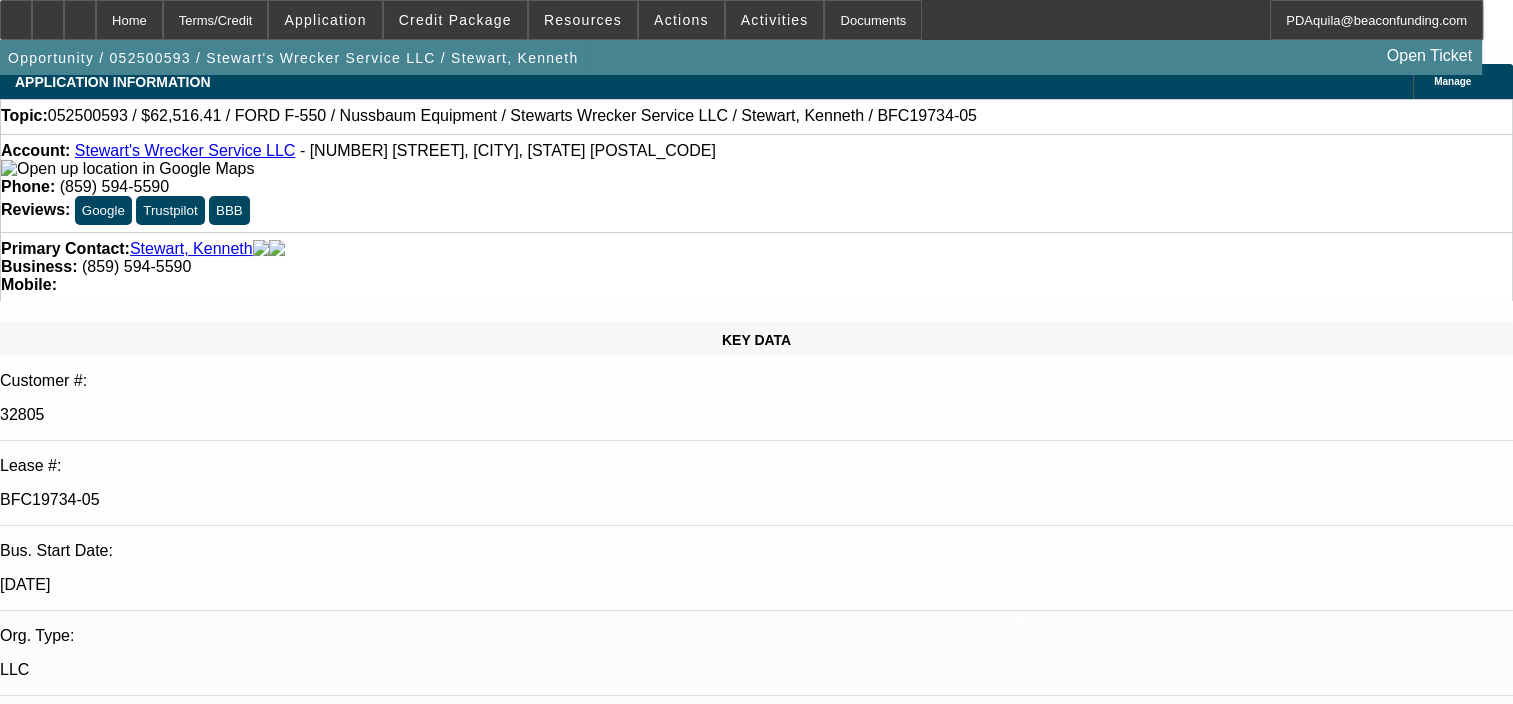 scroll, scrollTop: 0, scrollLeft: 0, axis: both 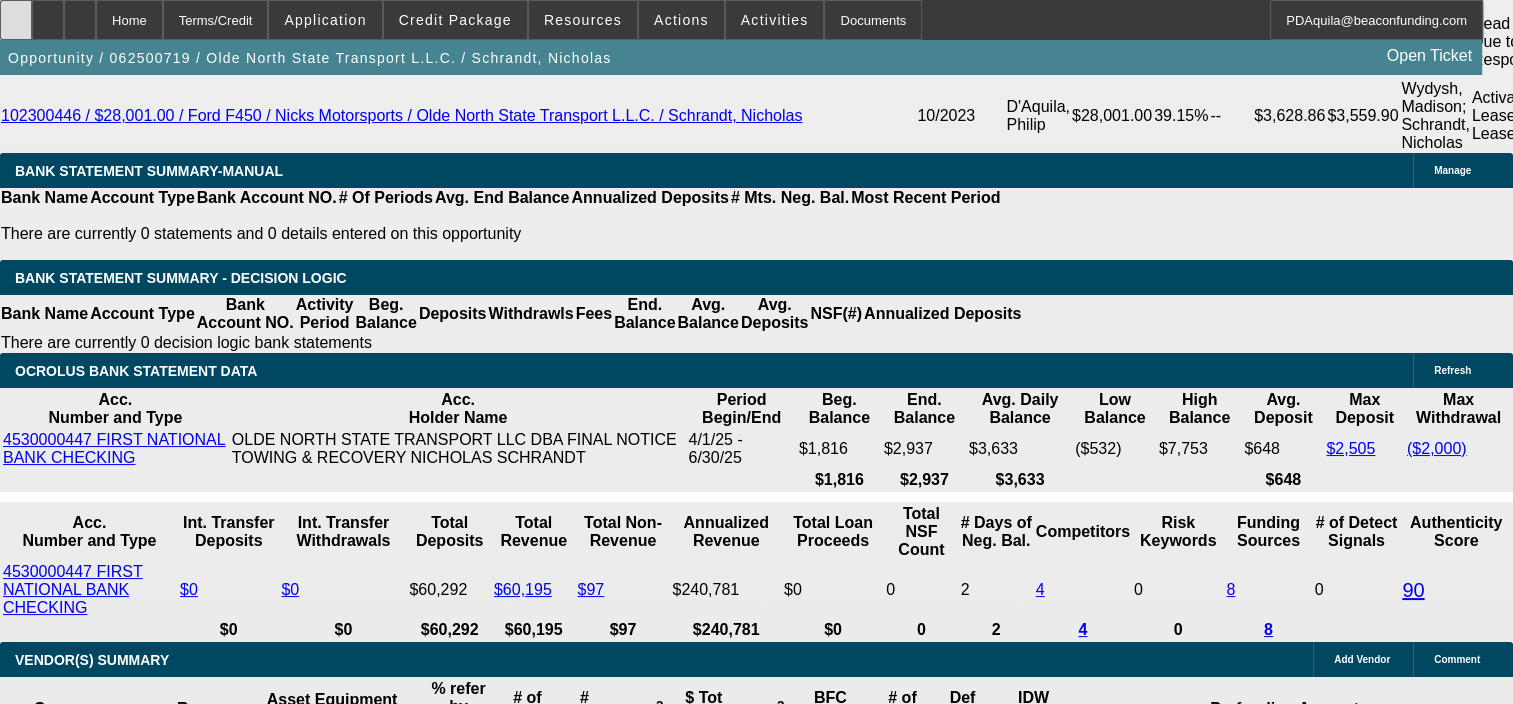 click at bounding box center (16, 20) 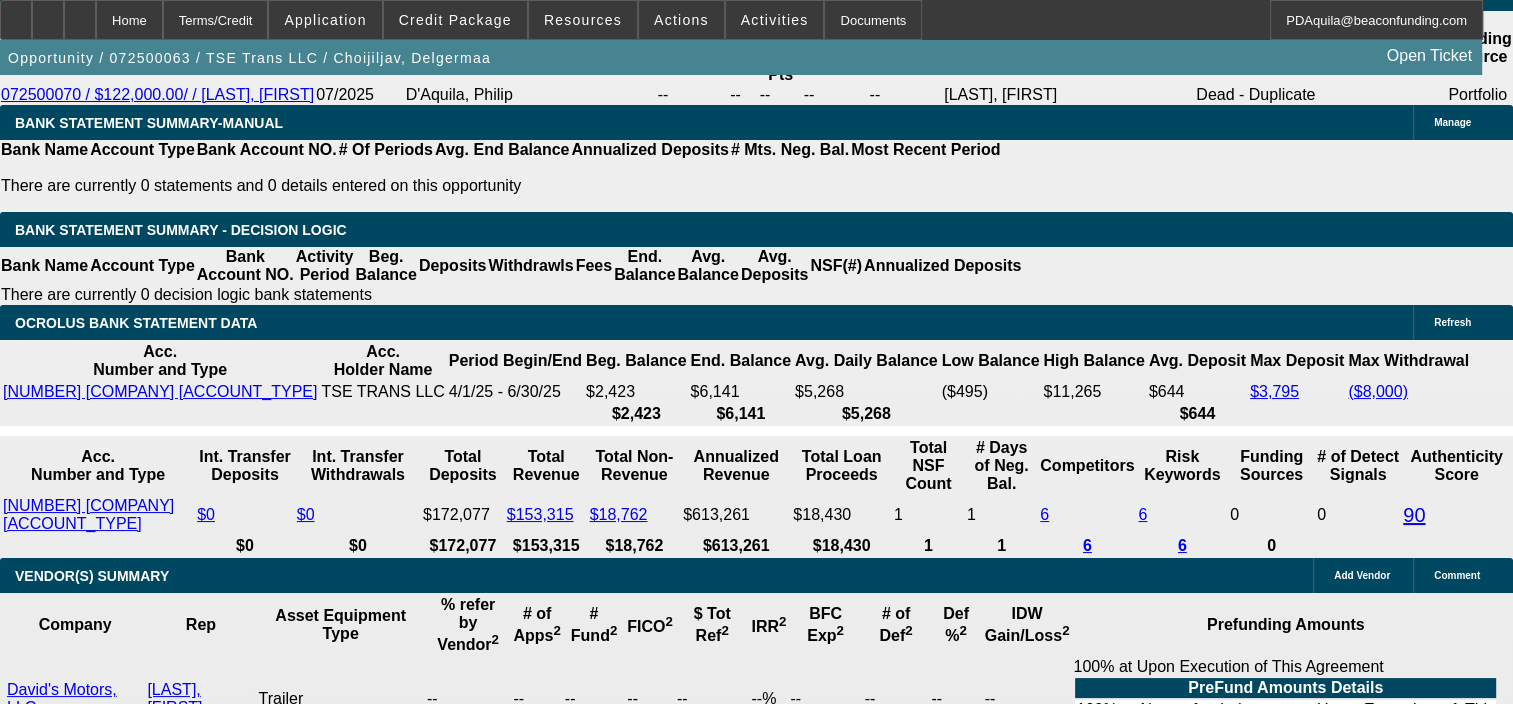 scroll, scrollTop: 3248, scrollLeft: 0, axis: vertical 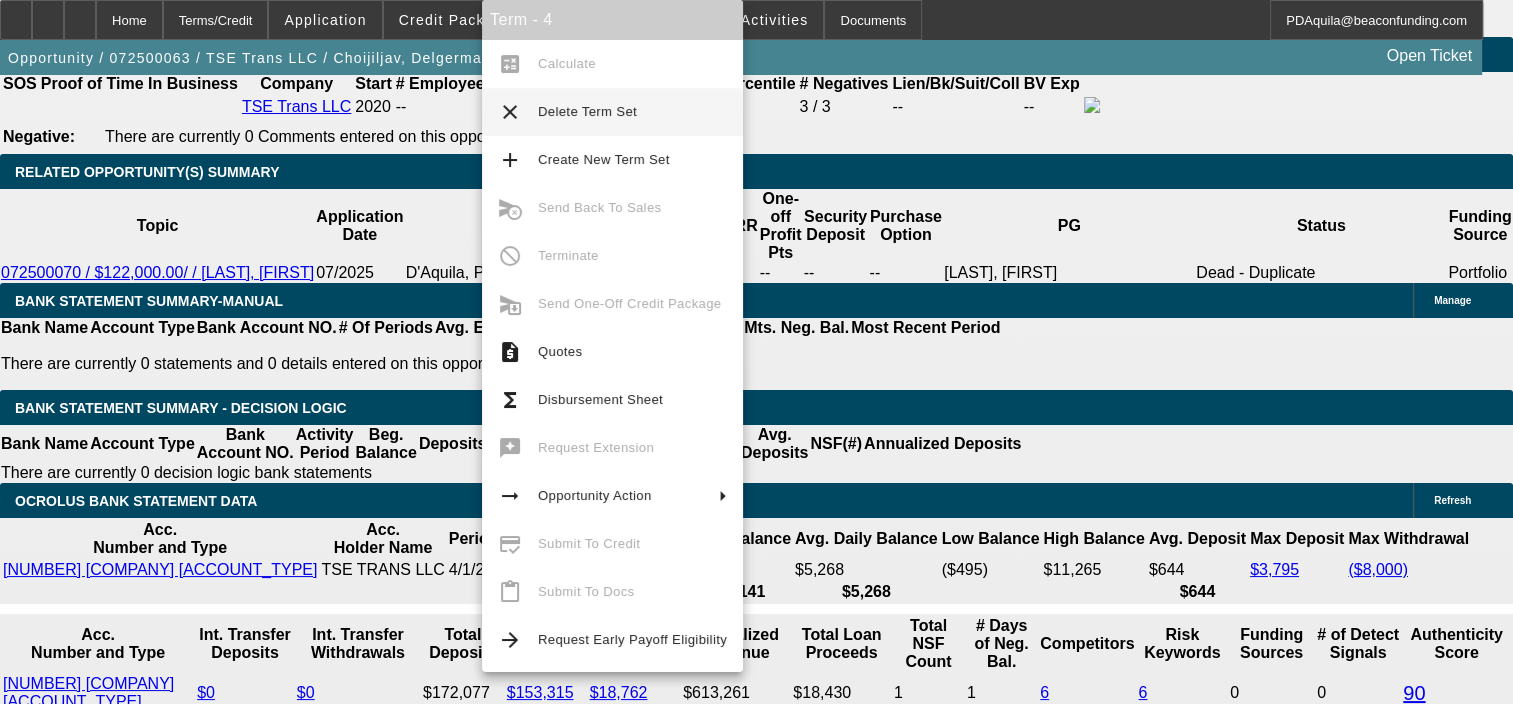 click on "$0.00" at bounding box center (431, 2064) 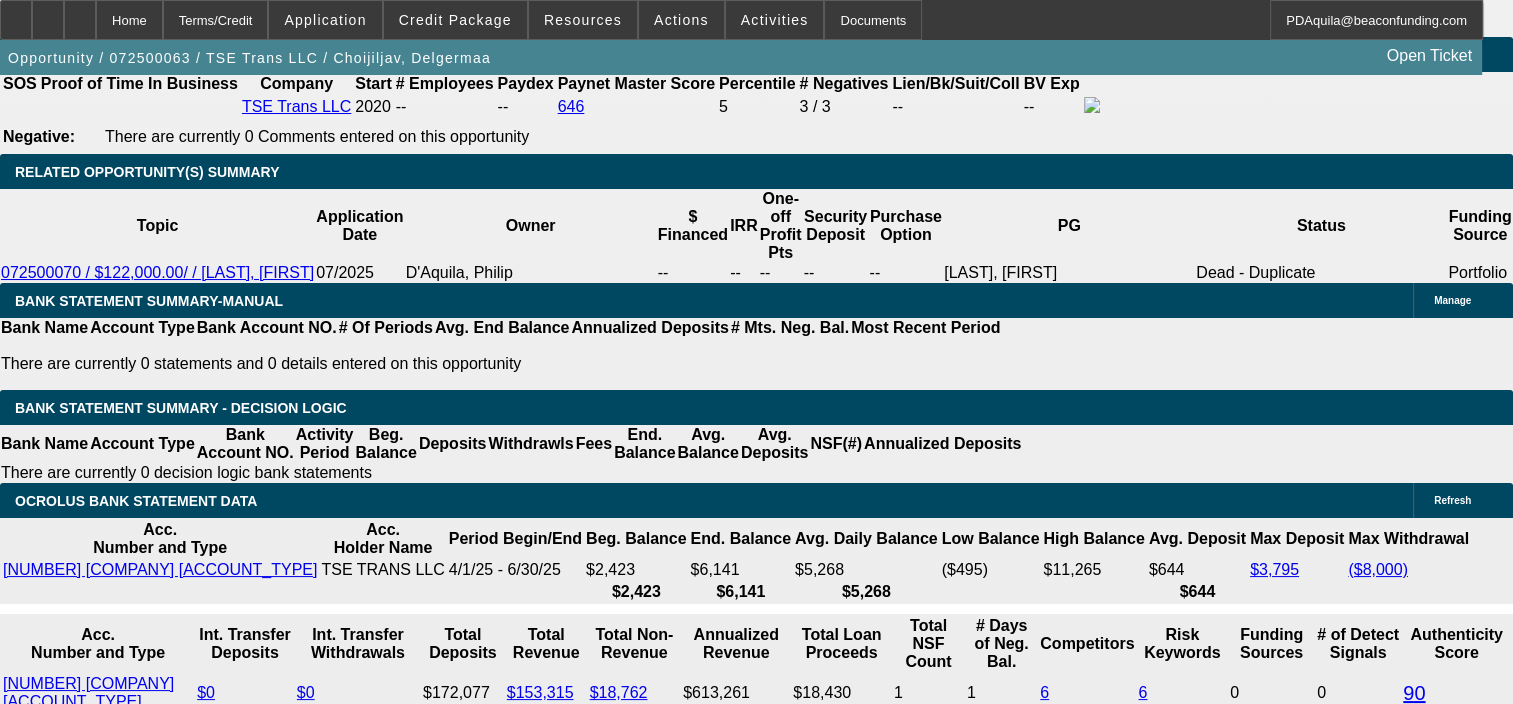 click on "$0.00" at bounding box center (431, 2064) 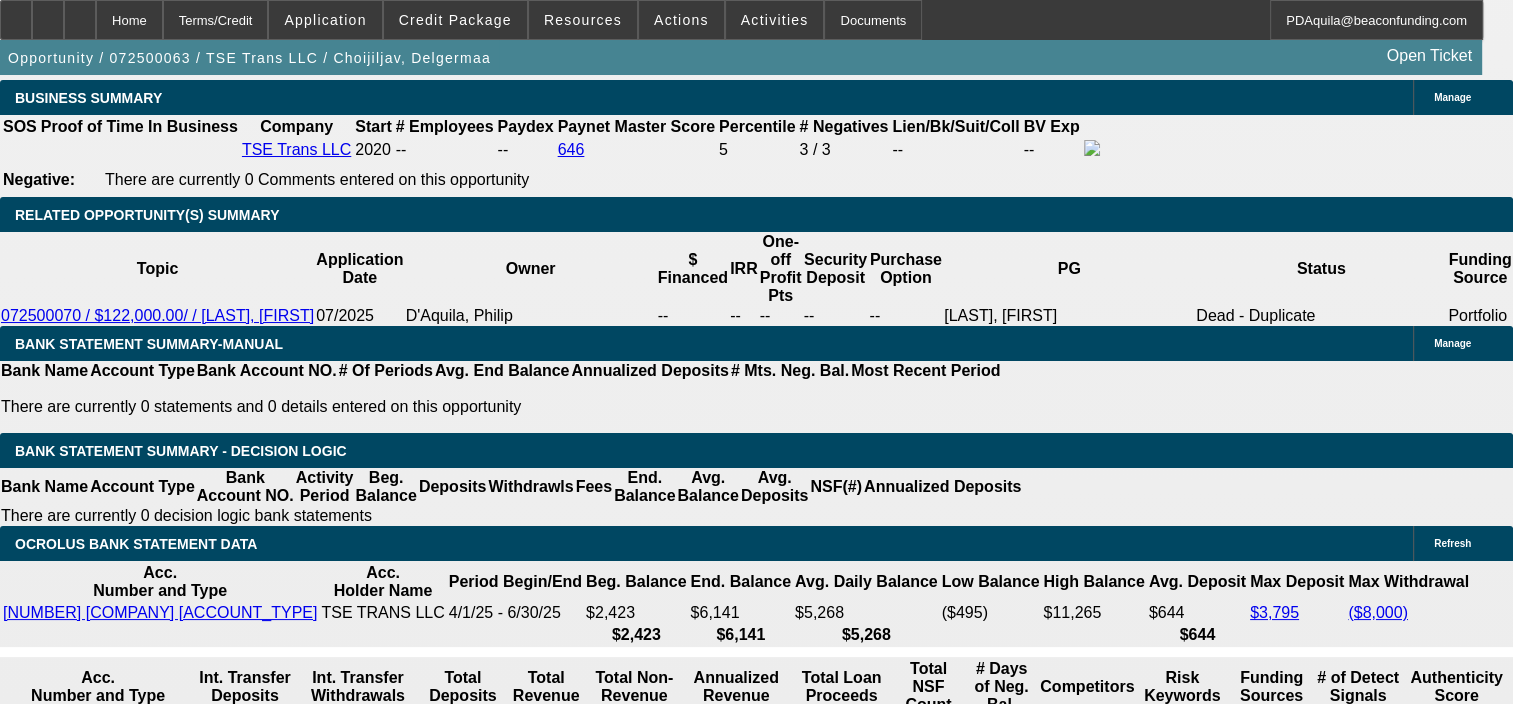 scroll, scrollTop: 3184, scrollLeft: 0, axis: vertical 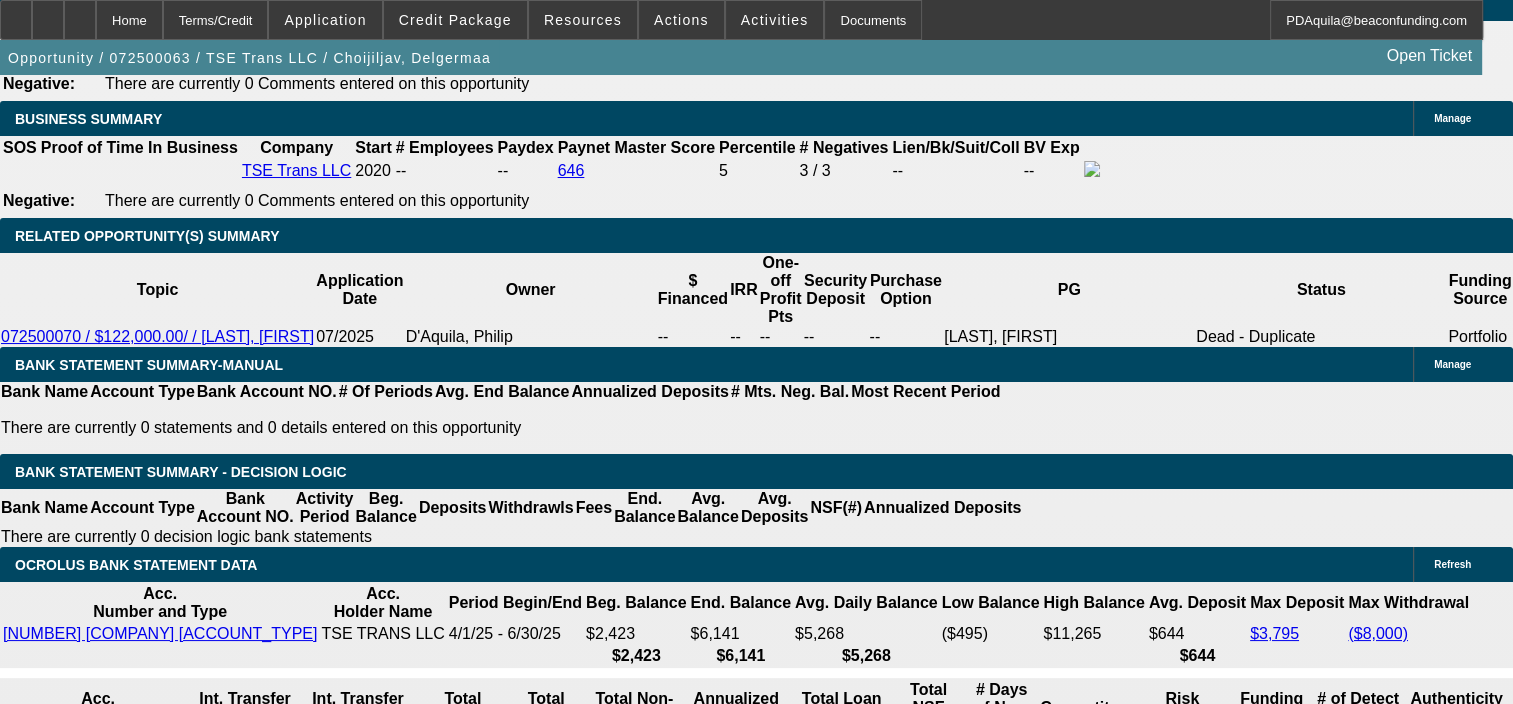 click at bounding box center (321, 1690) 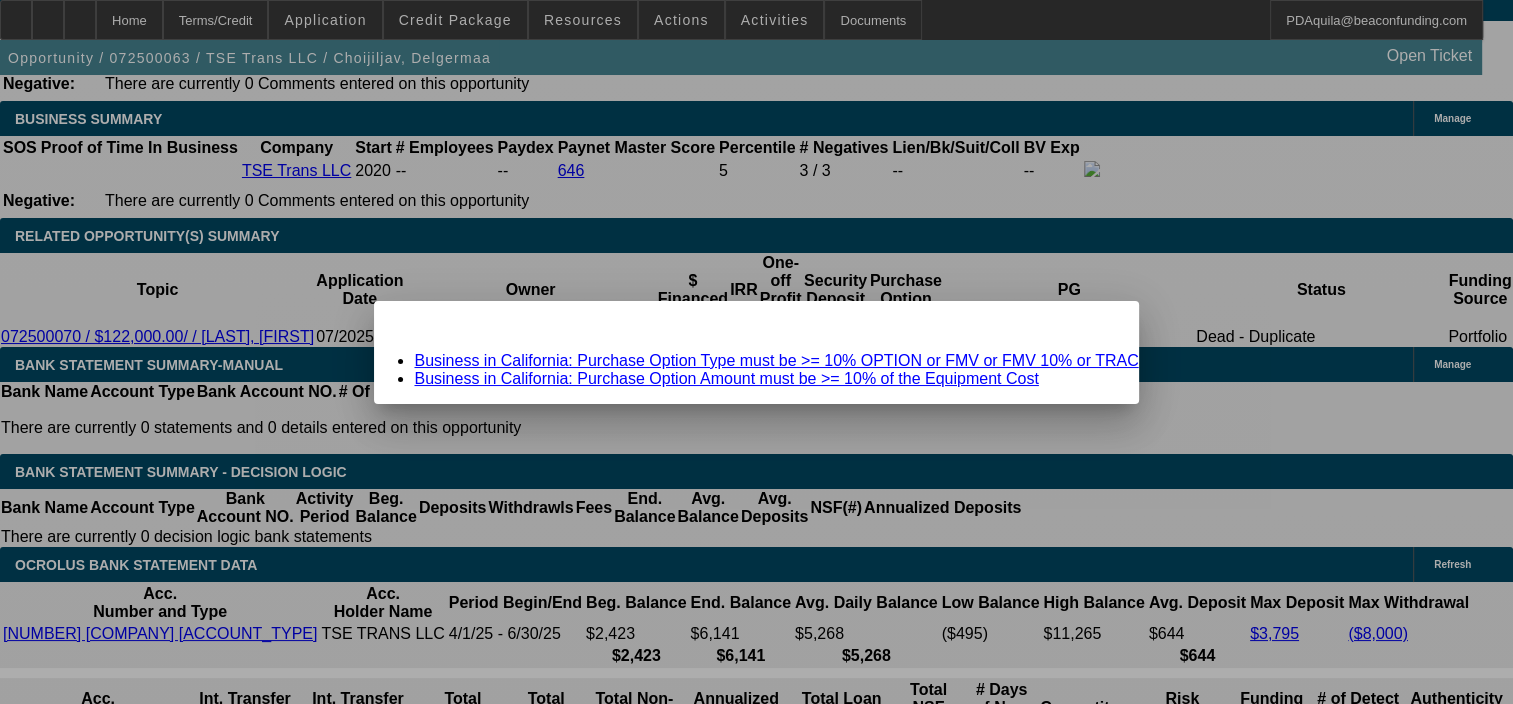 click on "Close" at bounding box center [1116, 312] 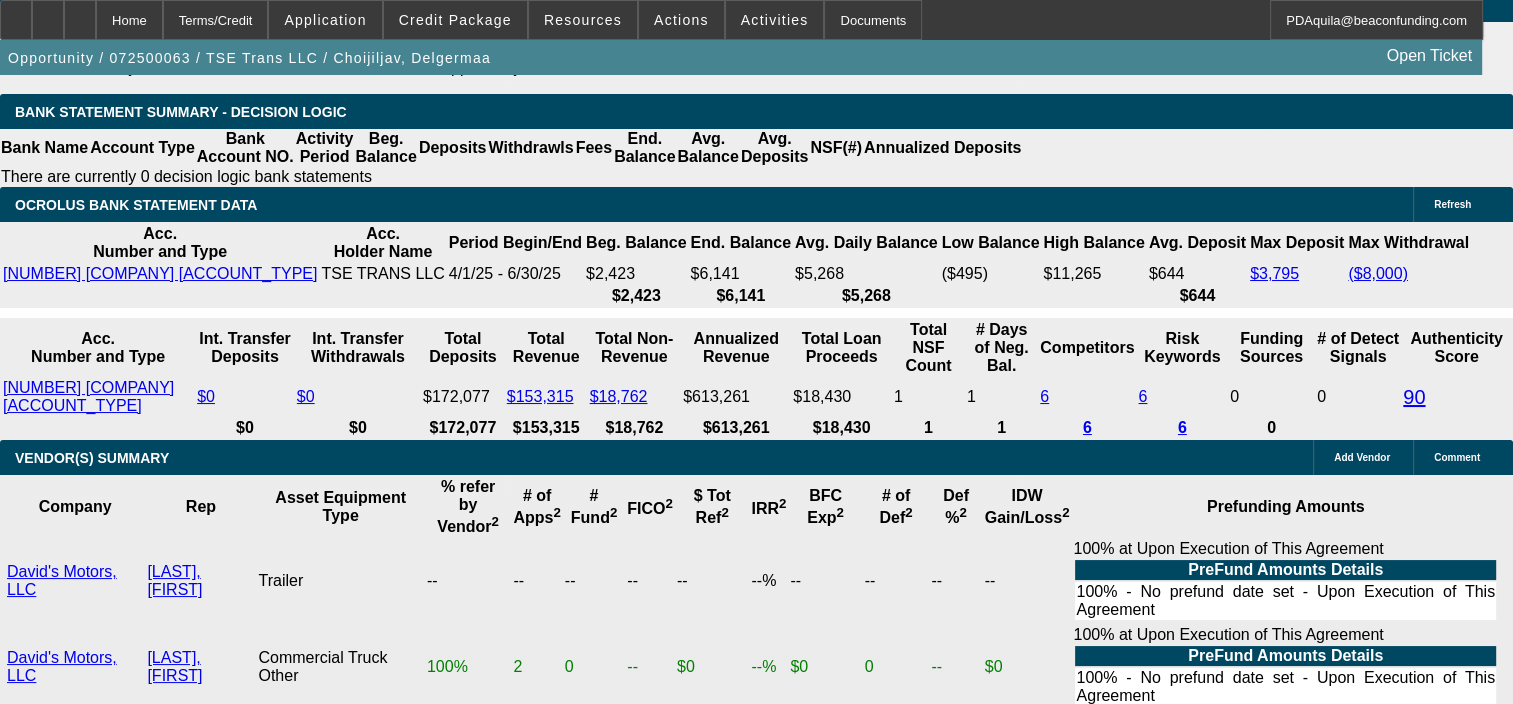 scroll, scrollTop: 3564, scrollLeft: 0, axis: vertical 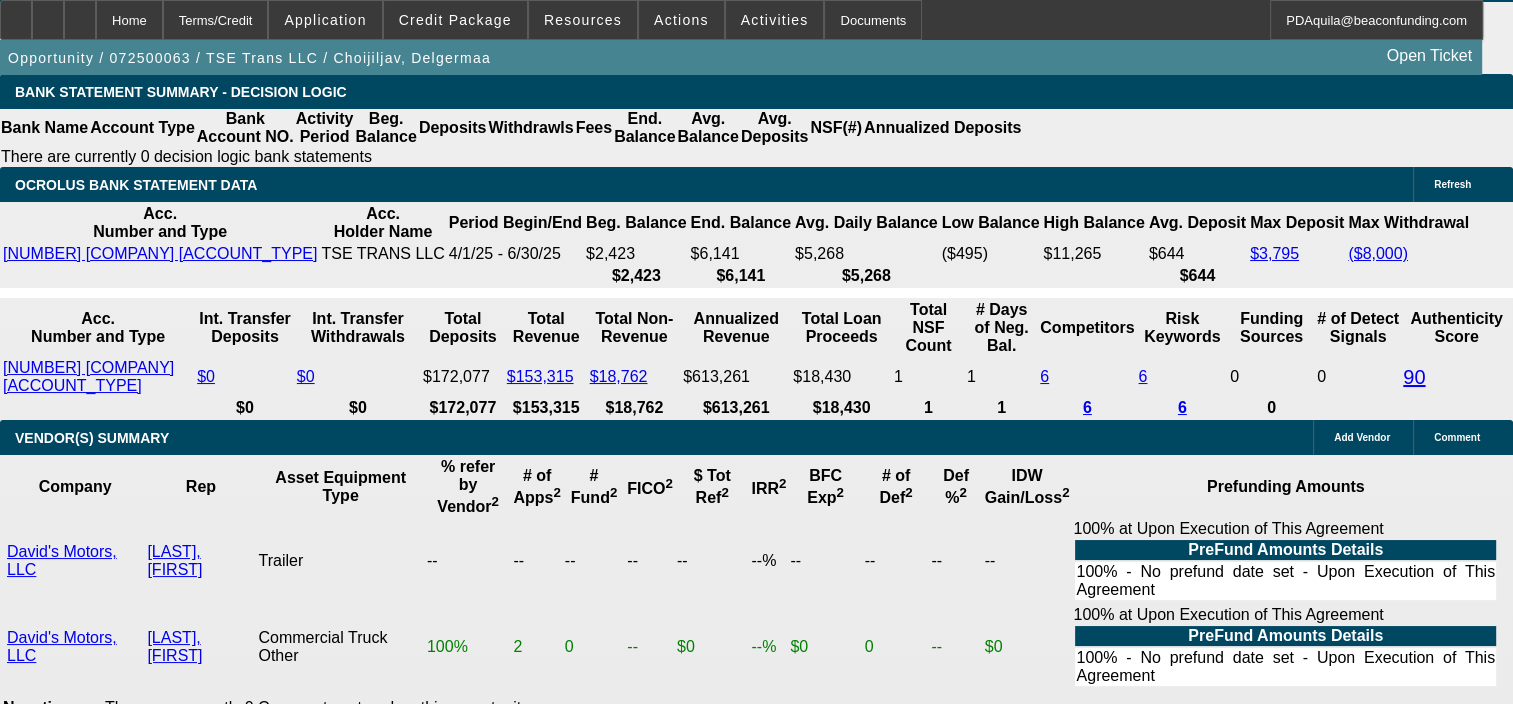 click on "5% 10% 15% 20% $" at bounding box center (455, 2236) 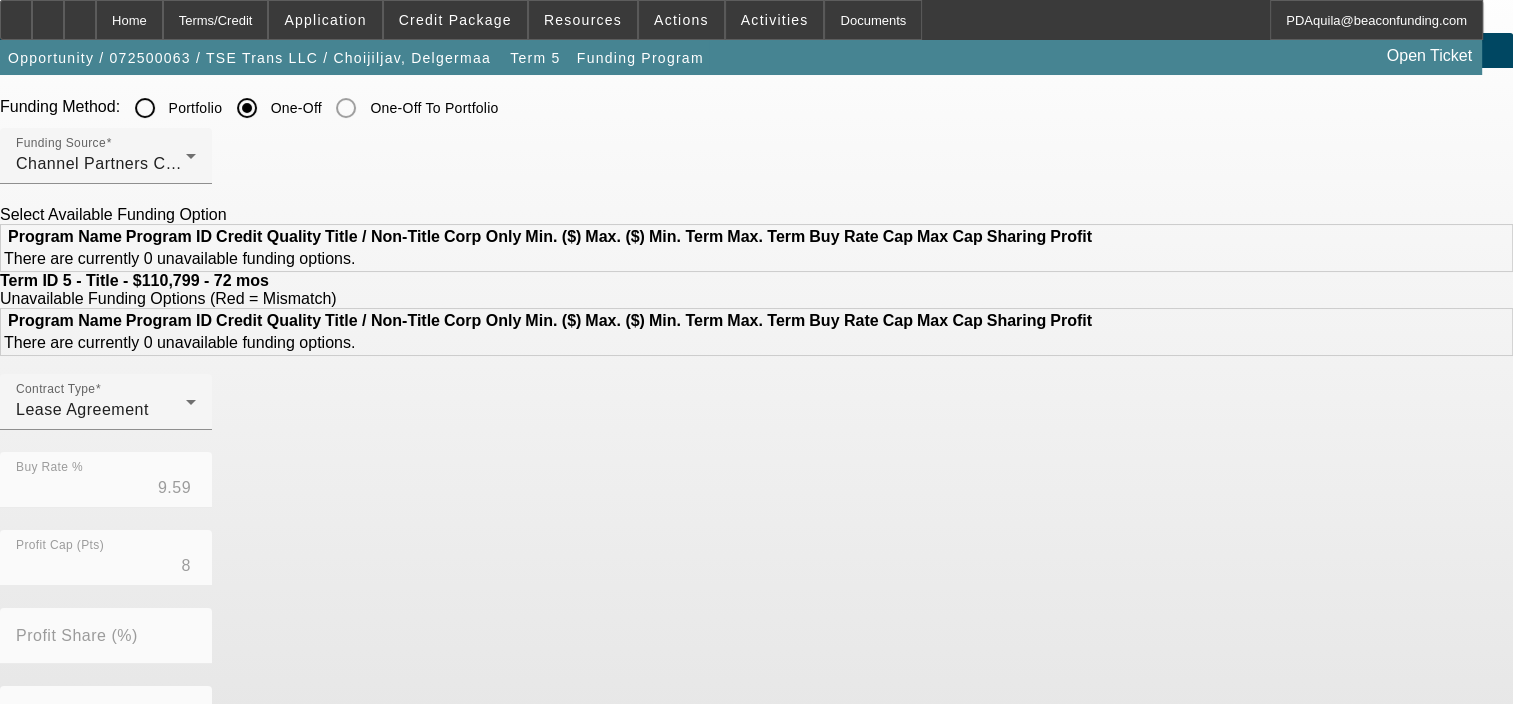 scroll, scrollTop: 43, scrollLeft: 0, axis: vertical 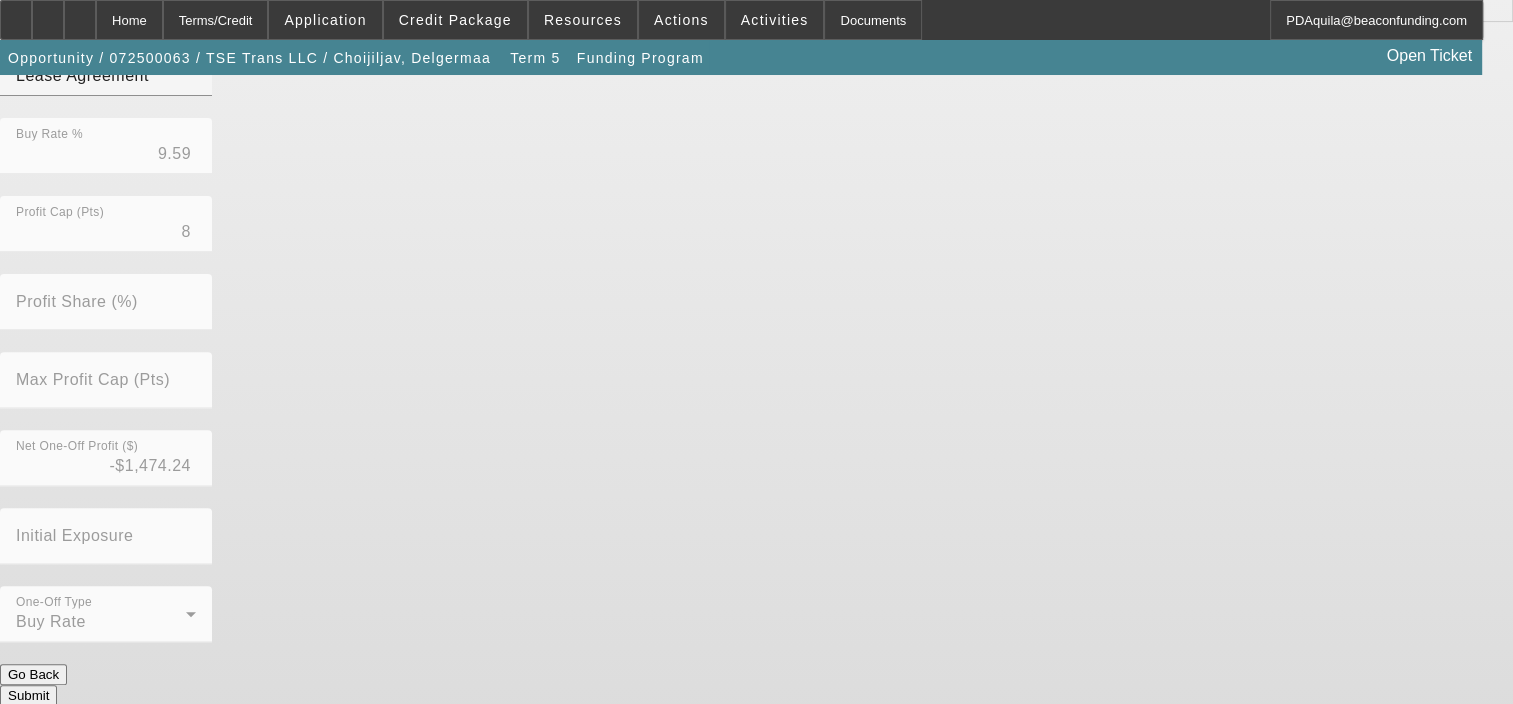 click on "Submit" at bounding box center (28, 695) 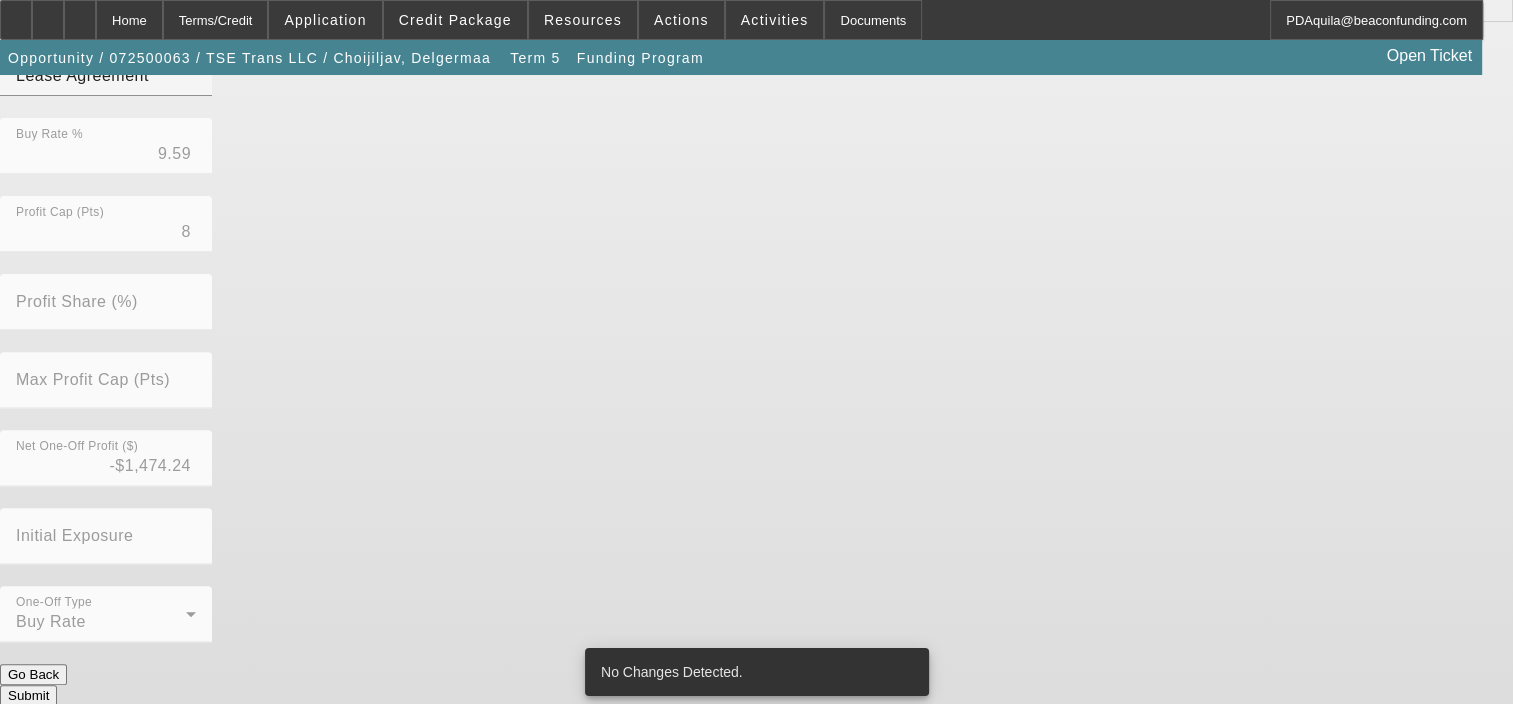 click on "Submit" at bounding box center [28, 695] 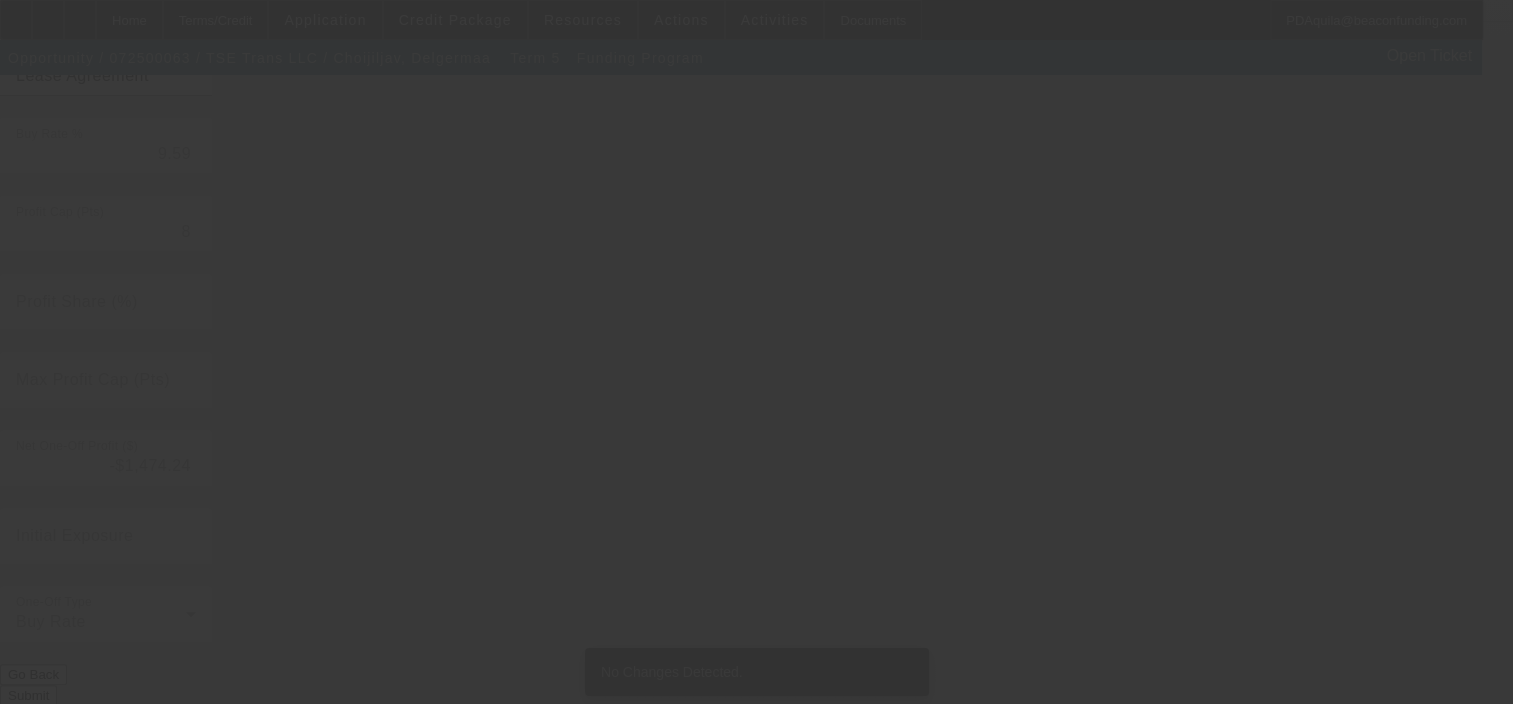 scroll, scrollTop: 0, scrollLeft: 0, axis: both 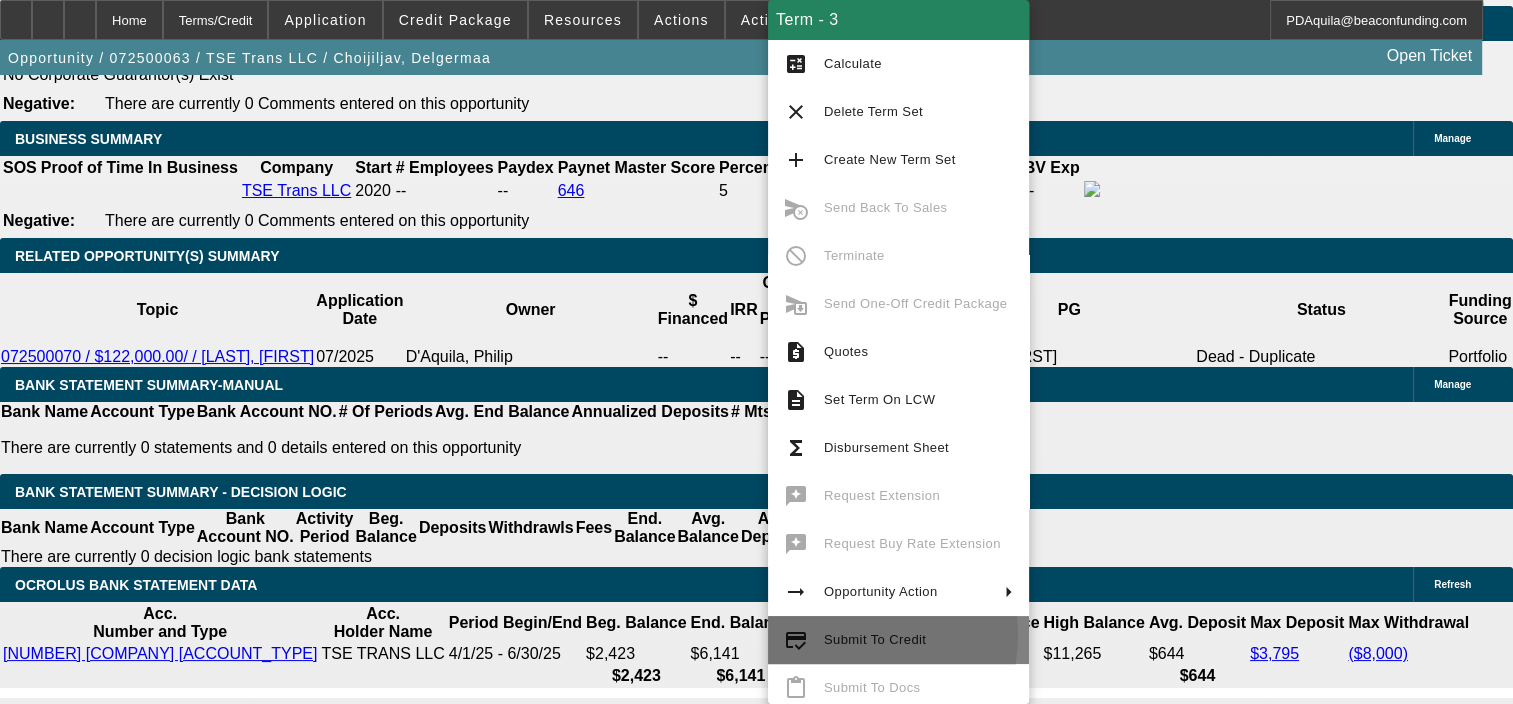 click on "credit_score
Submit To Credit" at bounding box center (898, 640) 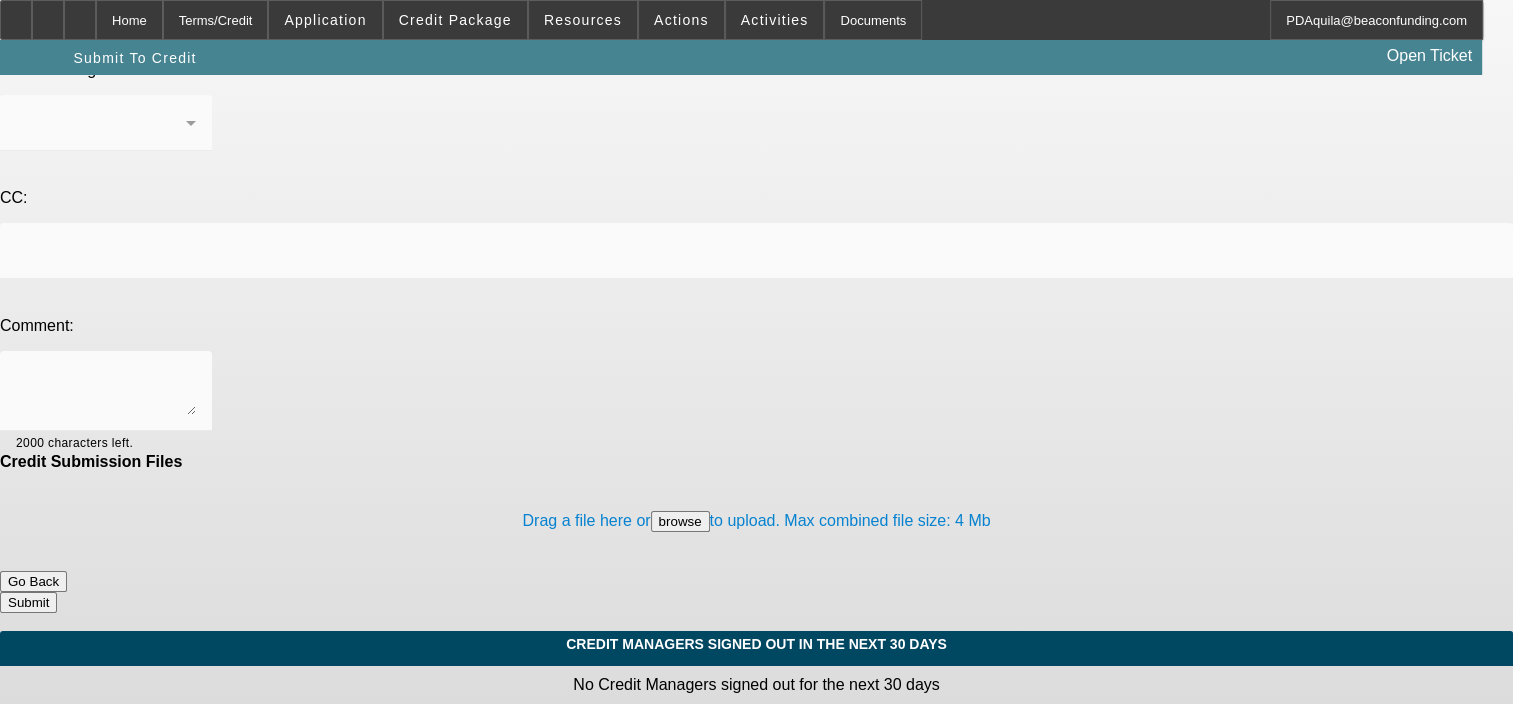 scroll, scrollTop: 0, scrollLeft: 0, axis: both 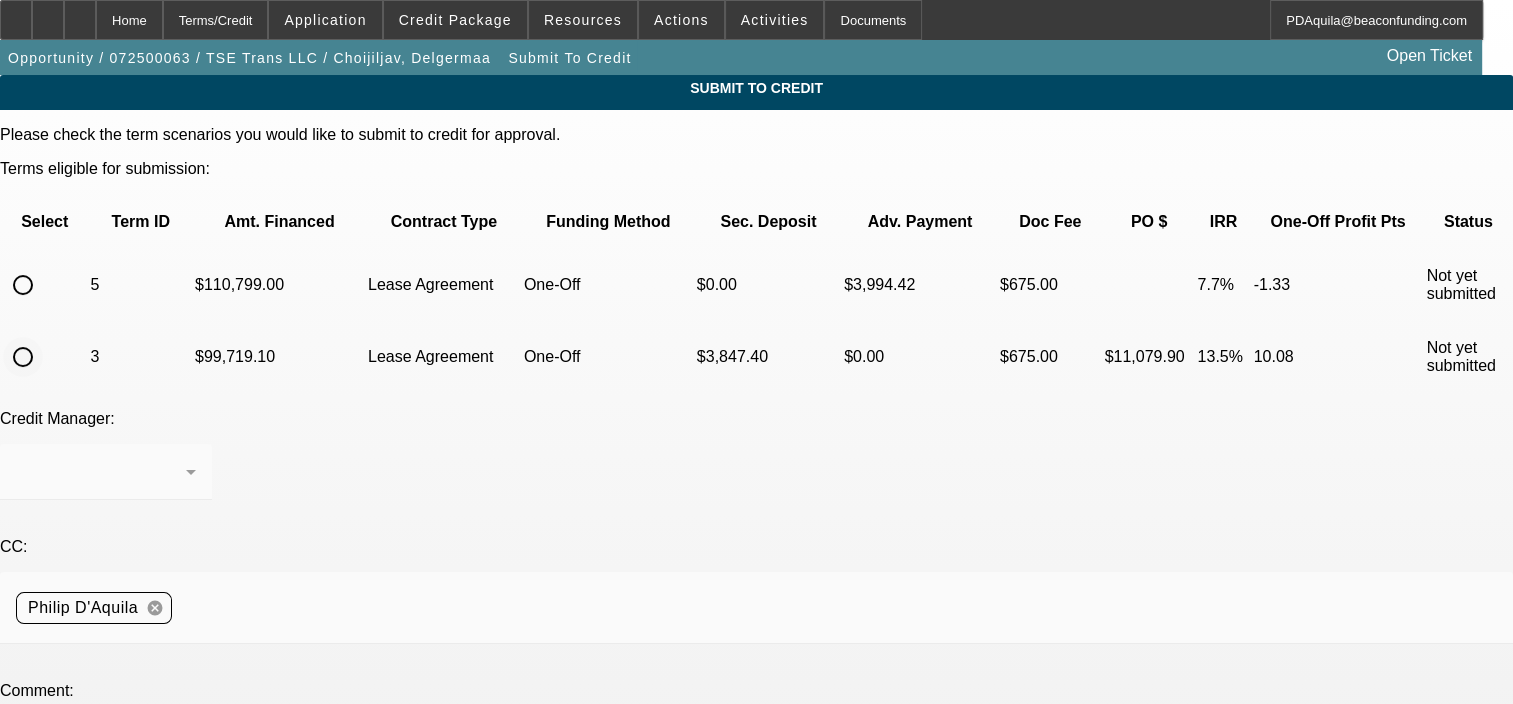 click at bounding box center (23, 357) 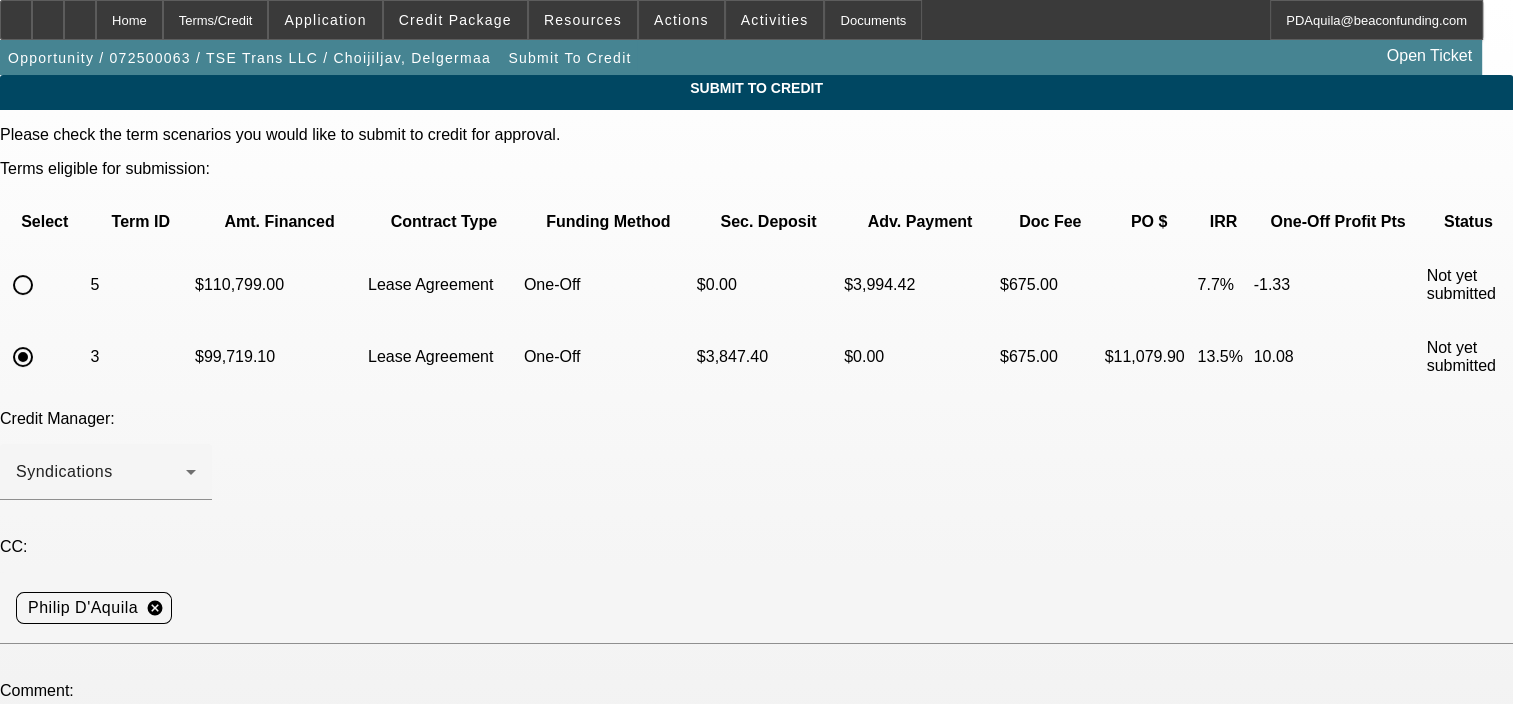 click at bounding box center [106, 756] 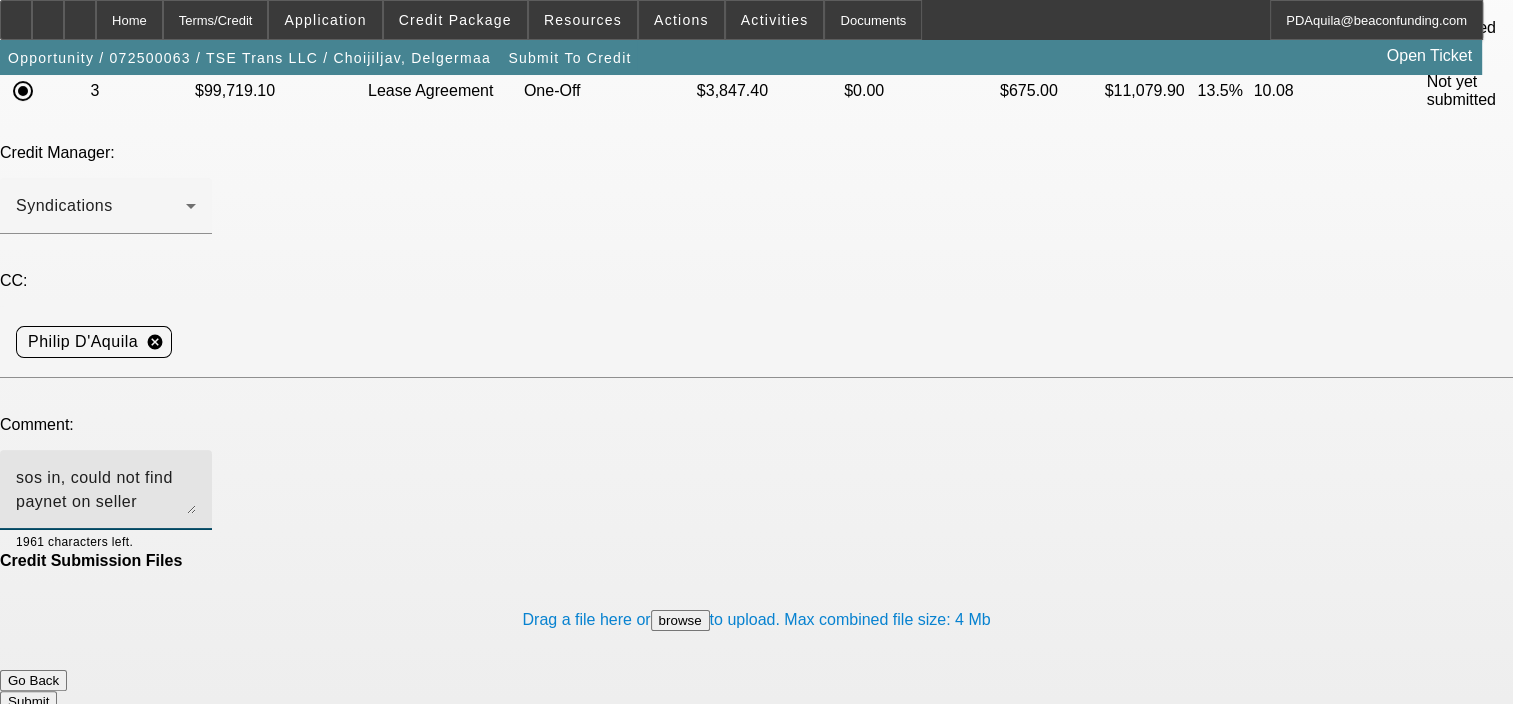 type on "sos in, could not find paynet on seller" 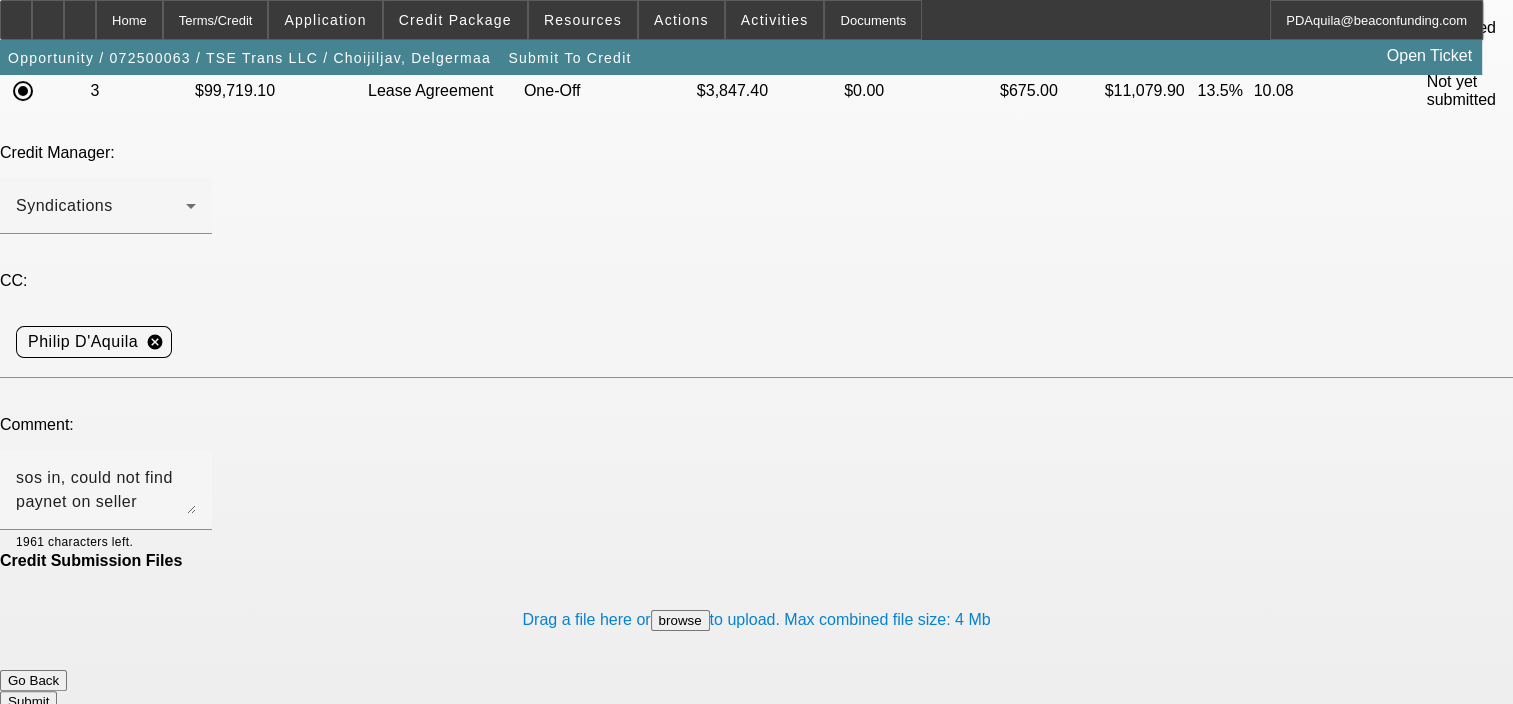 click on "Submit" at bounding box center (28, 701) 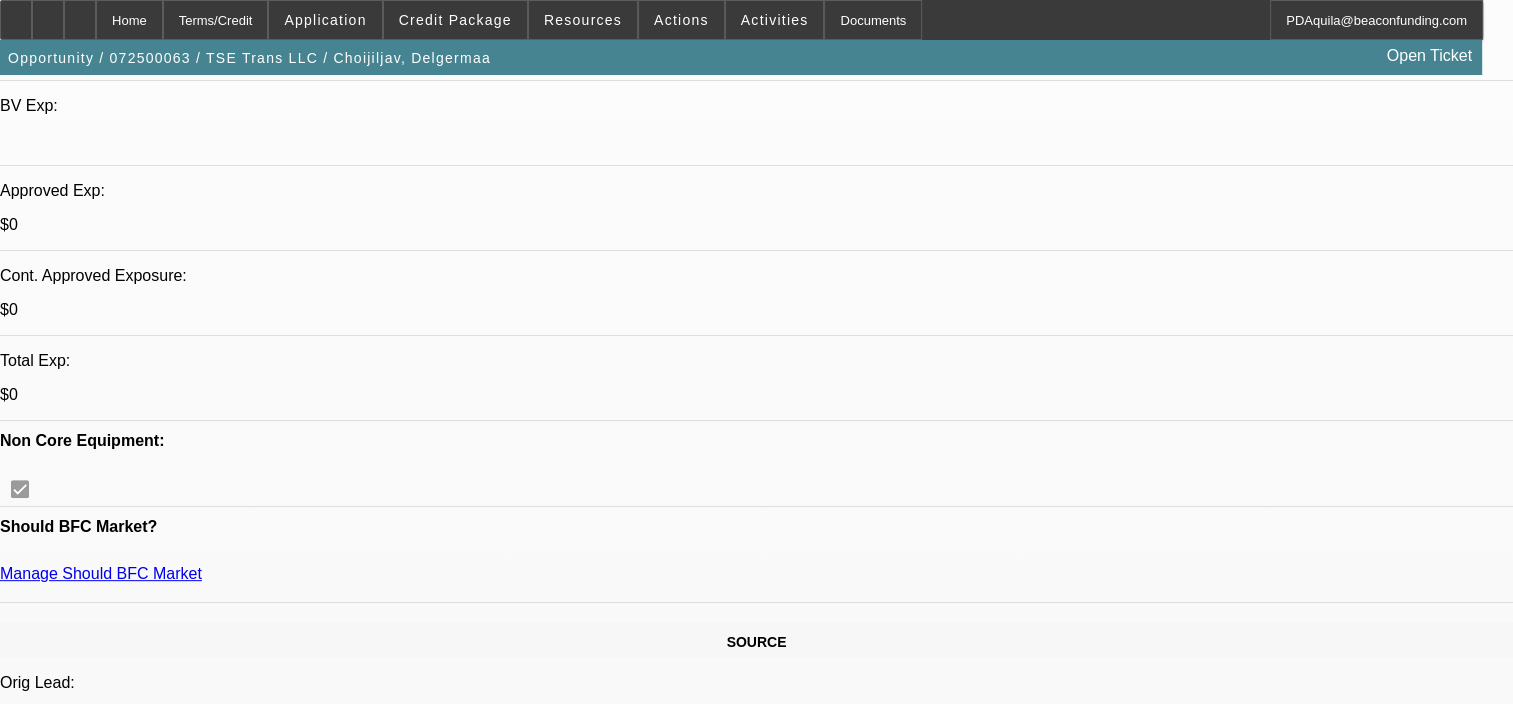 scroll, scrollTop: 0, scrollLeft: 0, axis: both 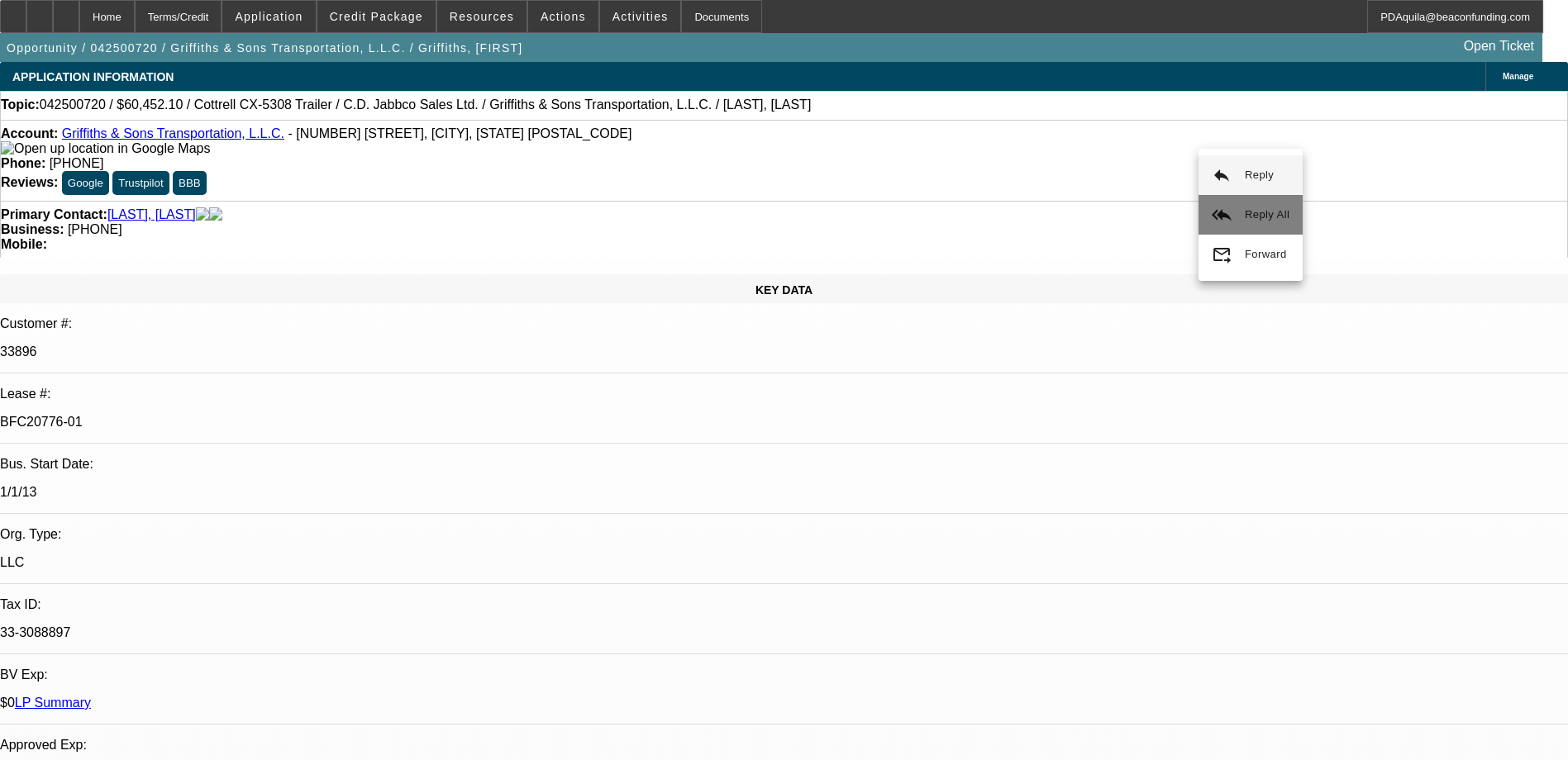 click on "reply_all" at bounding box center (1222, 175) 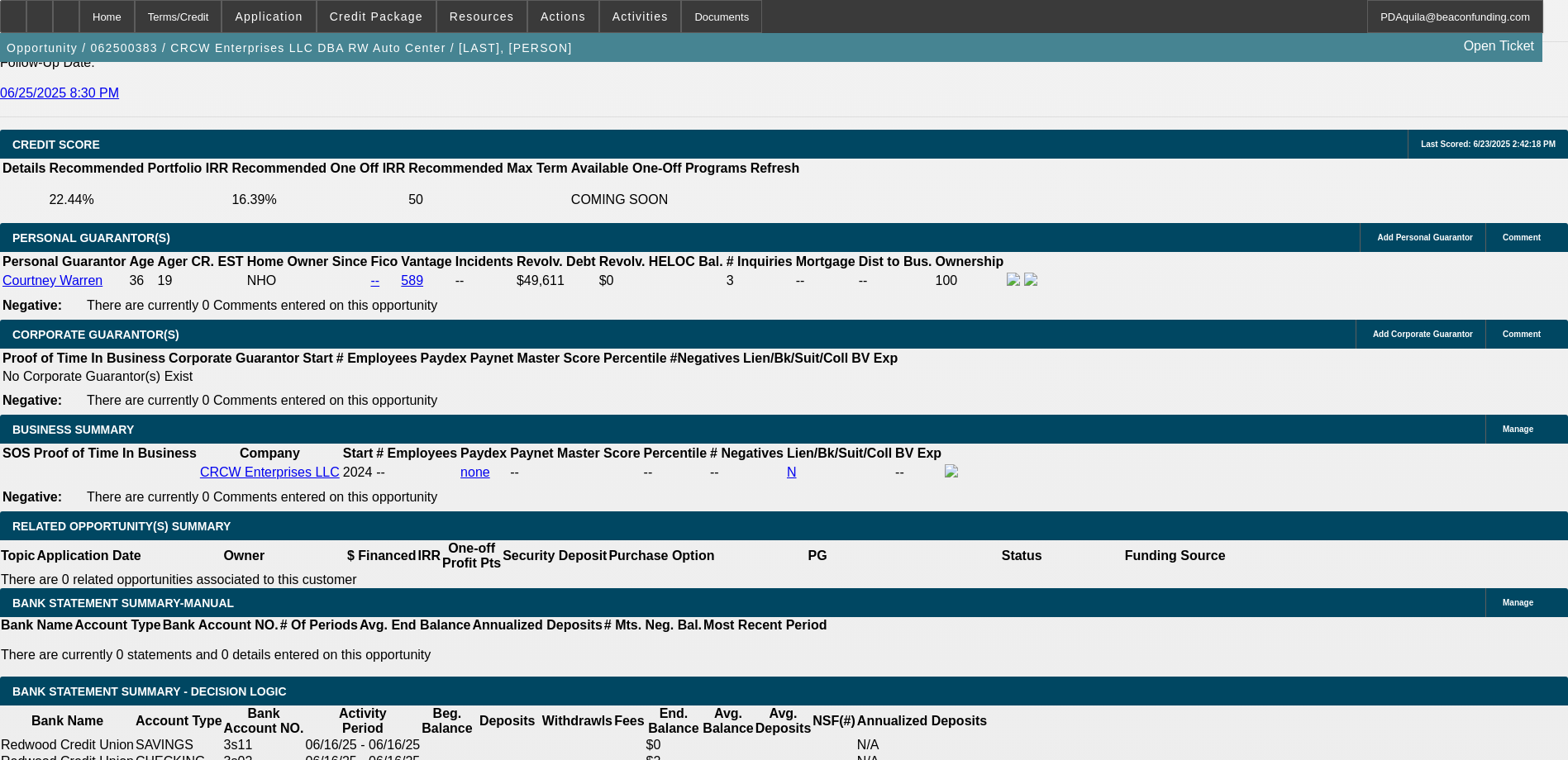 scroll, scrollTop: 2396, scrollLeft: 0, axis: vertical 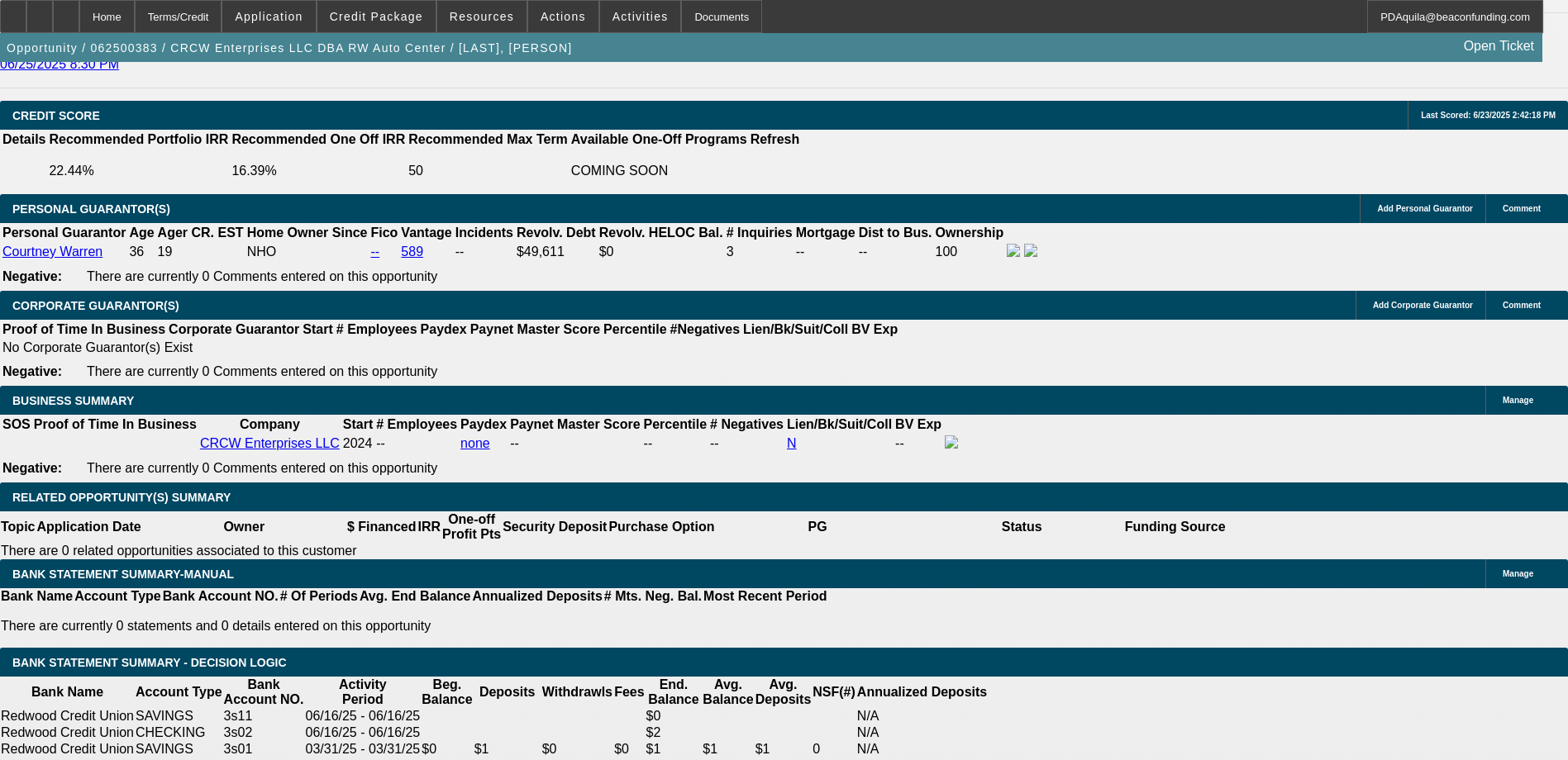 click on "Lease Agreement" at bounding box center (625, 2059) 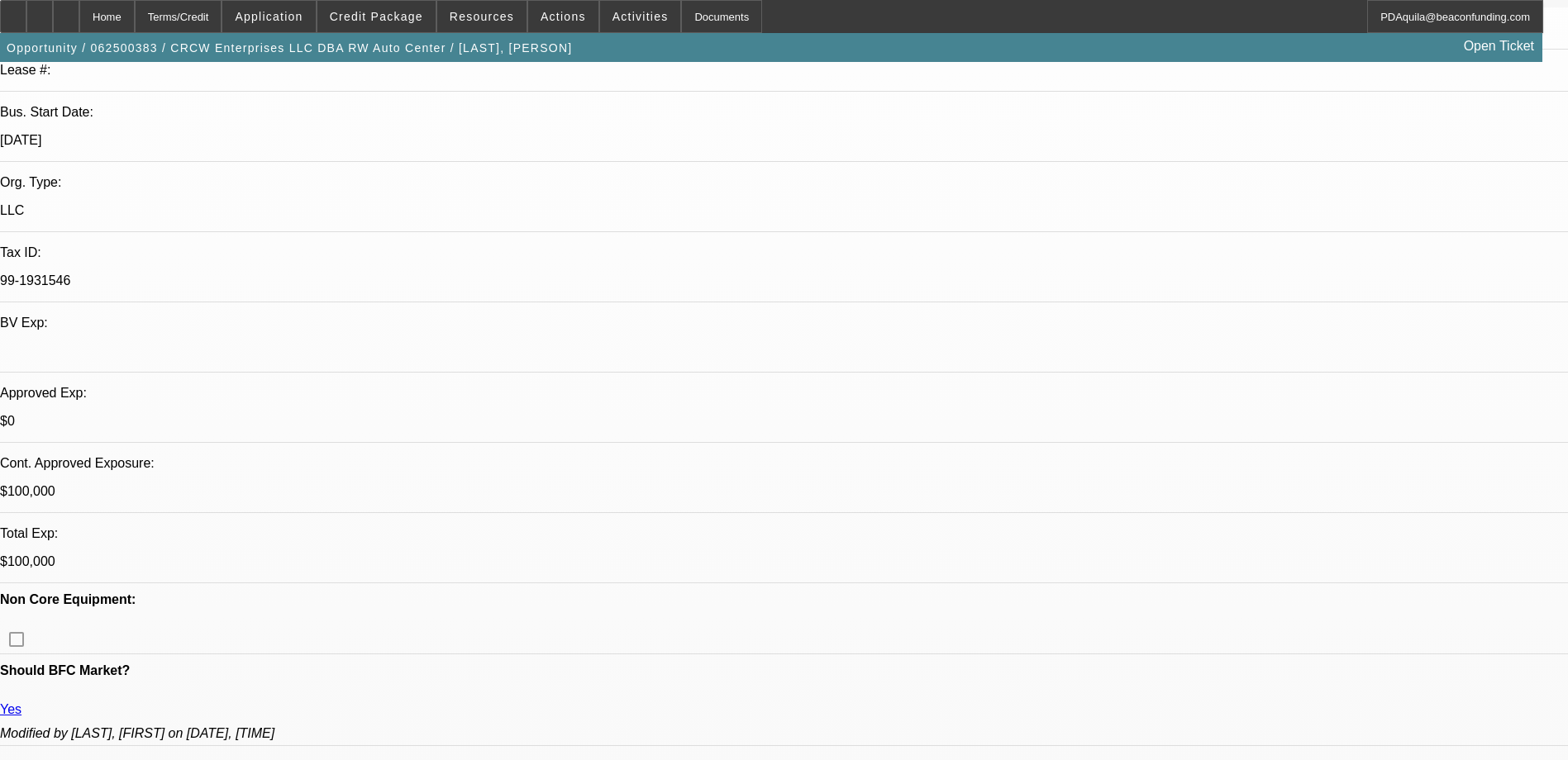 scroll, scrollTop: 578, scrollLeft: 0, axis: vertical 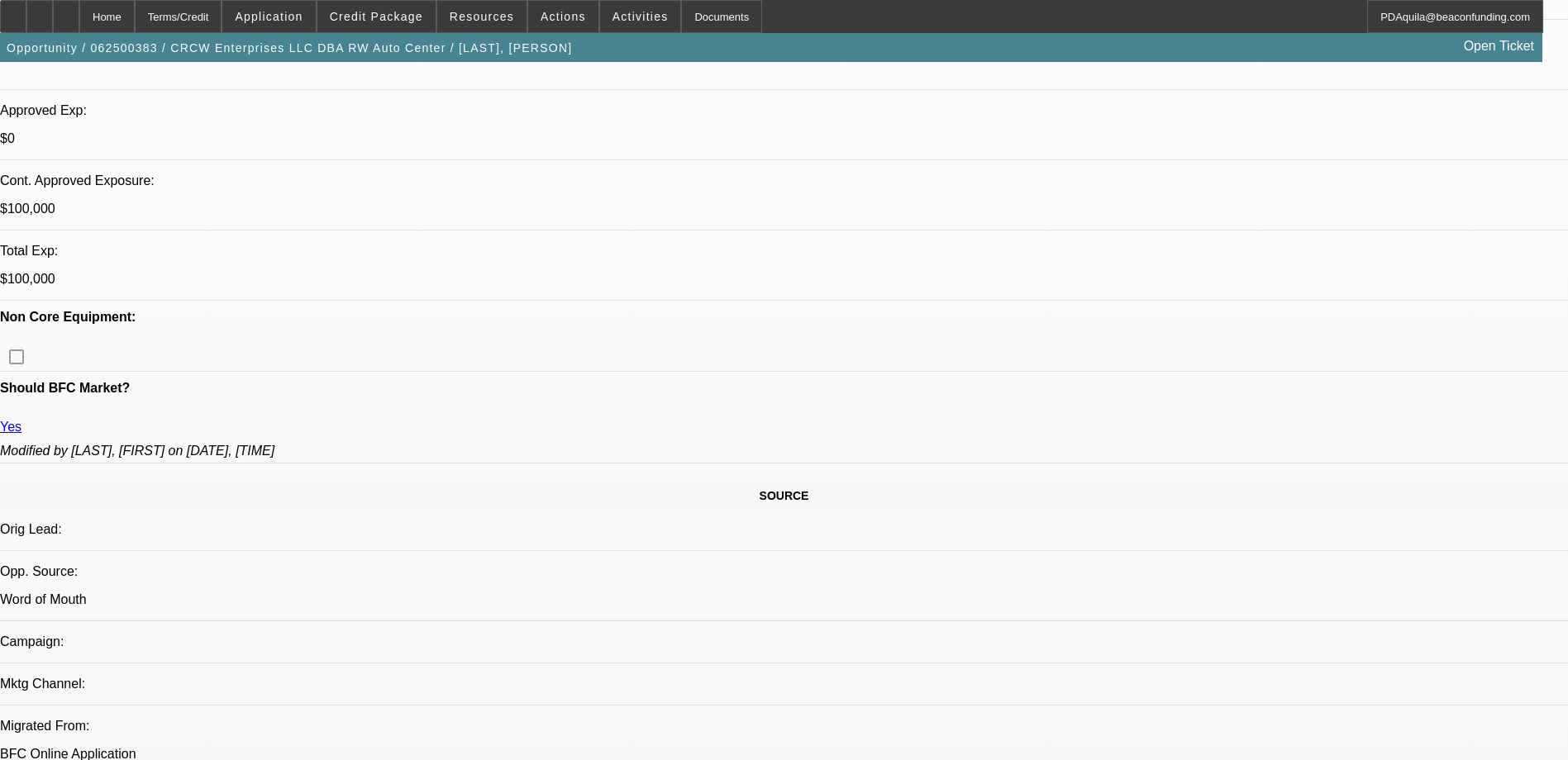 click on "589" at bounding box center [412, 2069] 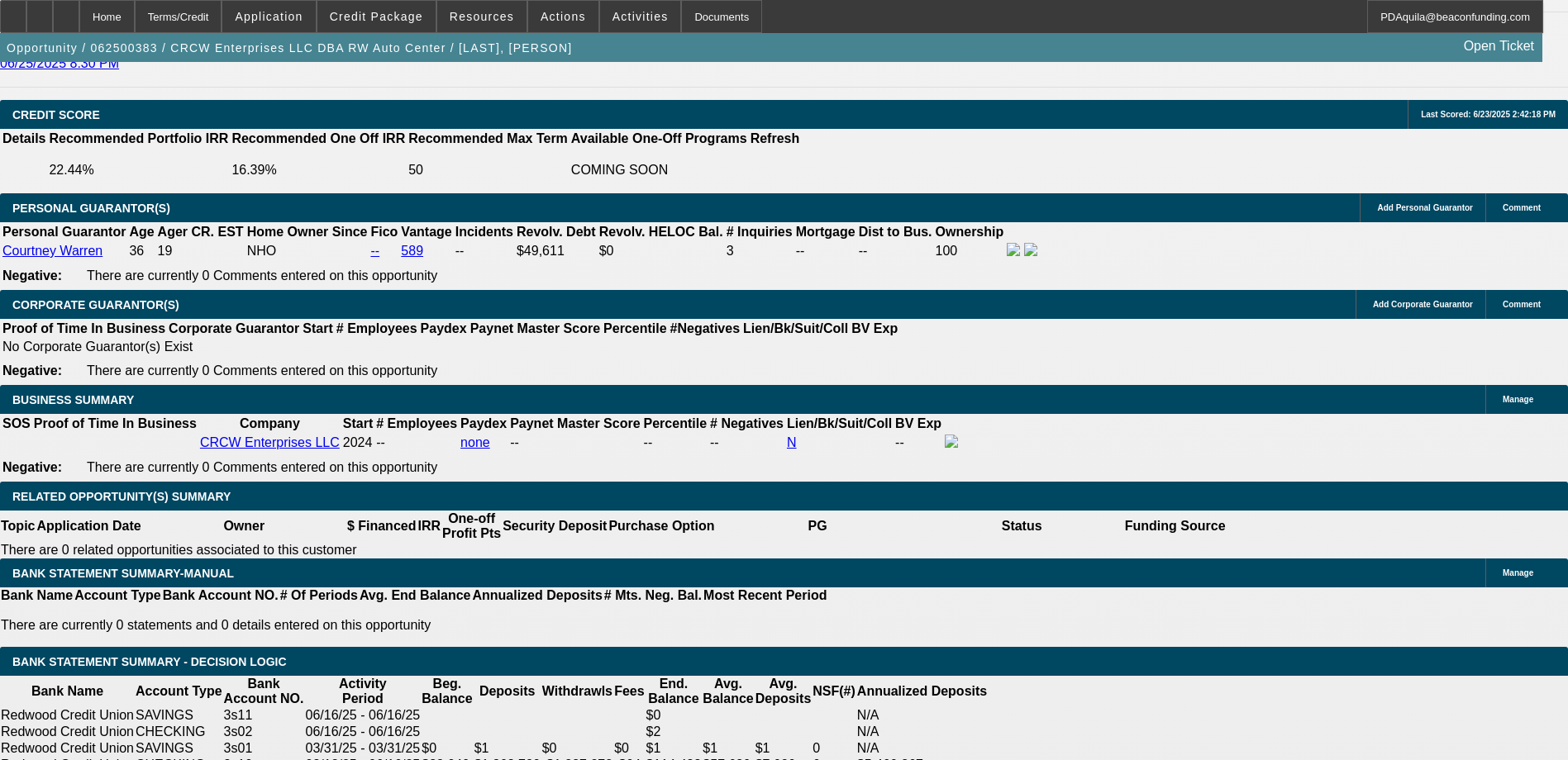scroll, scrollTop: 2396, scrollLeft: 0, axis: vertical 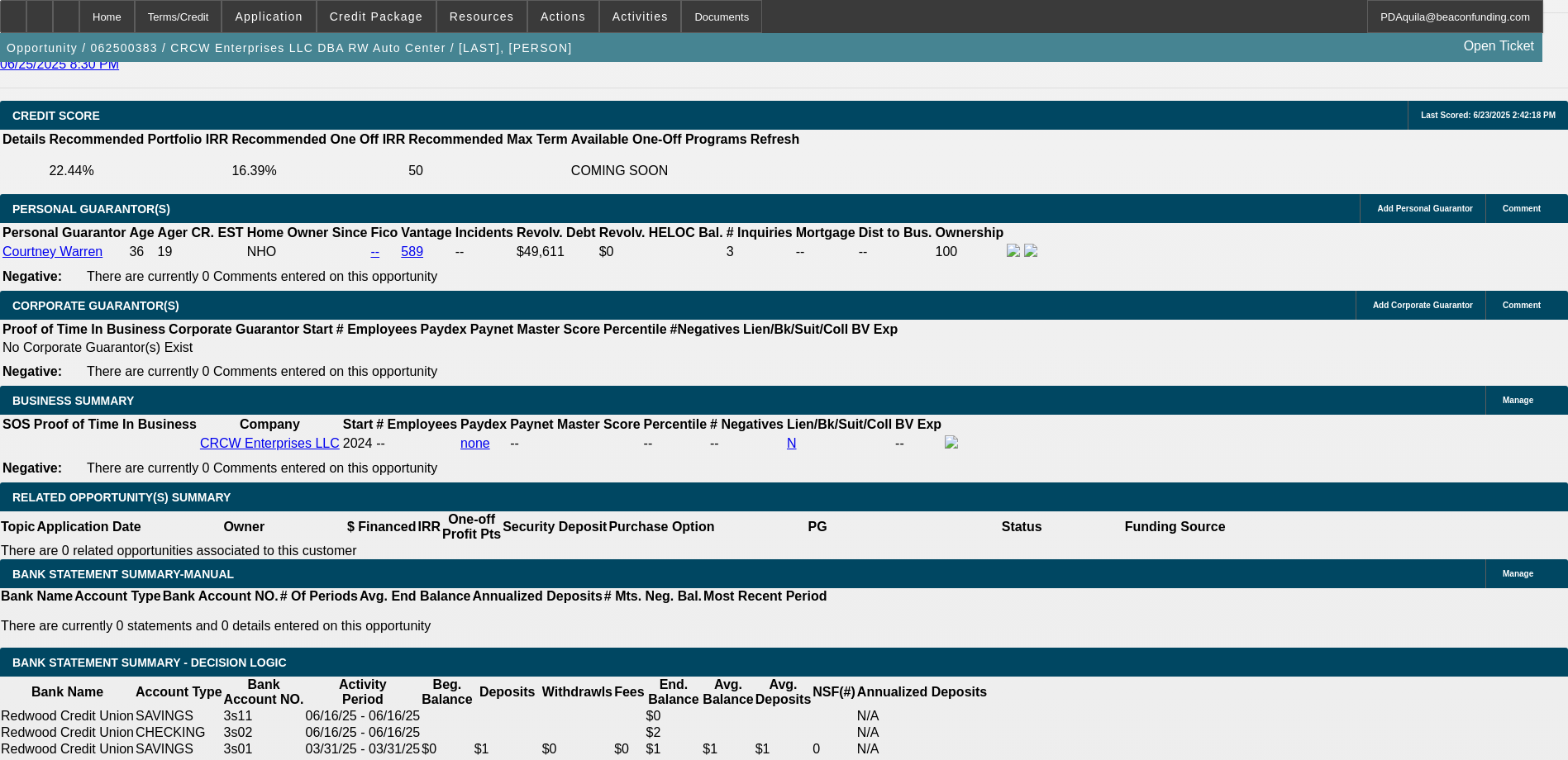 click on "$1,839.00
x
24
17
%
Bal Pmt. (BFC)" at bounding box center (625, 2138) 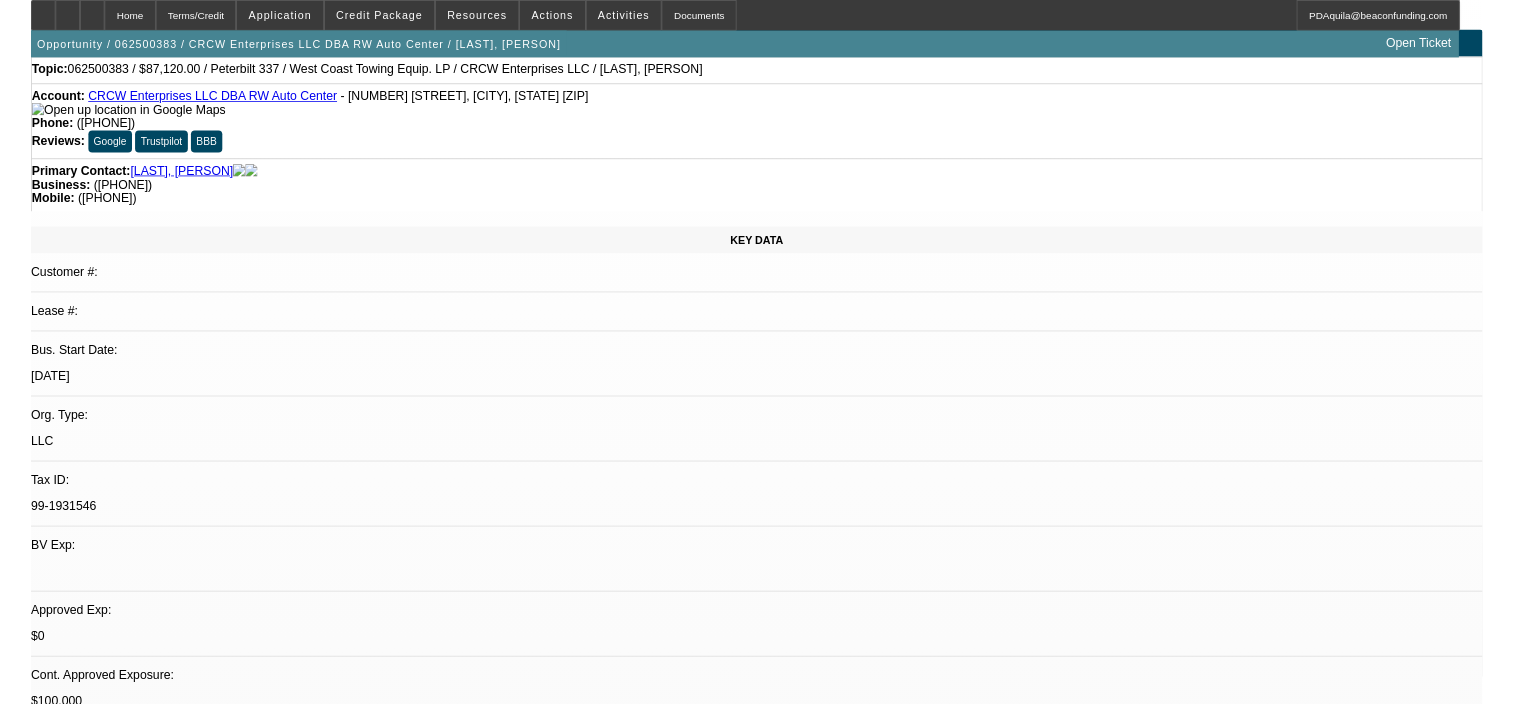 scroll, scrollTop: 0, scrollLeft: 0, axis: both 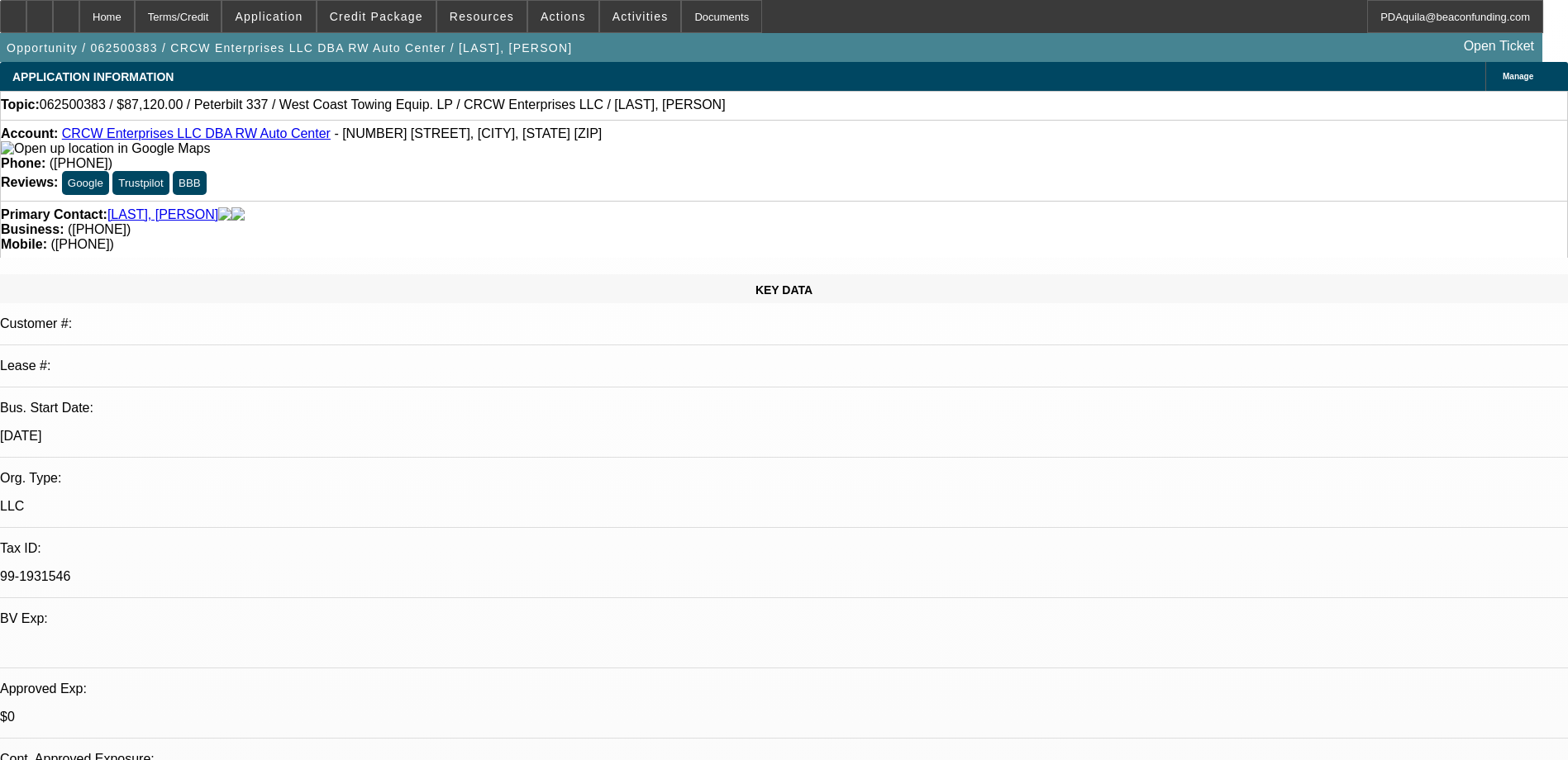 click on "KEY DATA
Customer #:
Lease #:
Bus. Start Date:
[DATE]
Org. Type:
LLC
Tax ID:
99-1931546
BV Exp:
Approved Exp:
$0
Yes" at bounding box center (784, 1385) 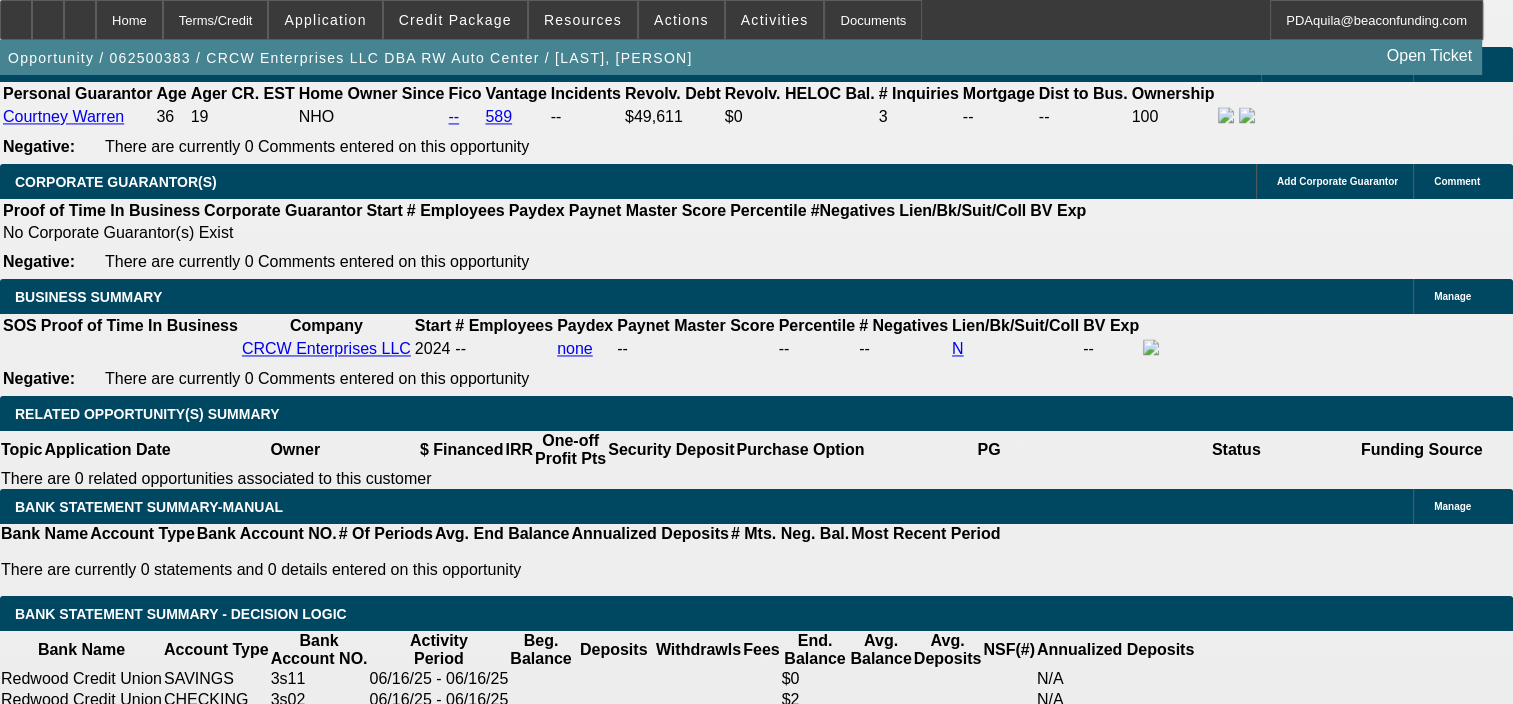 scroll, scrollTop: 3088, scrollLeft: 0, axis: vertical 